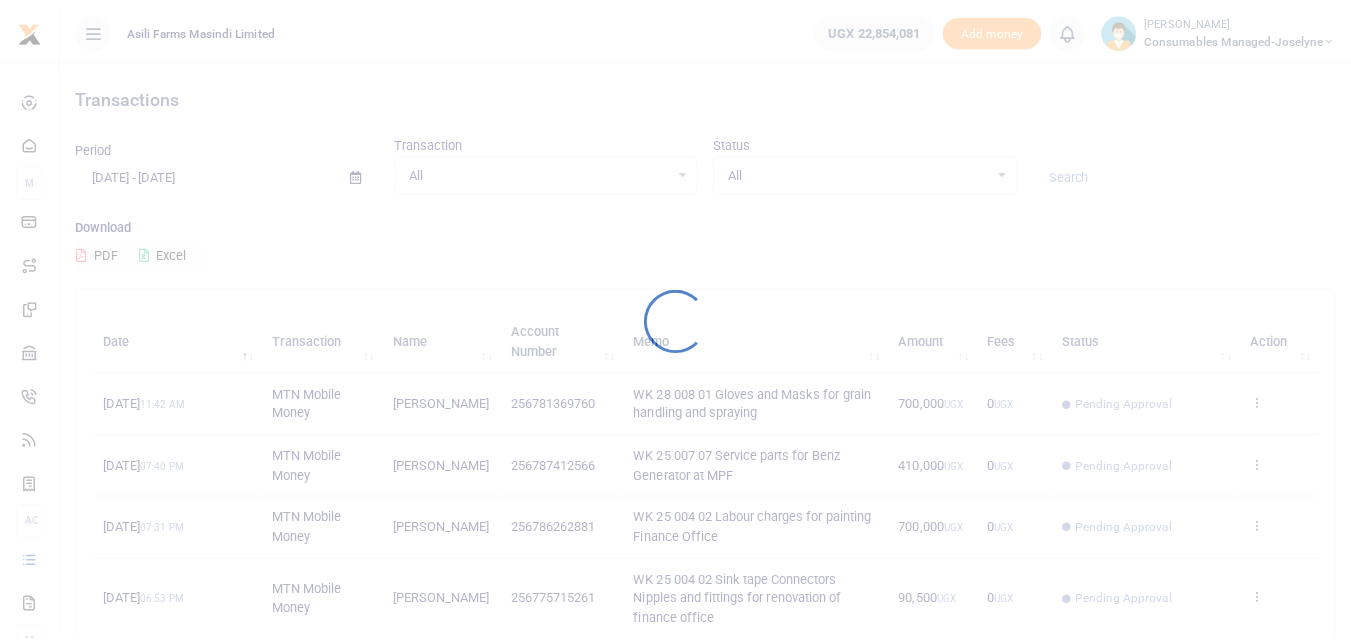scroll, scrollTop: 0, scrollLeft: 0, axis: both 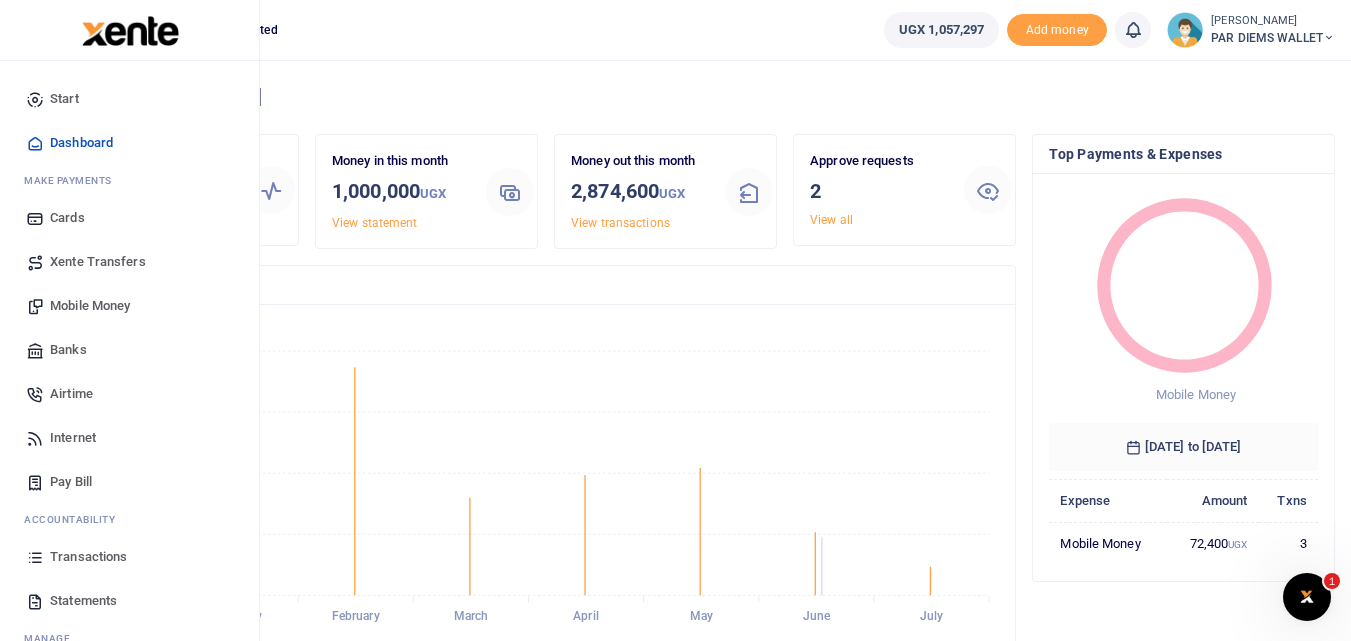 click on "Mobile Money" at bounding box center [90, 306] 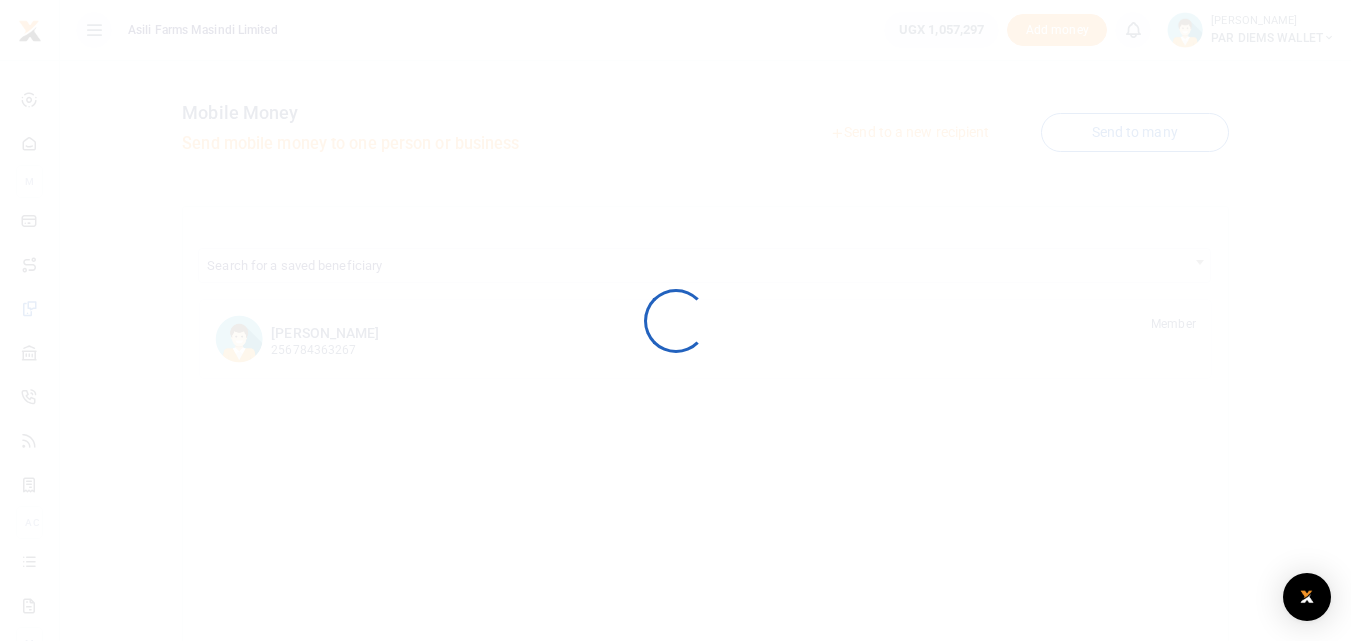 scroll, scrollTop: 0, scrollLeft: 0, axis: both 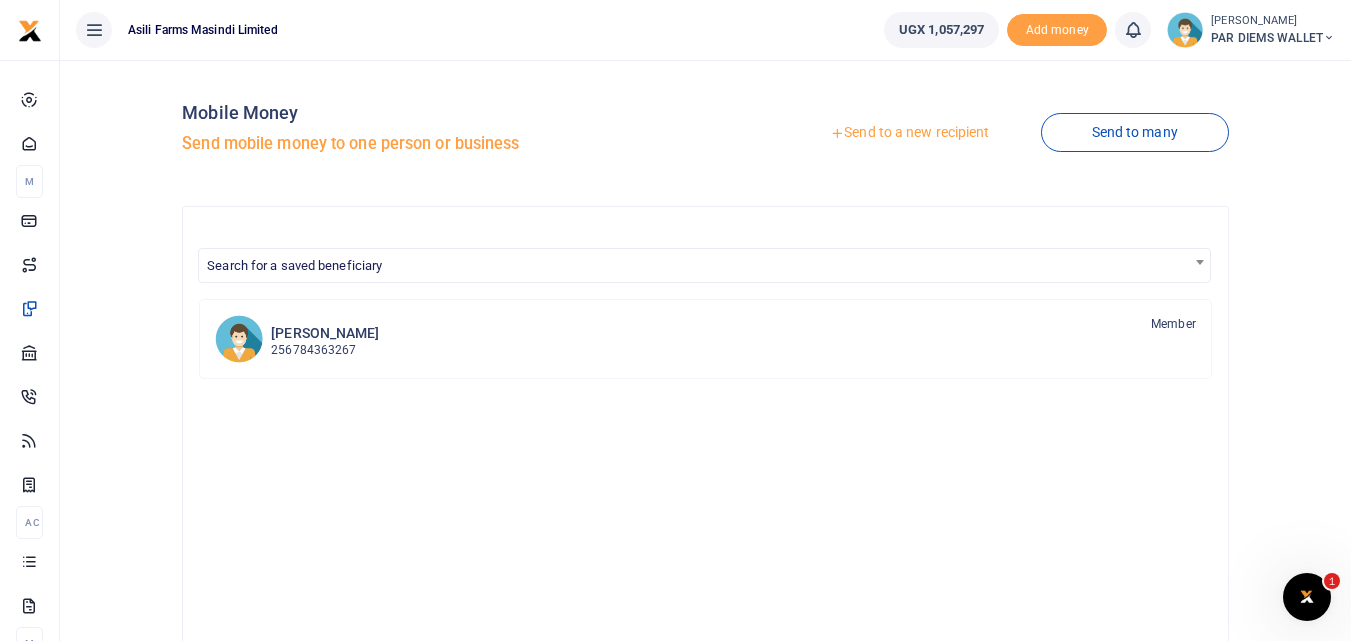 click on "Send to a new recipient" at bounding box center (909, 133) 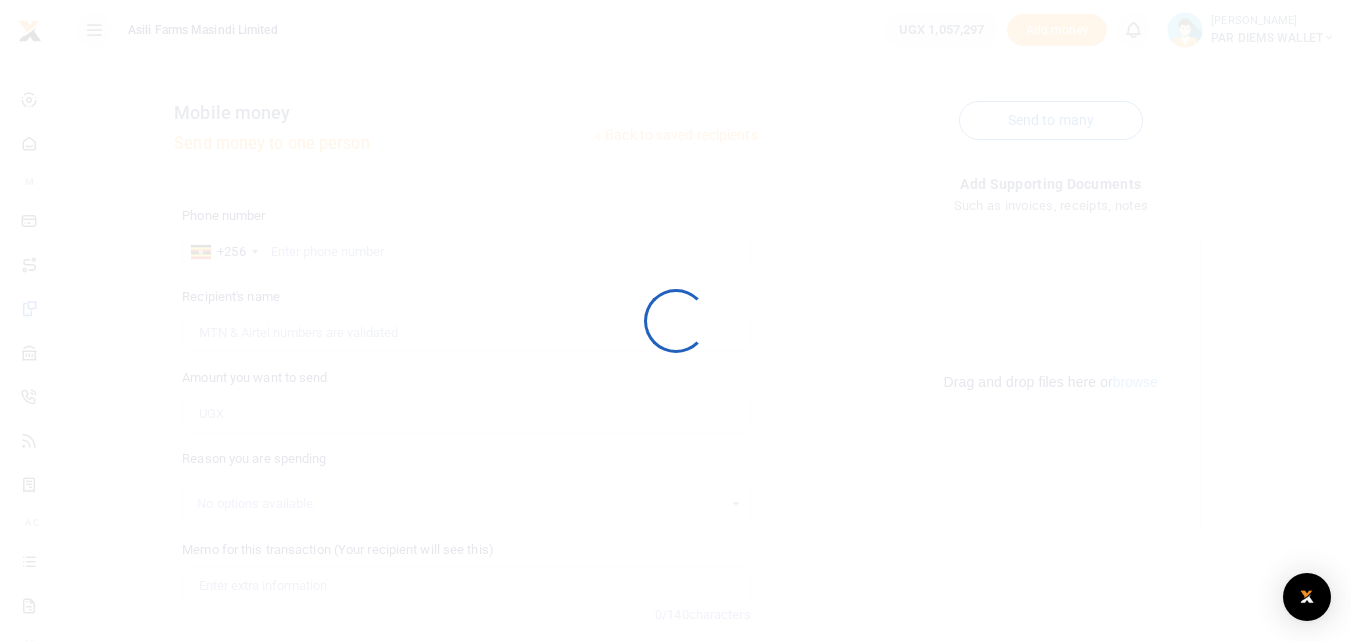 scroll, scrollTop: 0, scrollLeft: 0, axis: both 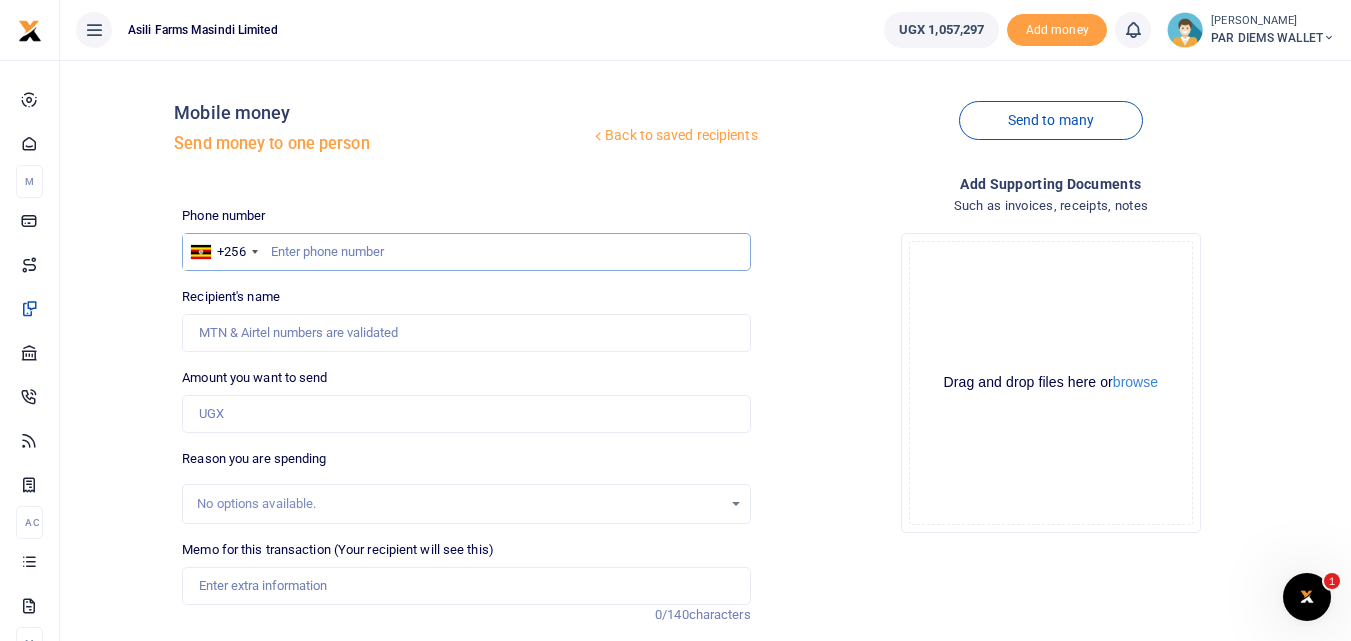 click at bounding box center [466, 252] 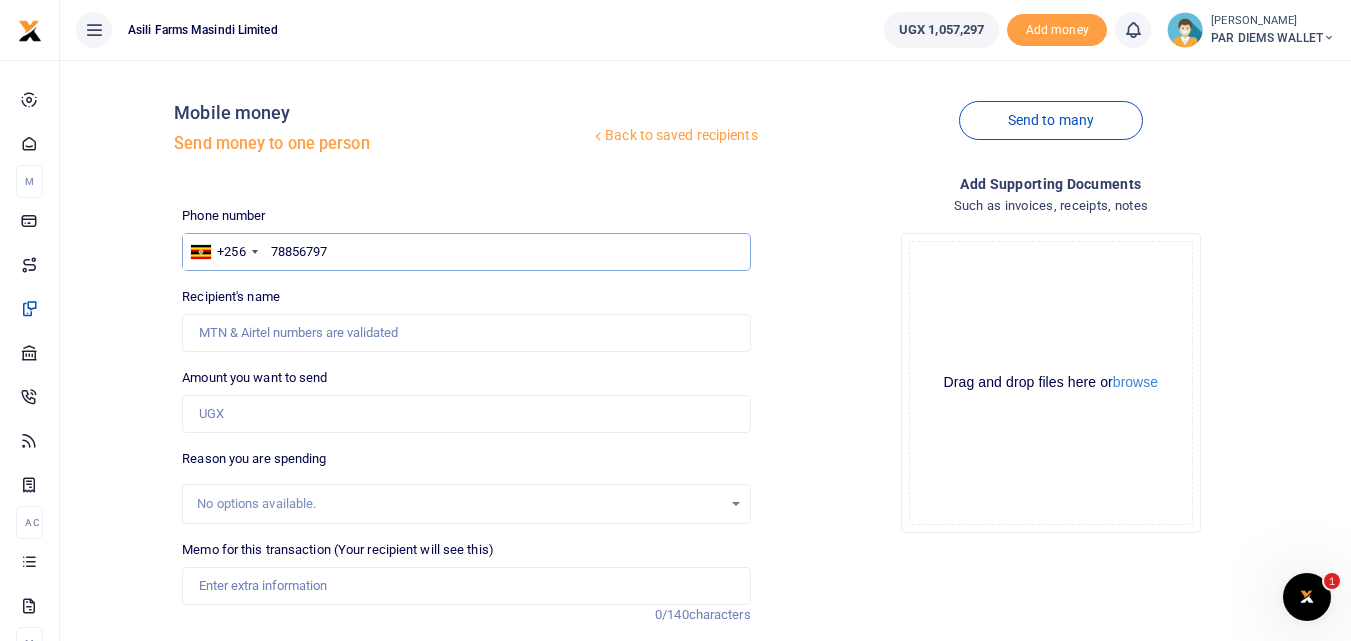 type on "788567977" 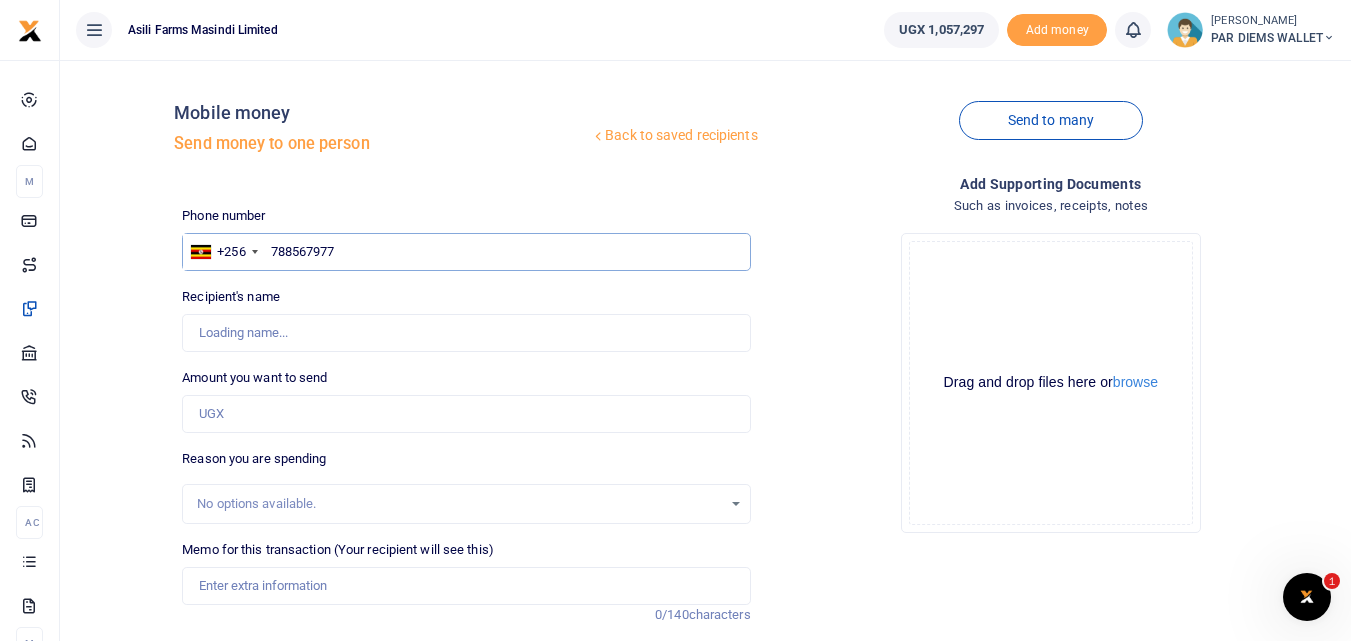 type on "Ivan Owor" 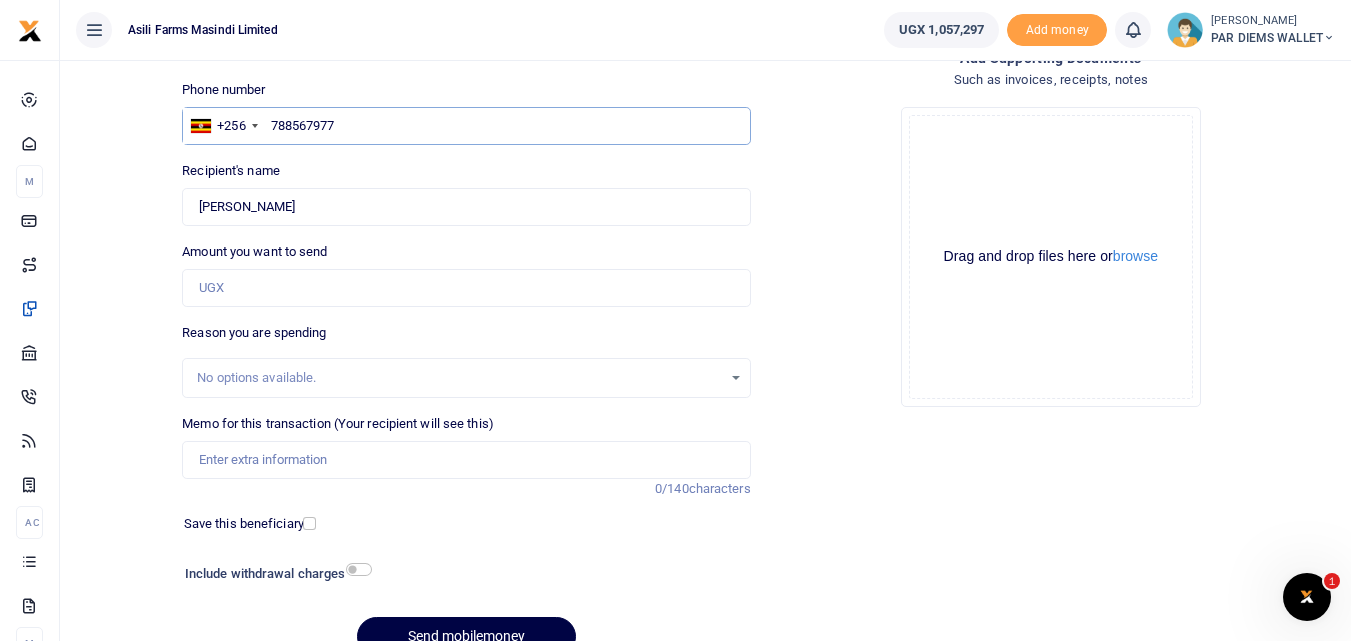 scroll, scrollTop: 140, scrollLeft: 0, axis: vertical 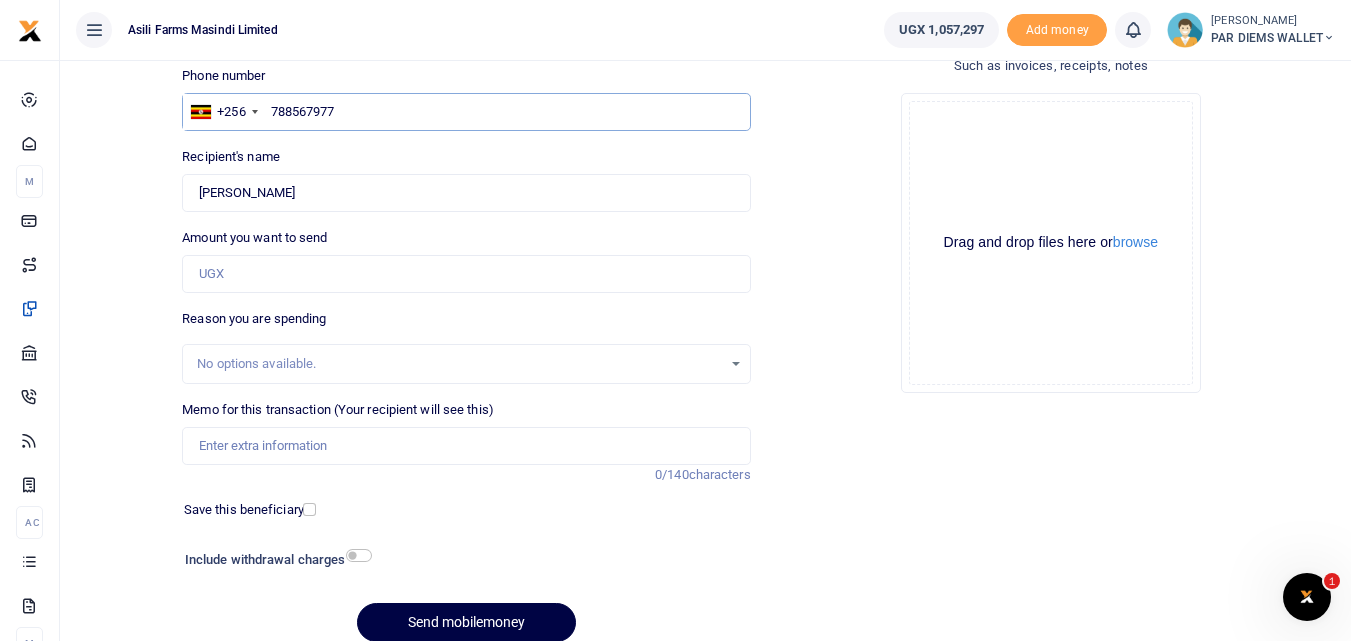 type on "788567977" 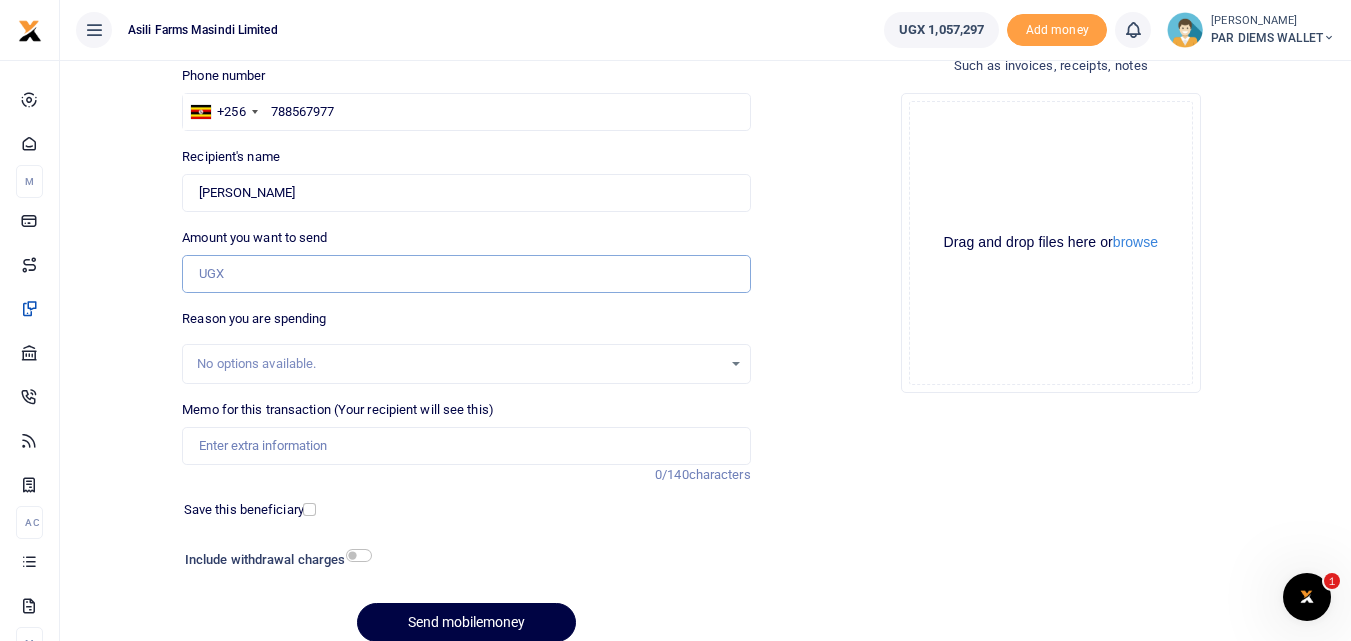 click on "Amount you want to send" at bounding box center [466, 274] 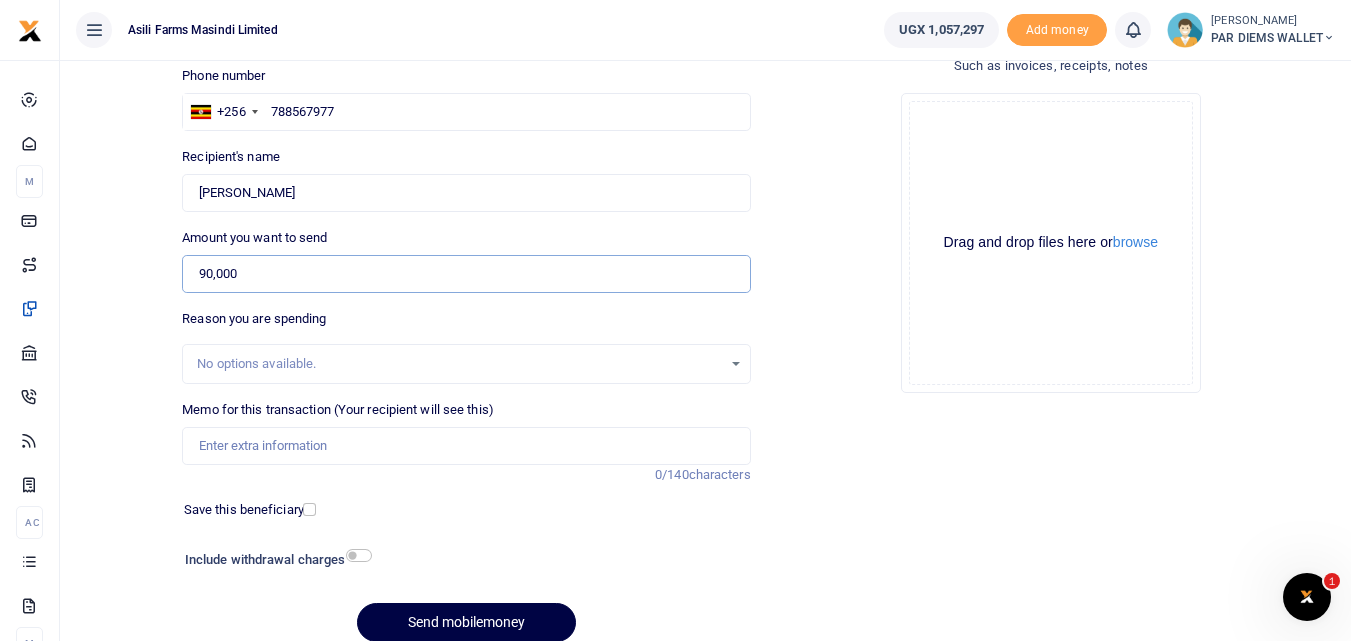 scroll, scrollTop: 225, scrollLeft: 0, axis: vertical 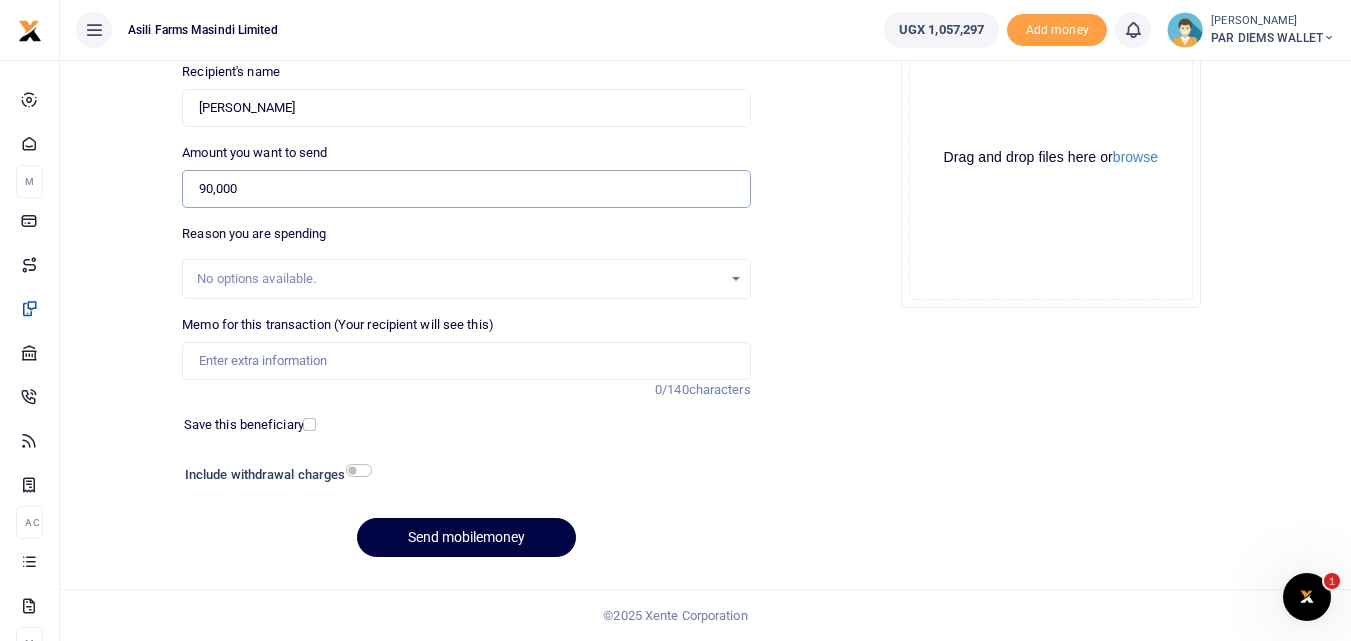 type on "90,000" 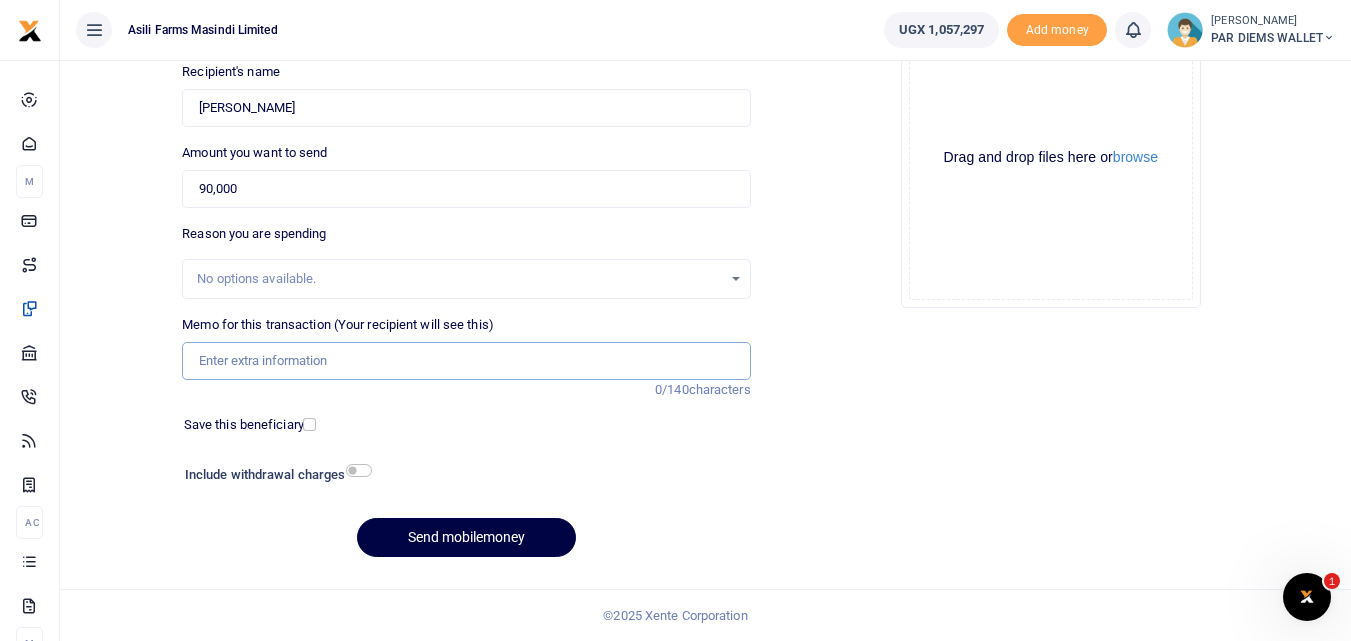 click on "Memo for this transaction (Your recipient will see this)" at bounding box center (466, 361) 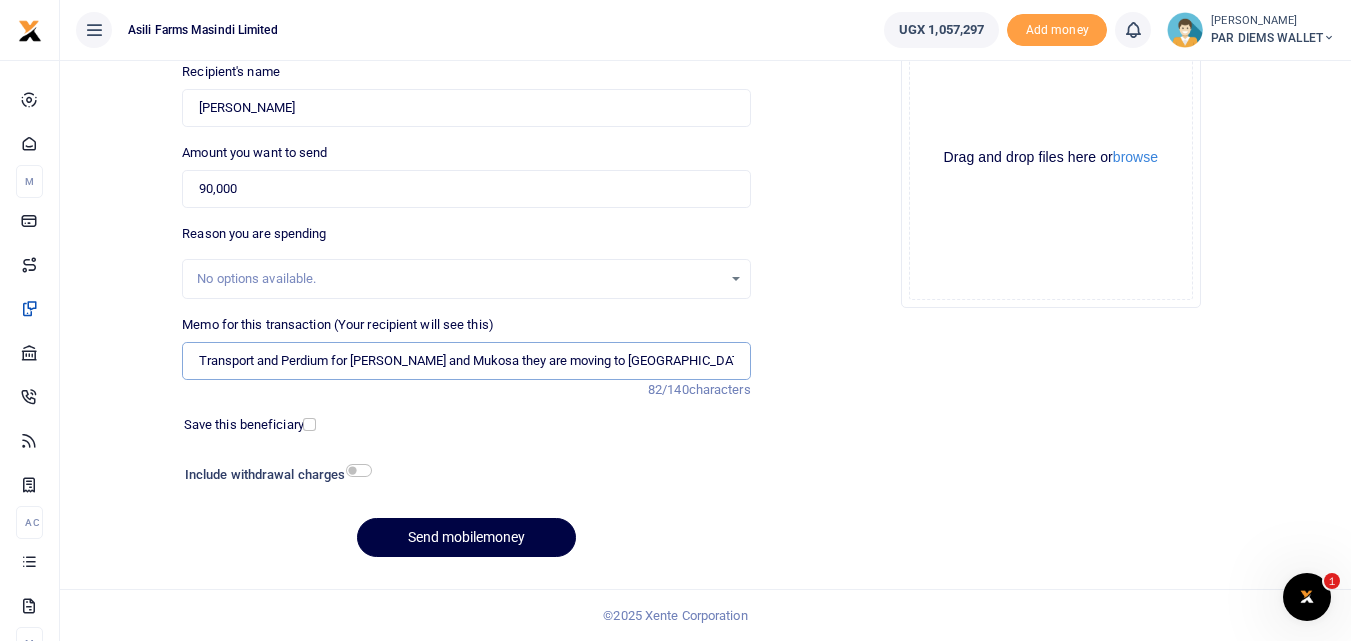 type on "Transport and Perdium for Ivan and Mukosa they are moving to Amatheon for repairs" 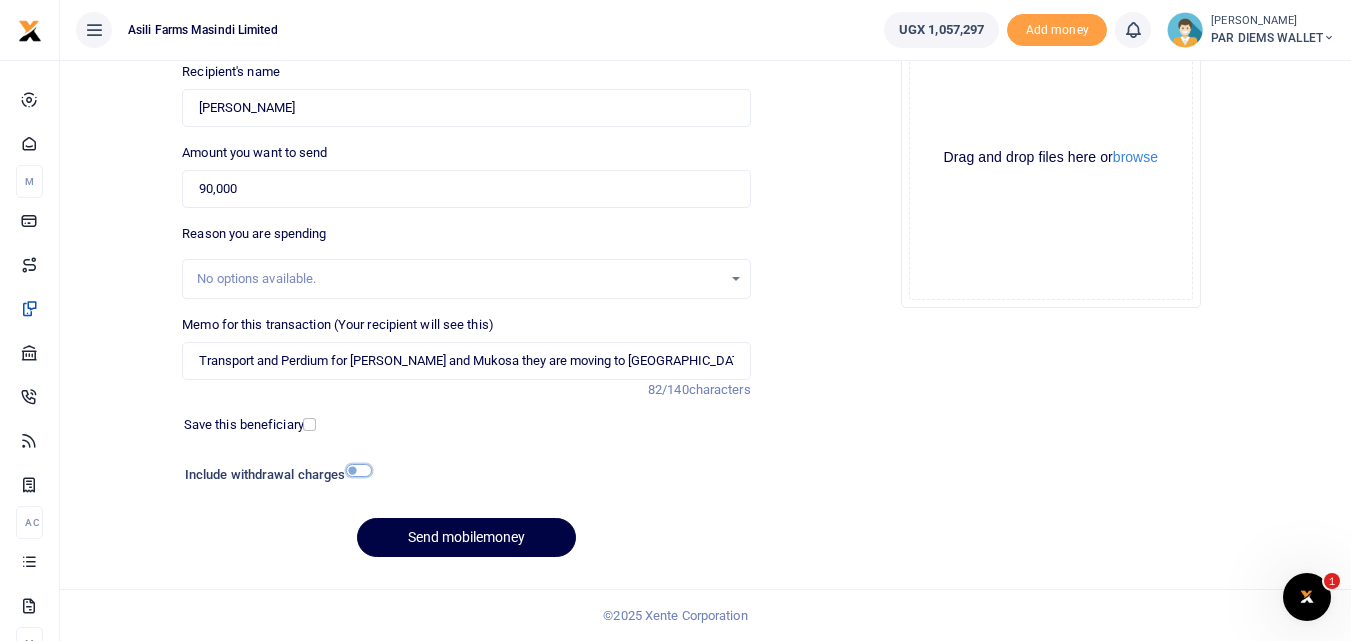 click at bounding box center (359, 470) 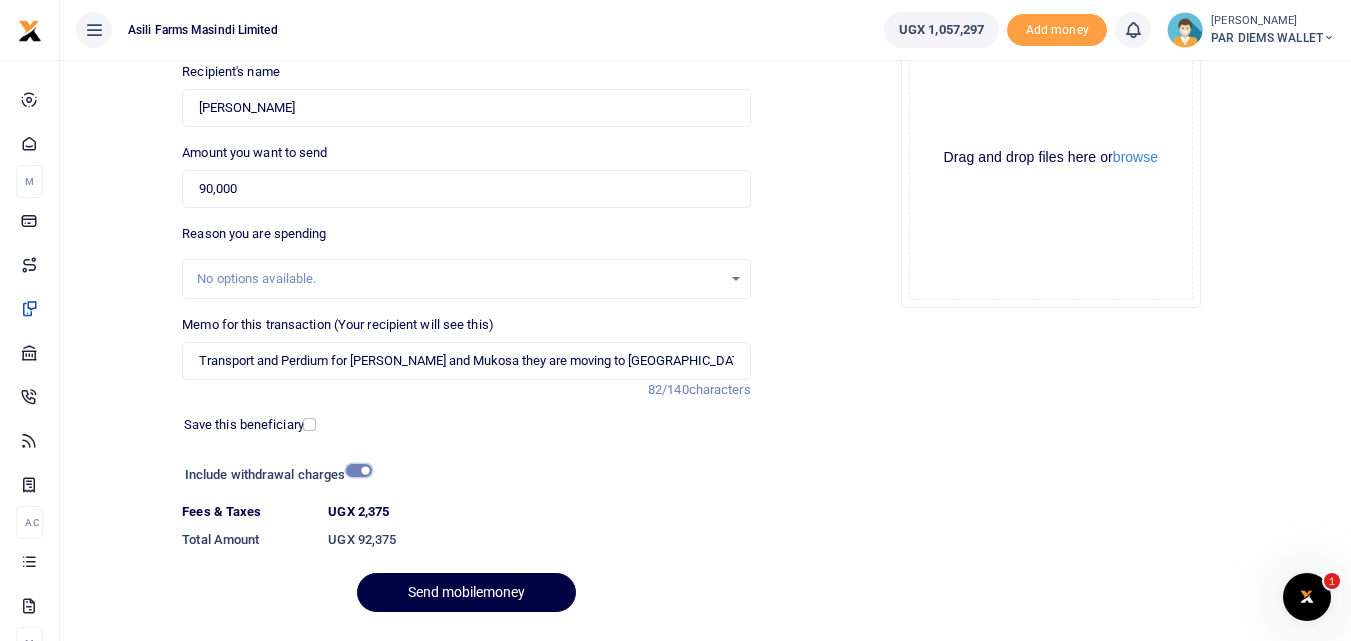 click at bounding box center [359, 470] 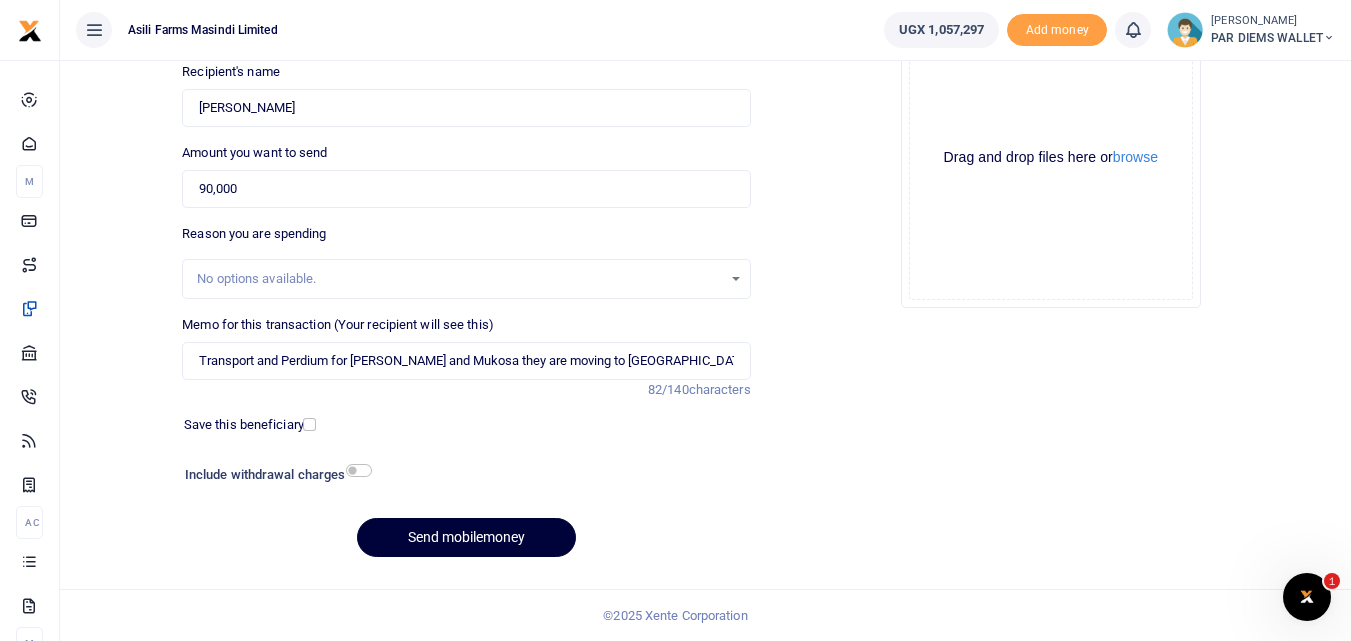 click on "Send mobilemoney" at bounding box center (466, 537) 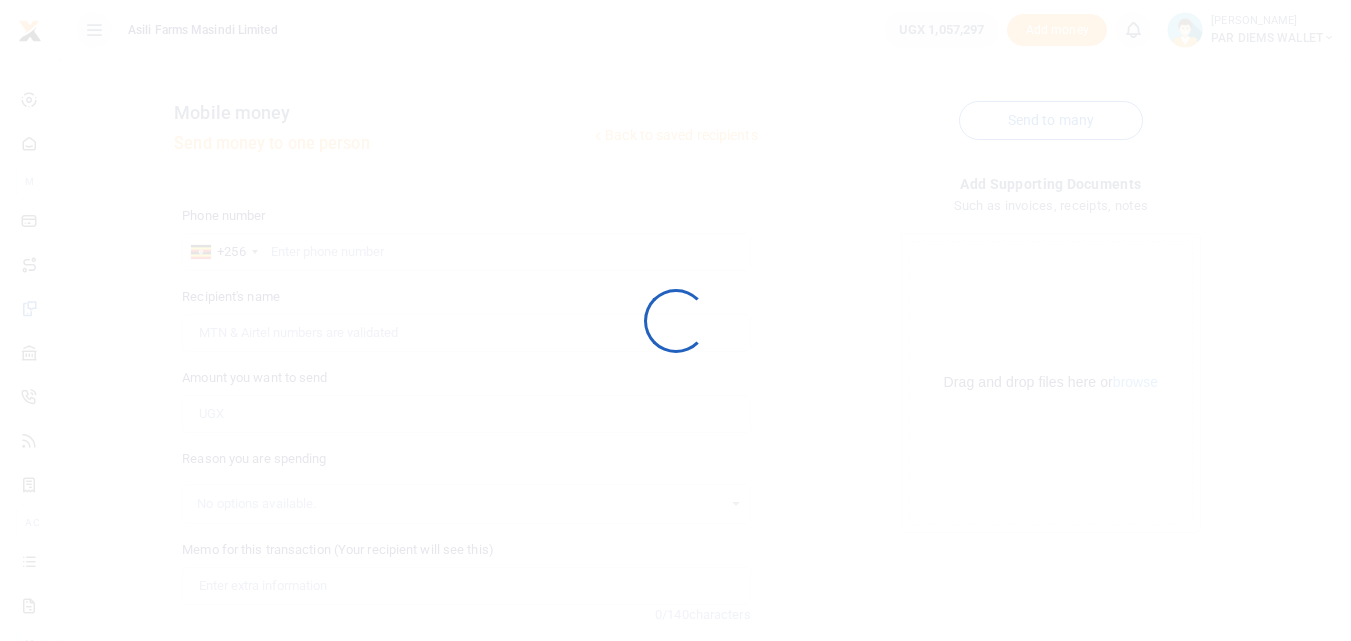 scroll, scrollTop: 225, scrollLeft: 0, axis: vertical 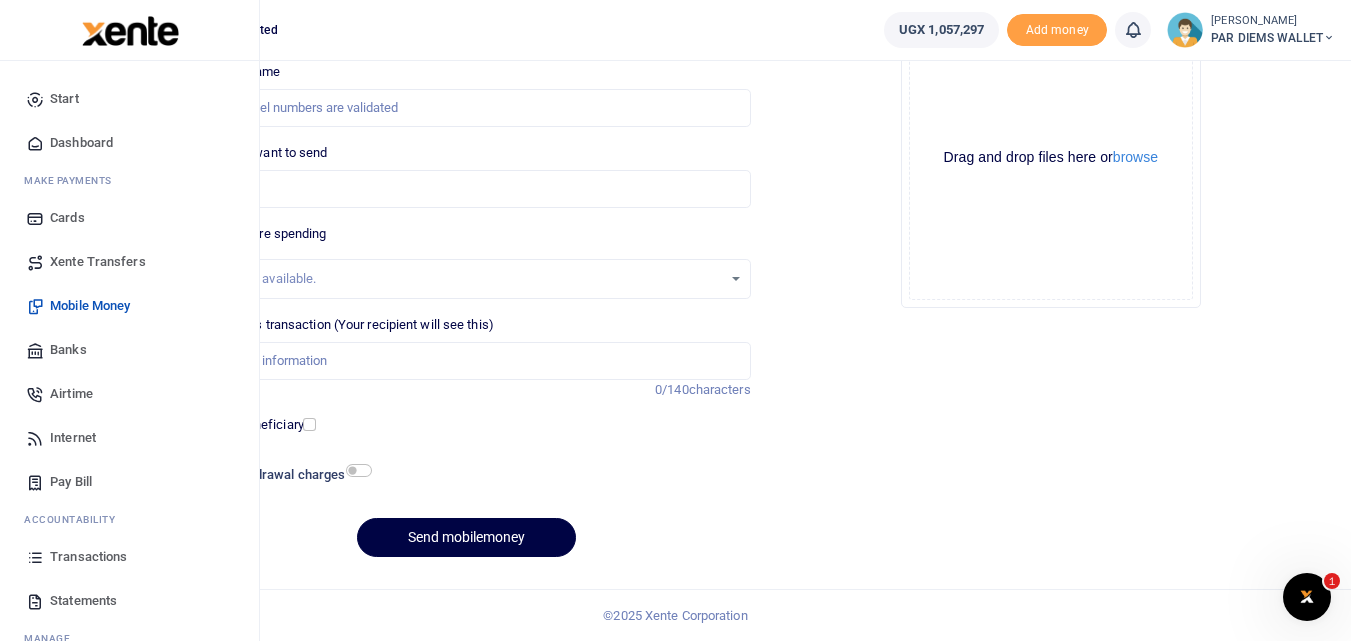 click at bounding box center (35, 557) 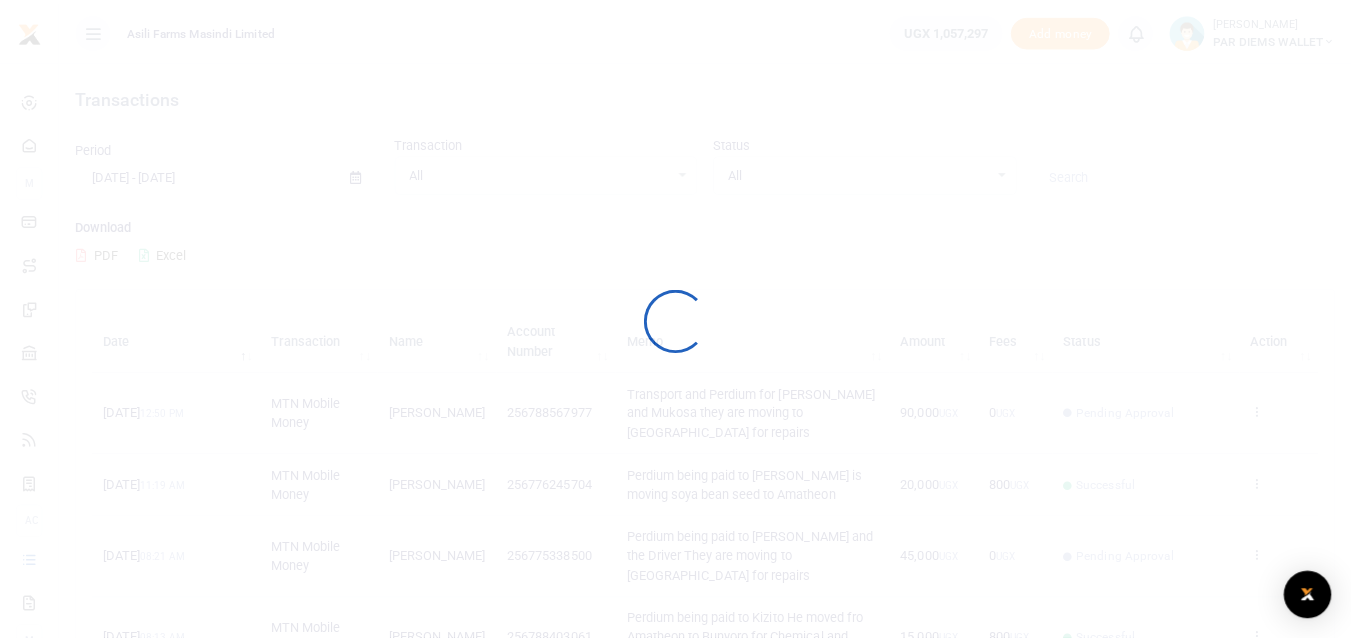 scroll, scrollTop: 0, scrollLeft: 0, axis: both 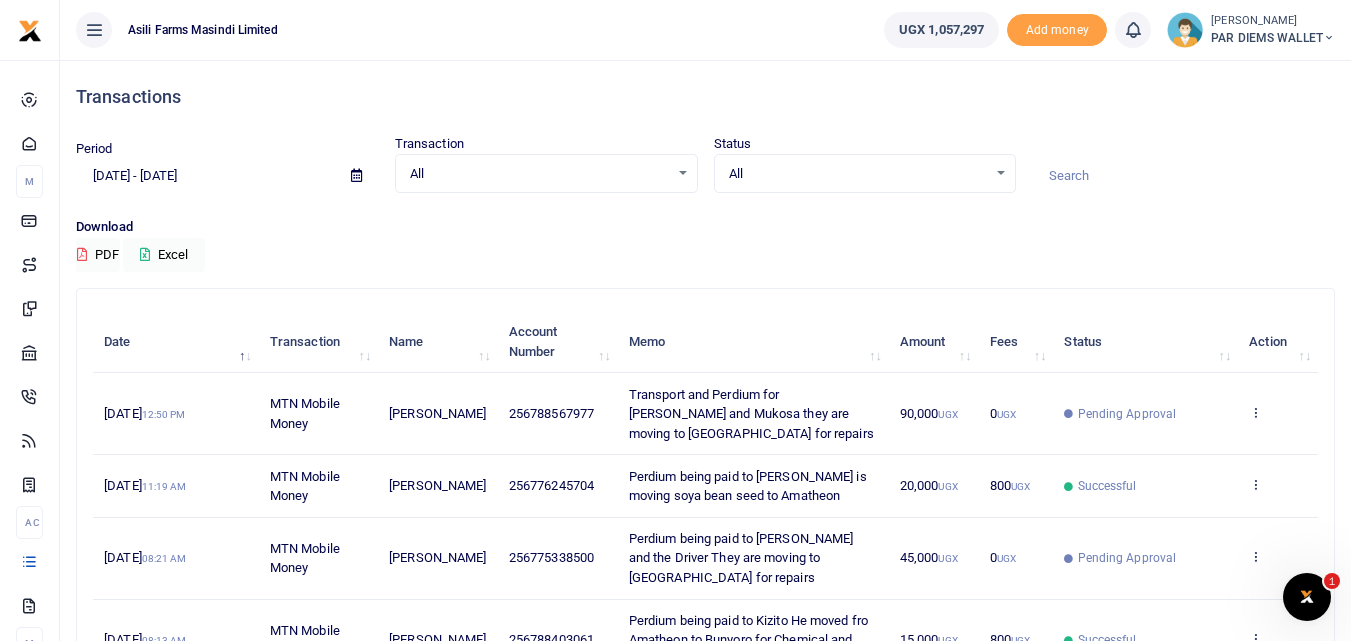 click on "View details
Send again" at bounding box center [1278, 414] 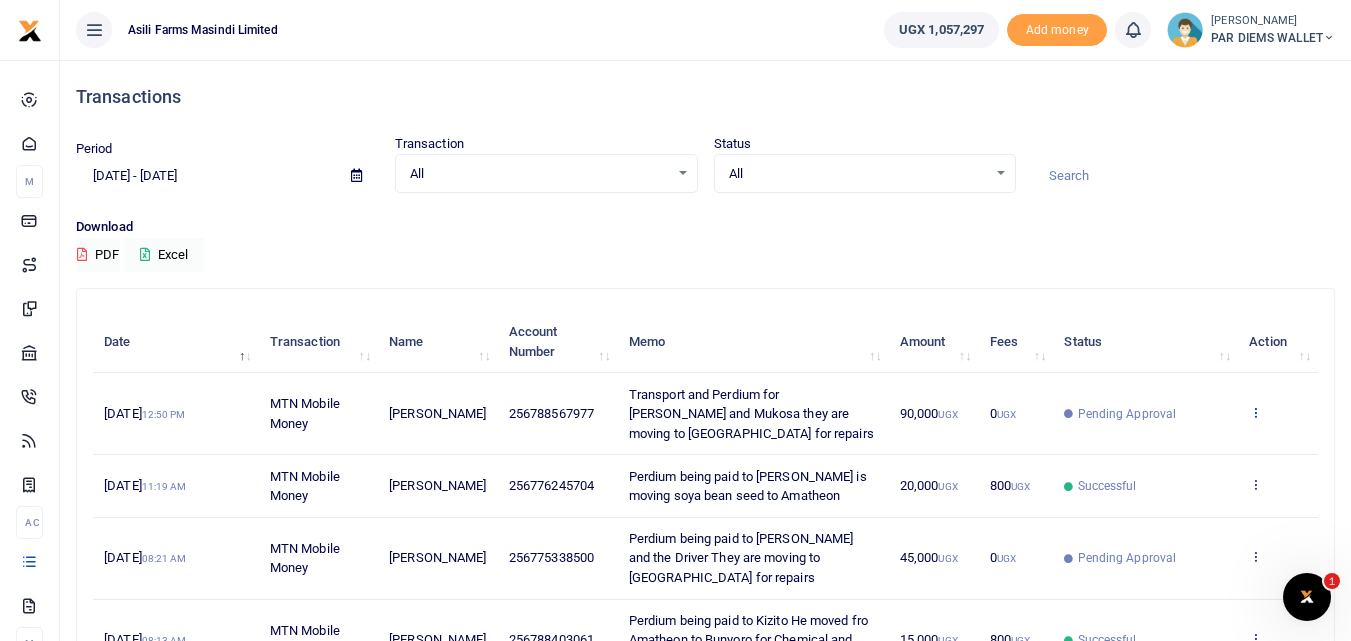 click at bounding box center (1255, 412) 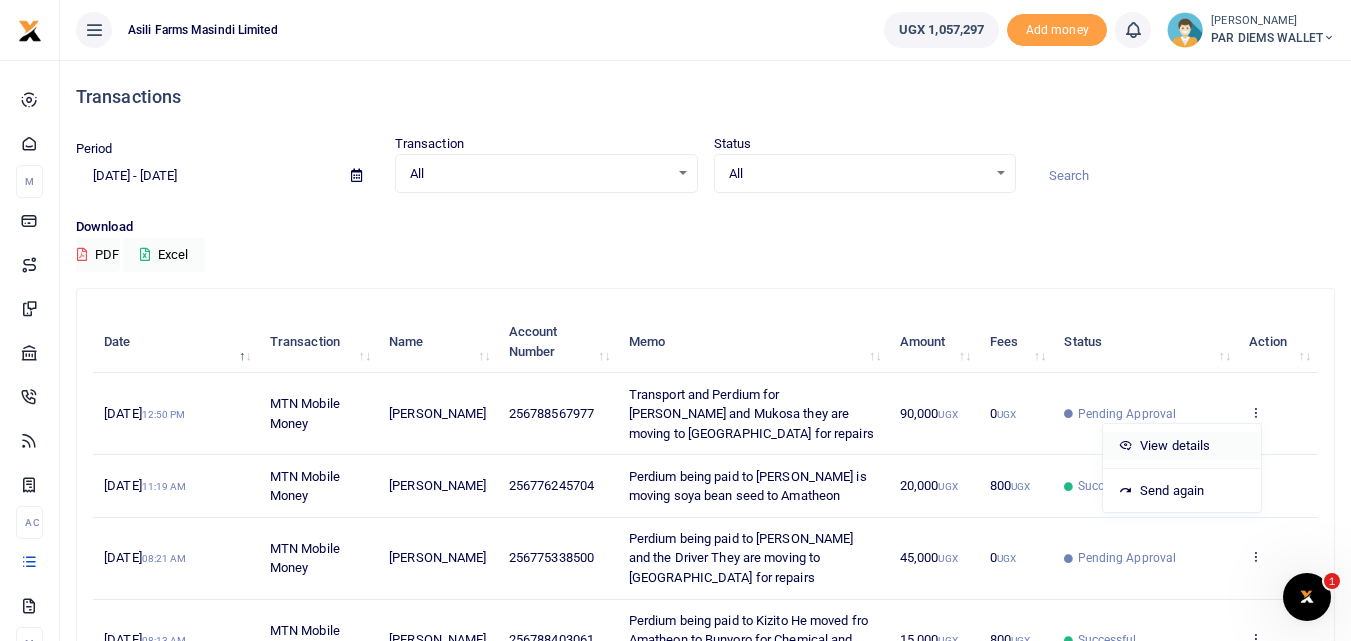 click on "View details" at bounding box center [1182, 446] 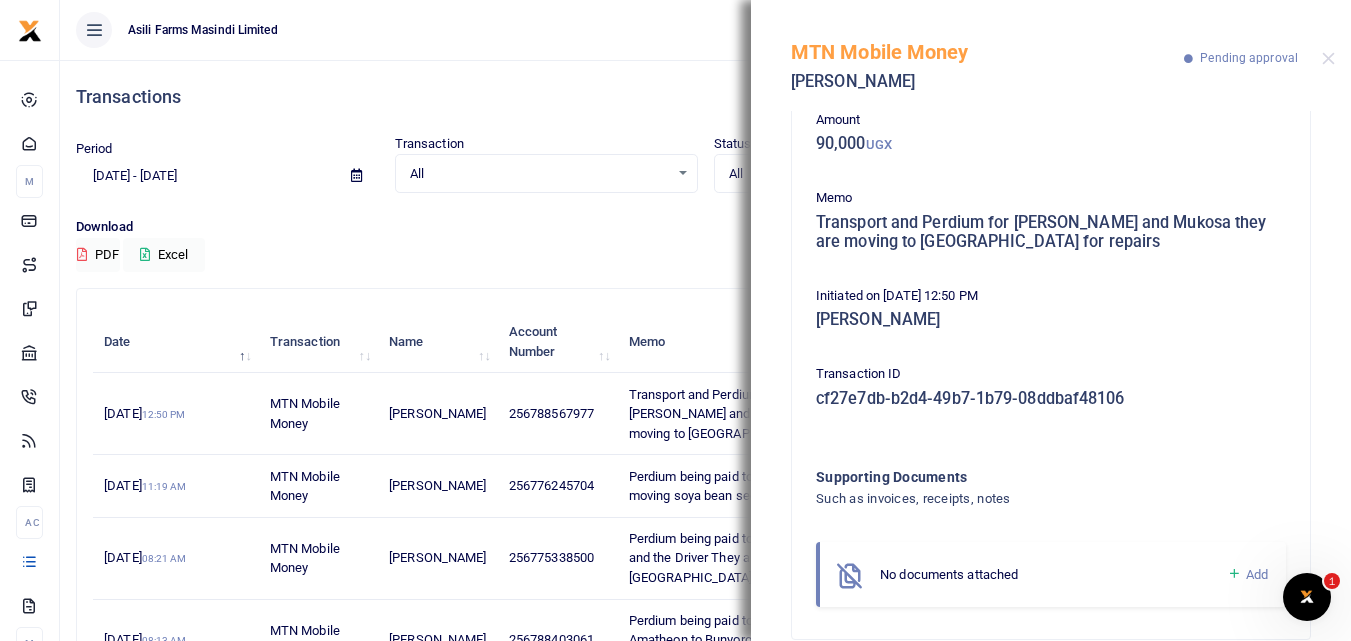 scroll, scrollTop: 139, scrollLeft: 0, axis: vertical 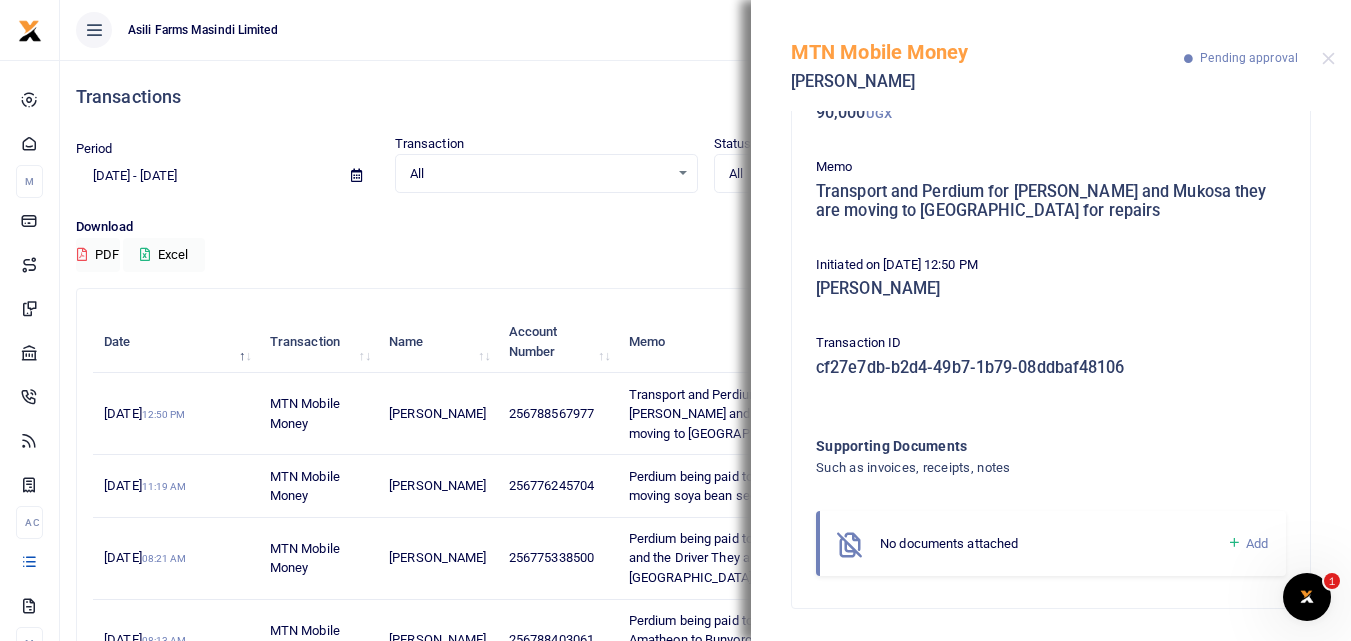 click at bounding box center [1234, 543] 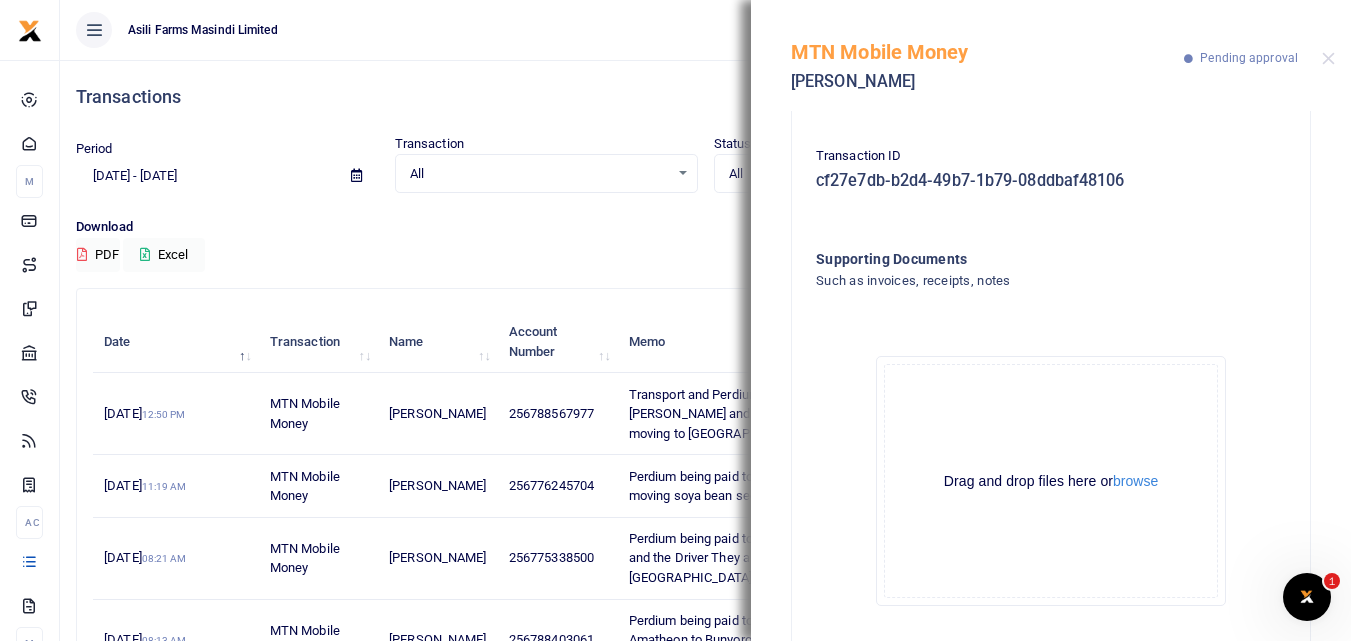 scroll, scrollTop: 364, scrollLeft: 0, axis: vertical 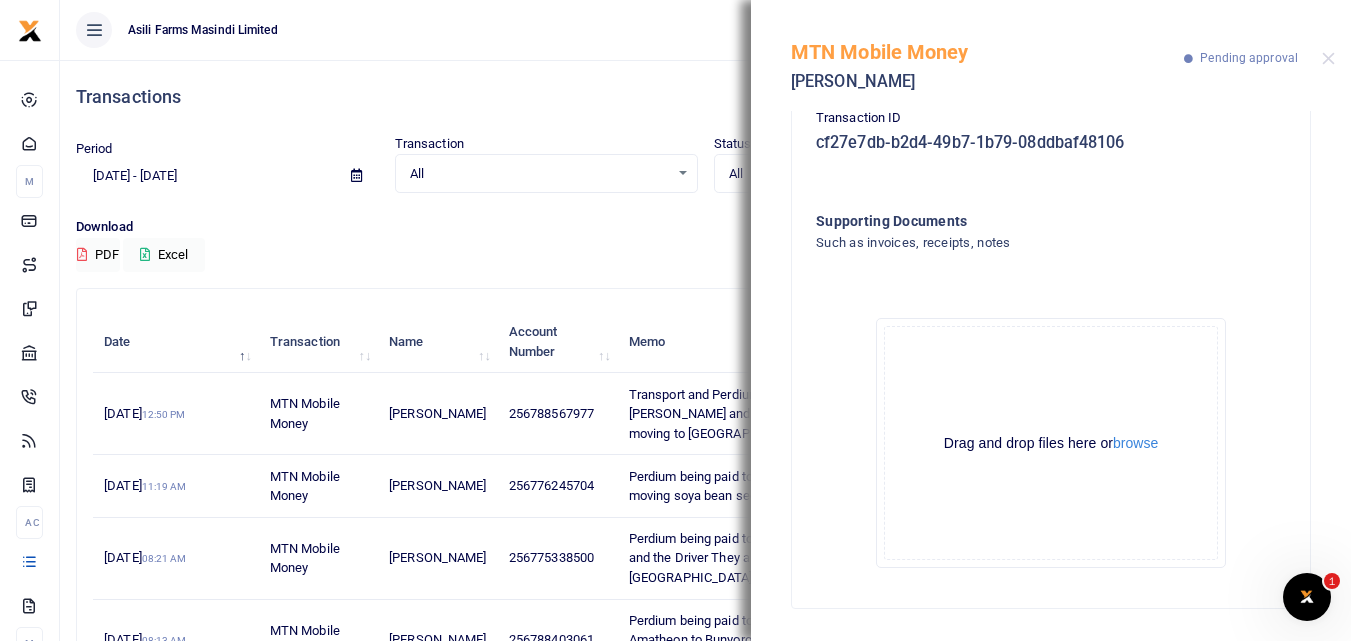 click on "Drag and drop files here or  browse Powered by  Uppy" 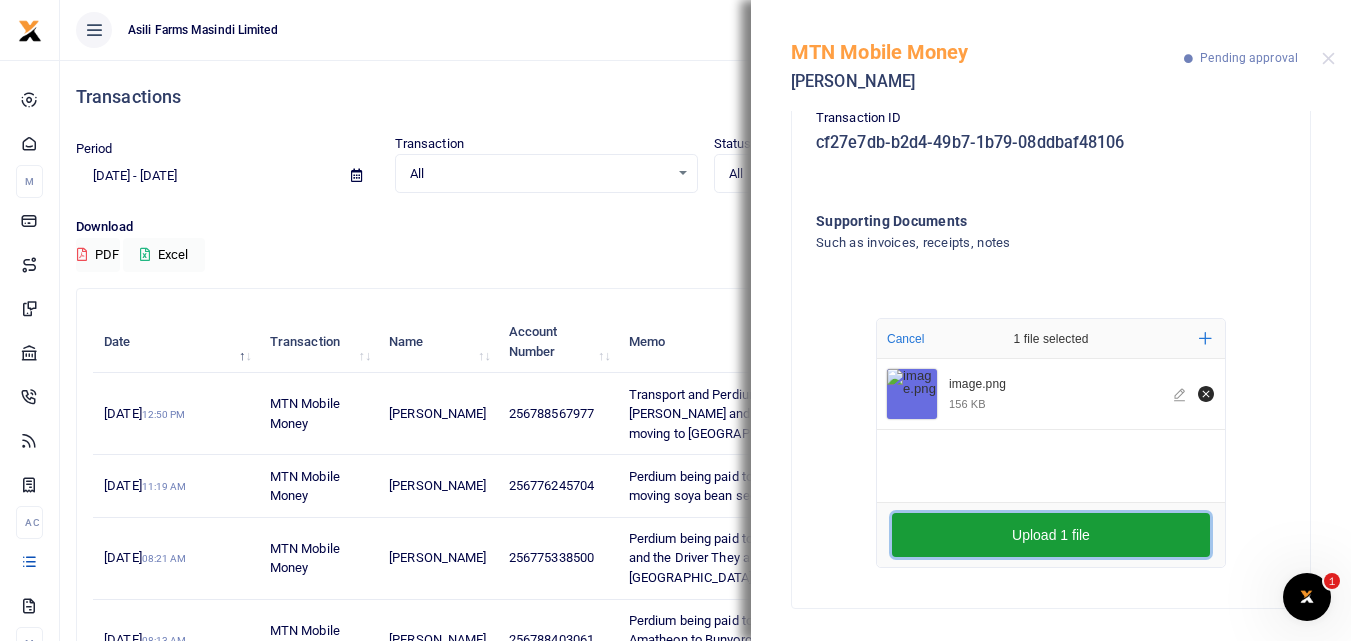click on "Upload 1 file" at bounding box center (1051, 535) 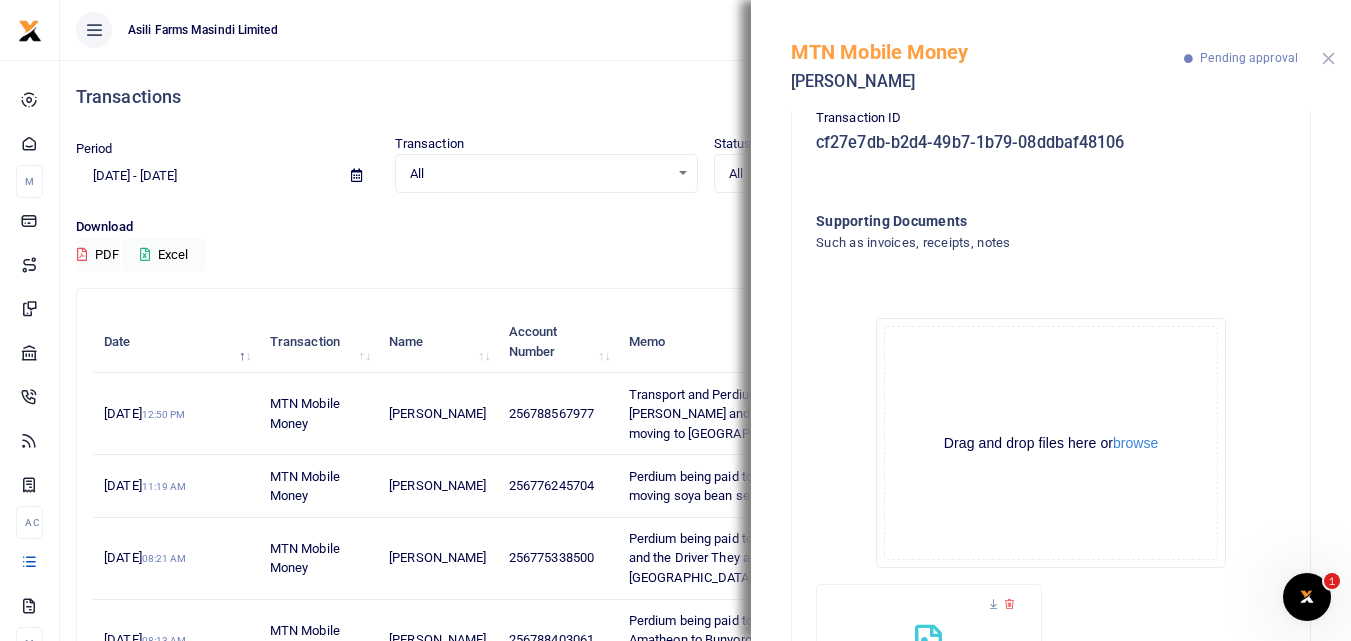 click at bounding box center [1328, 58] 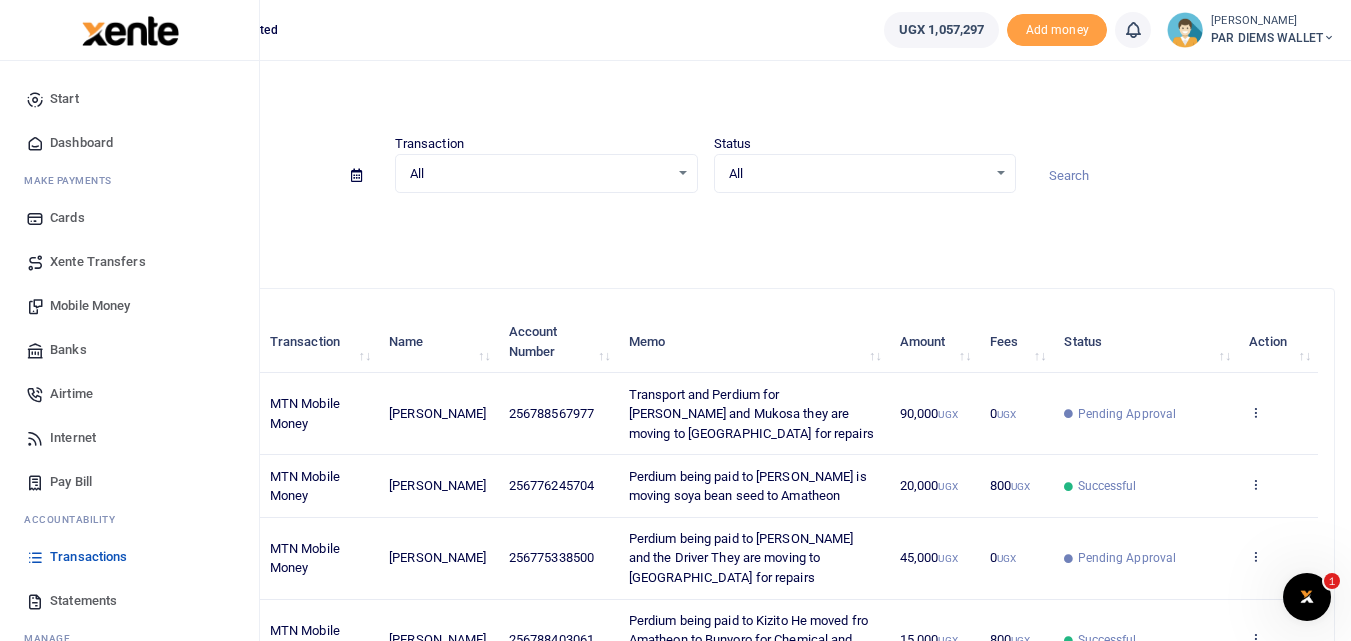 click on "Mobile Money" at bounding box center (90, 306) 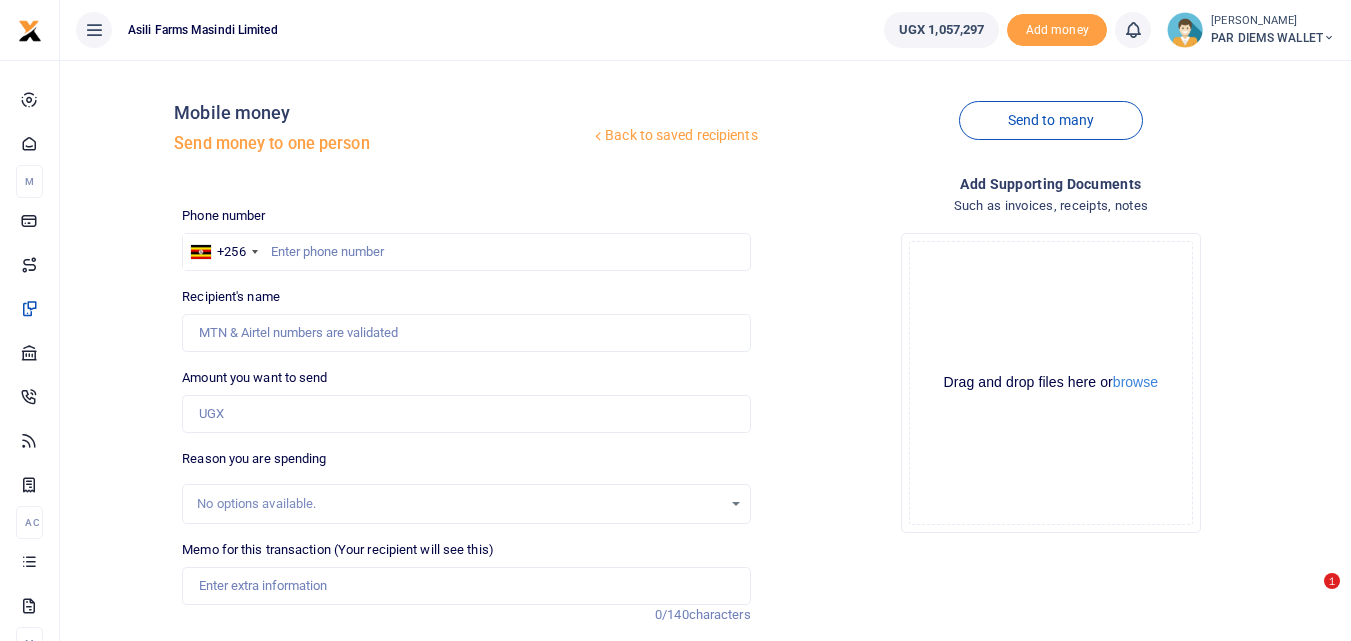 scroll, scrollTop: 0, scrollLeft: 0, axis: both 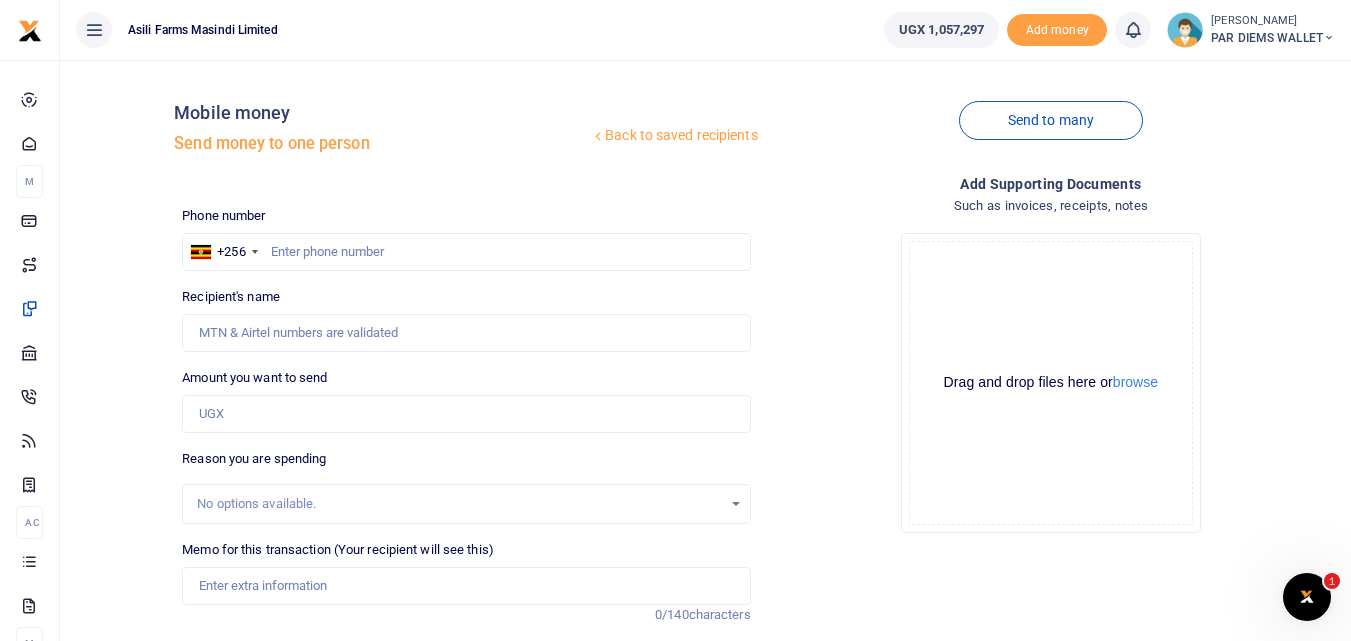 click at bounding box center (466, 252) 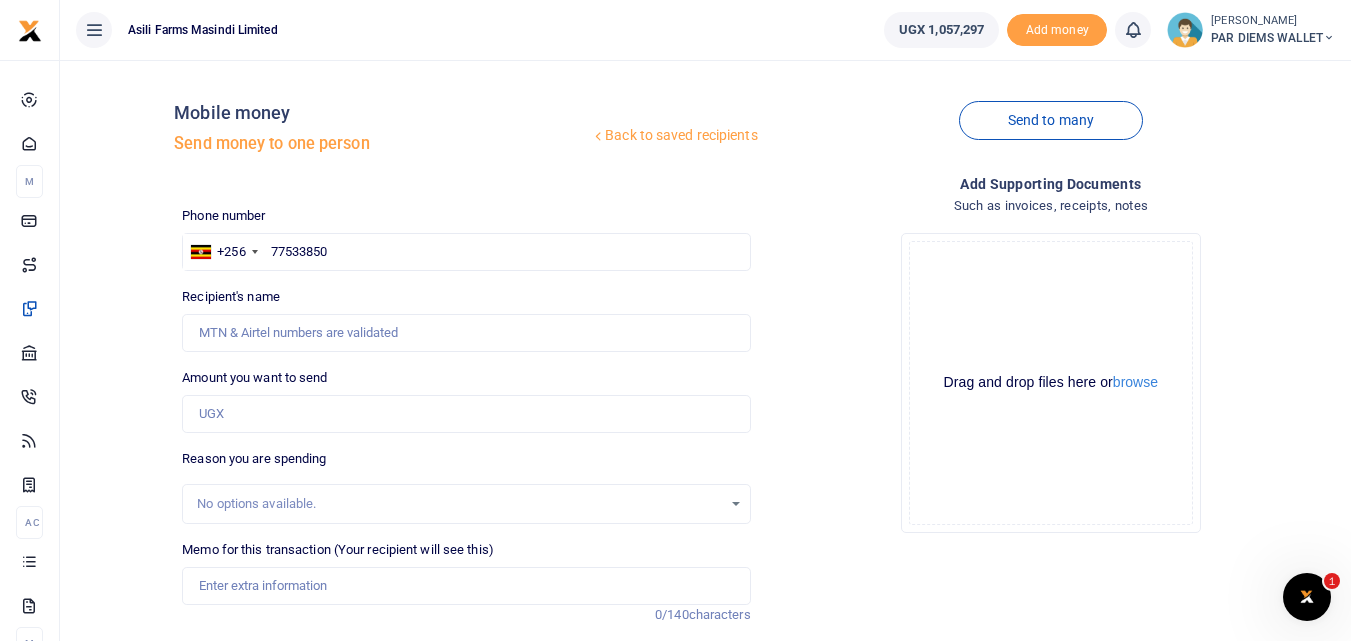 type on "775338500" 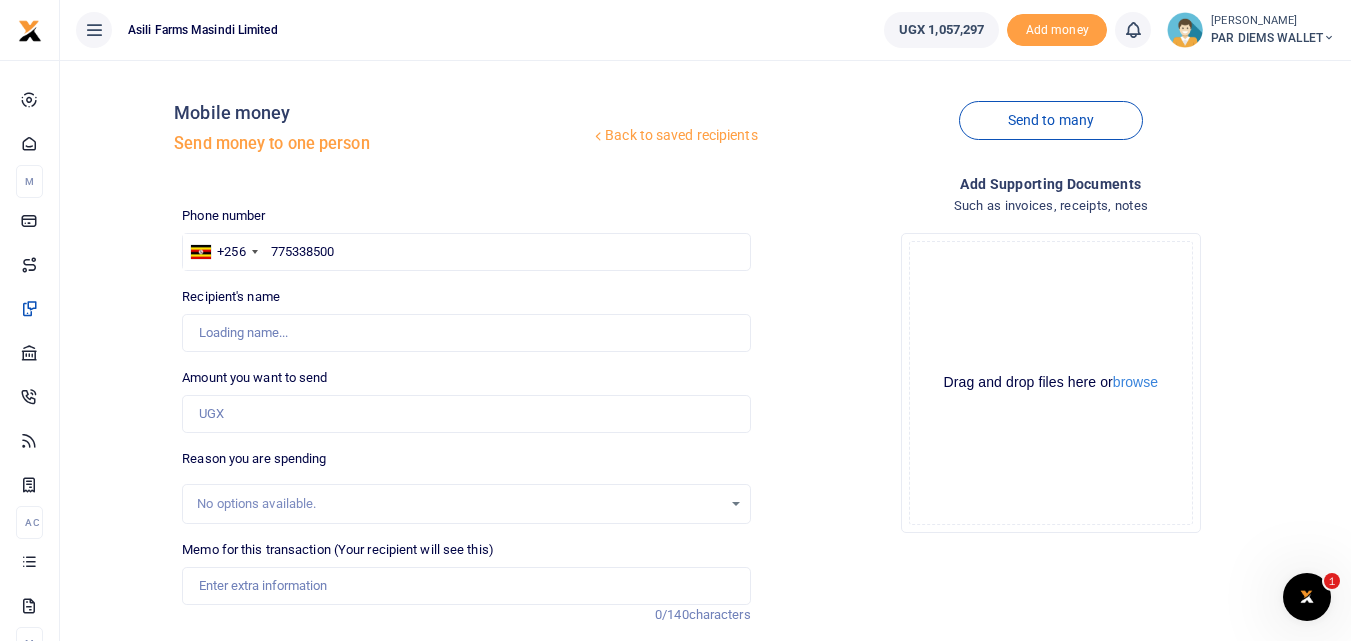type on "John Byaruhanga" 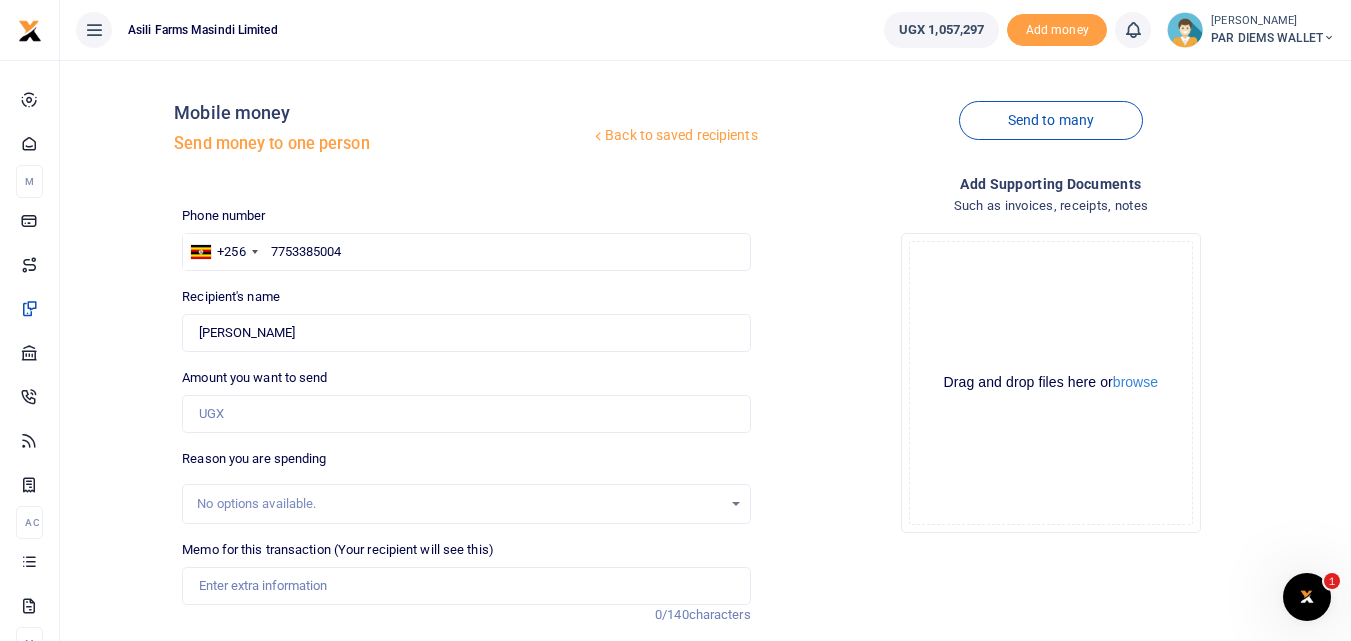 type on "77533850045" 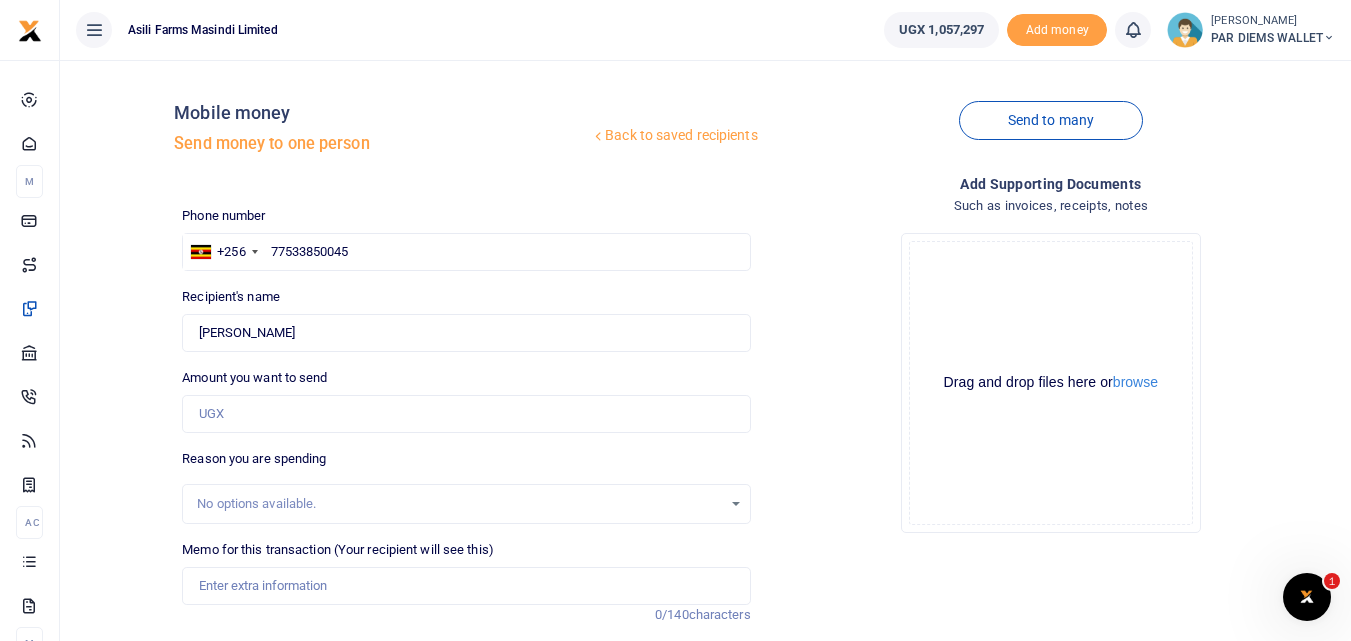 type 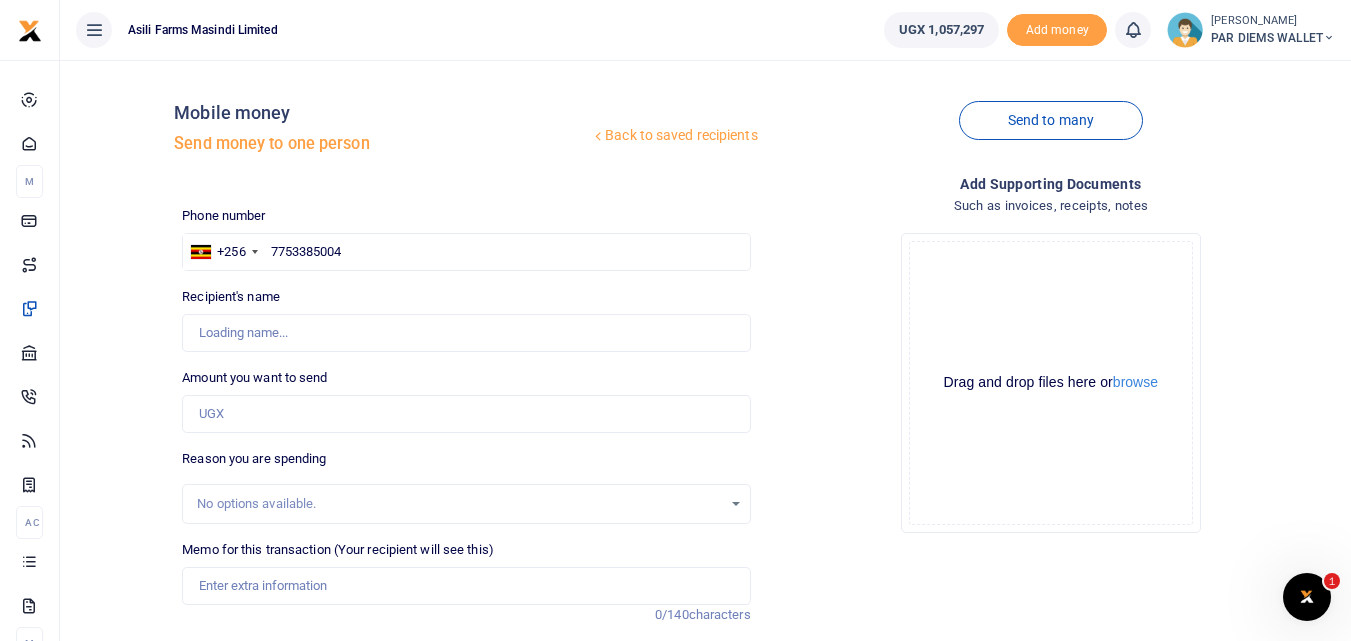 type on "775338500" 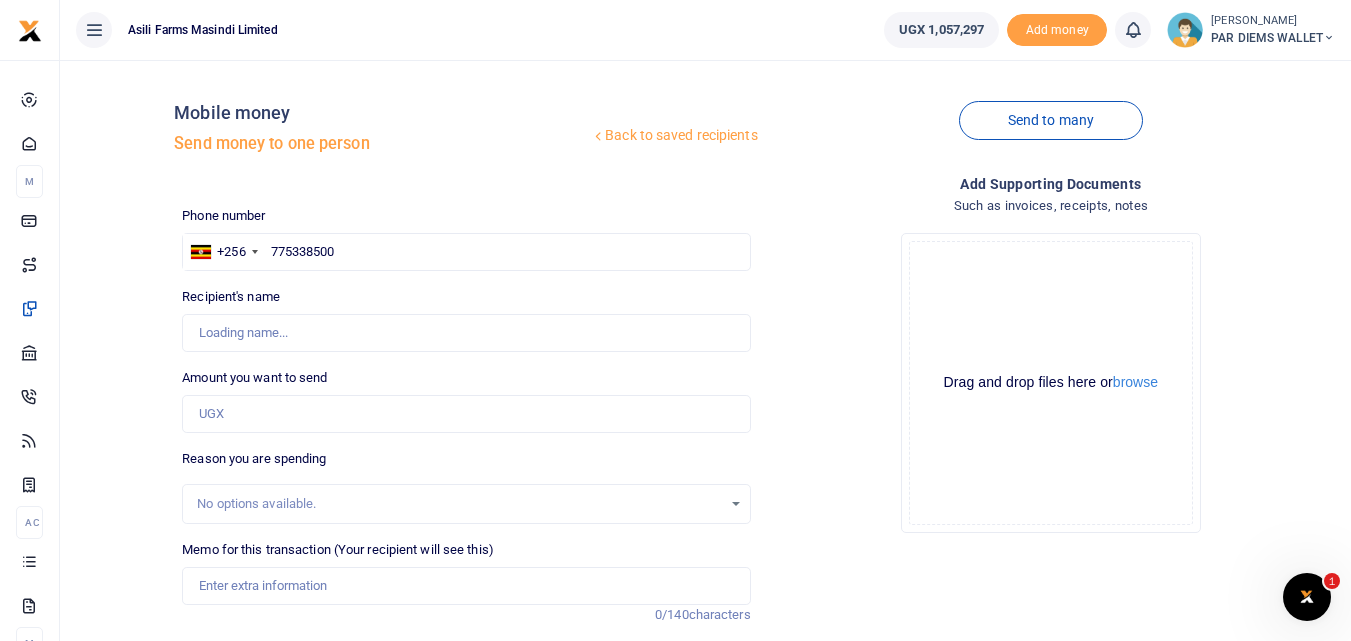 type on "John Byaruhanga" 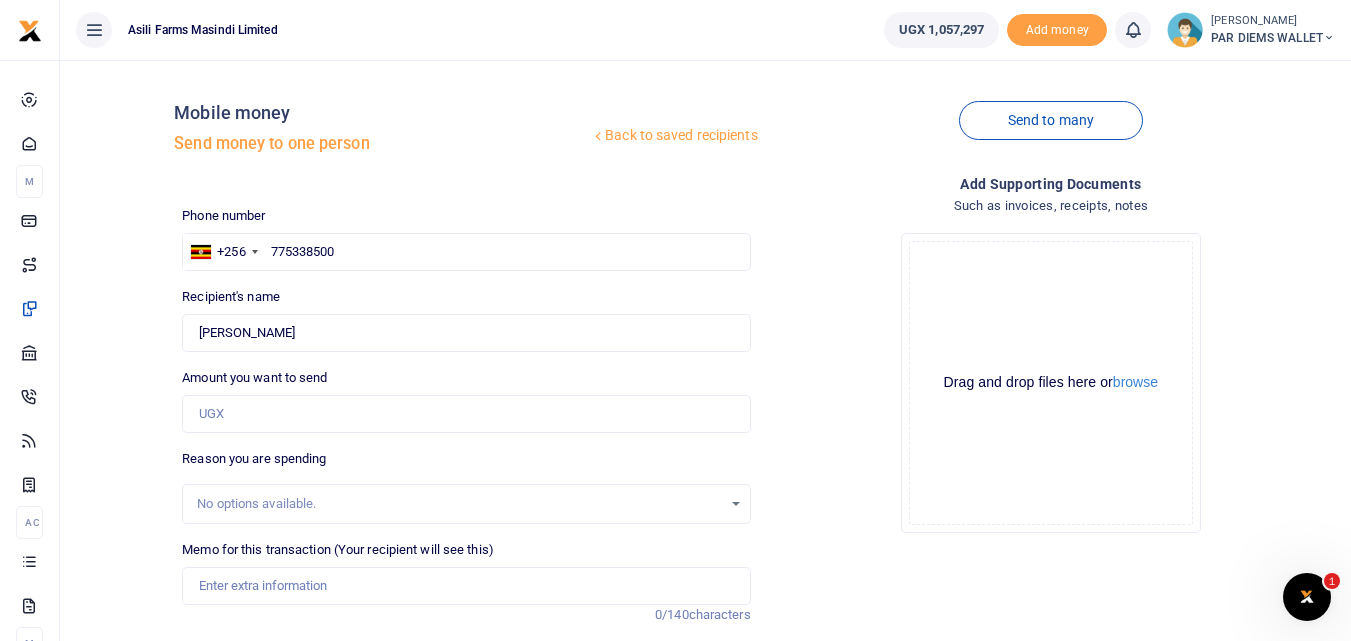 type on "775338500" 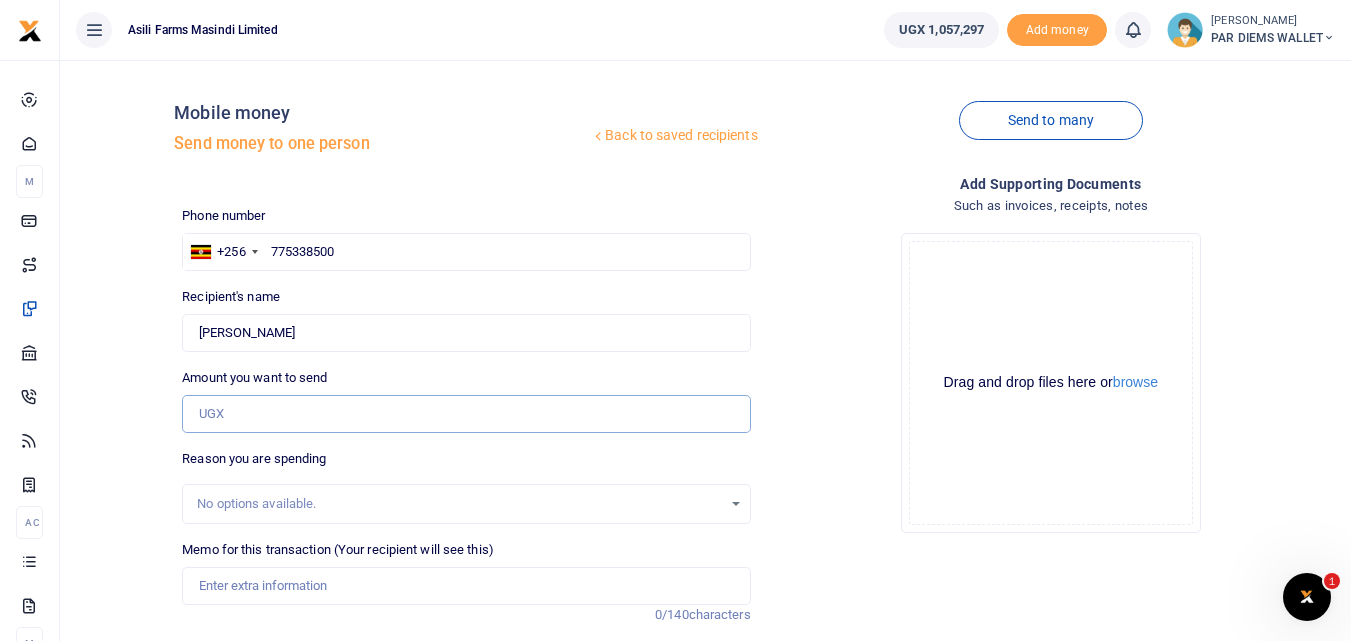 click on "Amount you want to send" at bounding box center (466, 414) 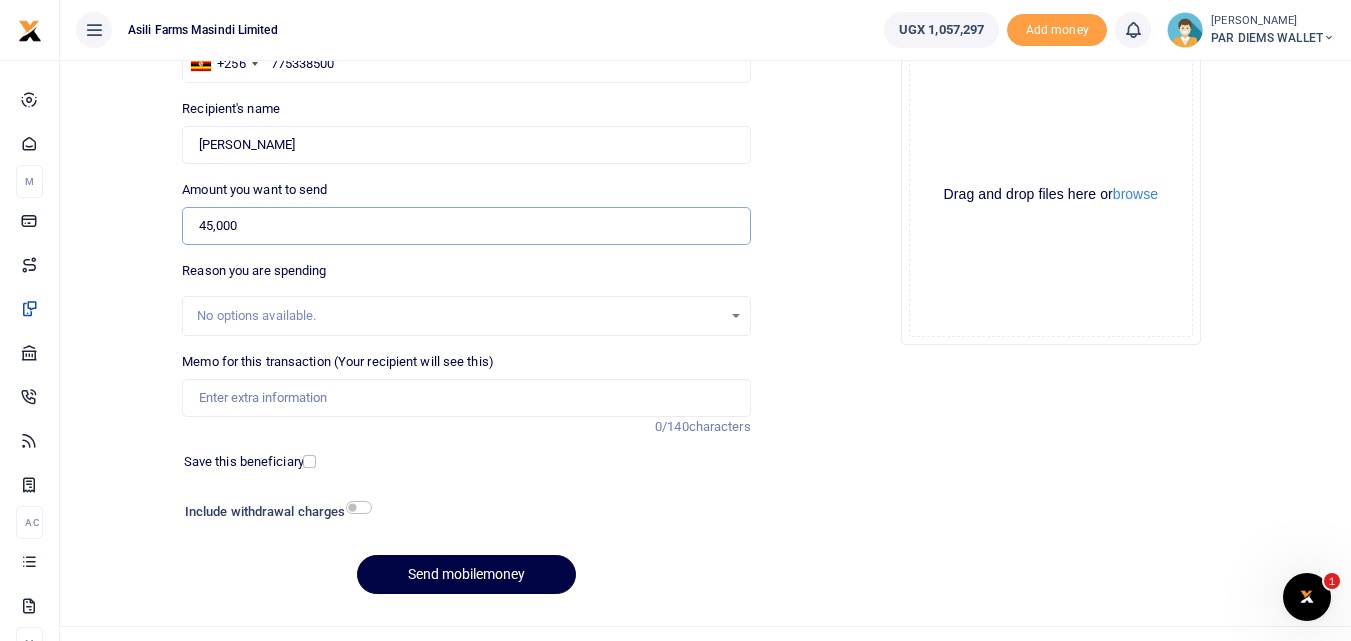 scroll, scrollTop: 225, scrollLeft: 0, axis: vertical 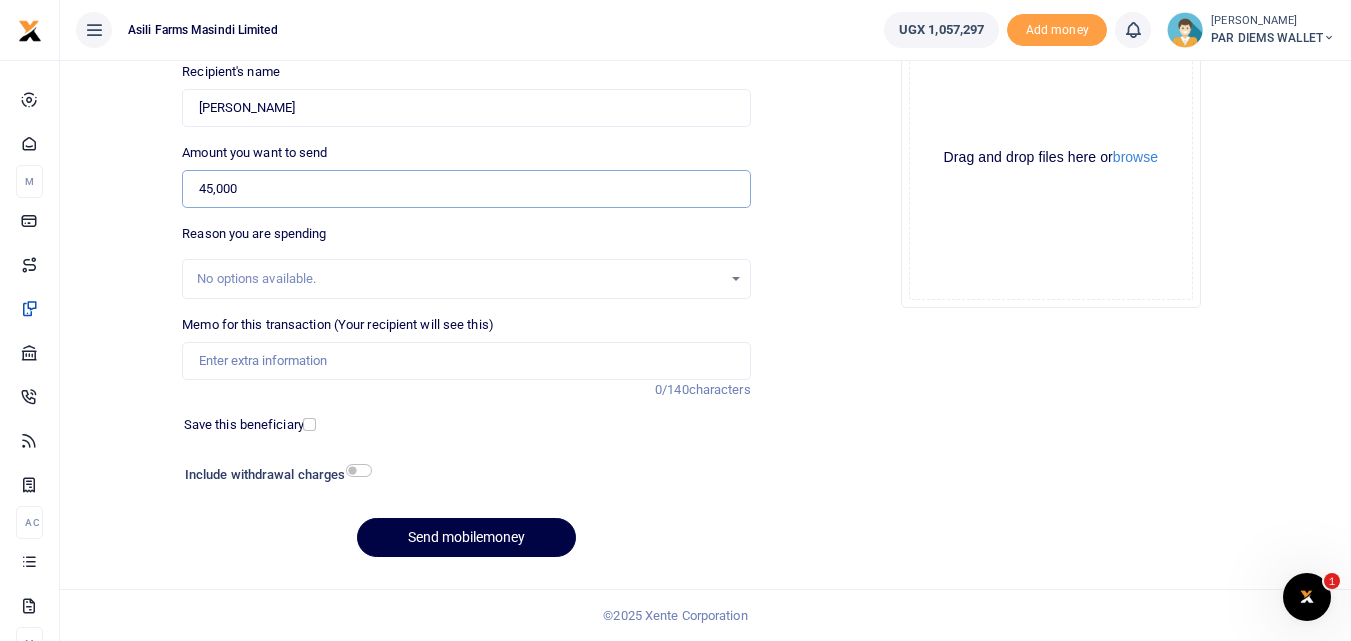 type on "45,000" 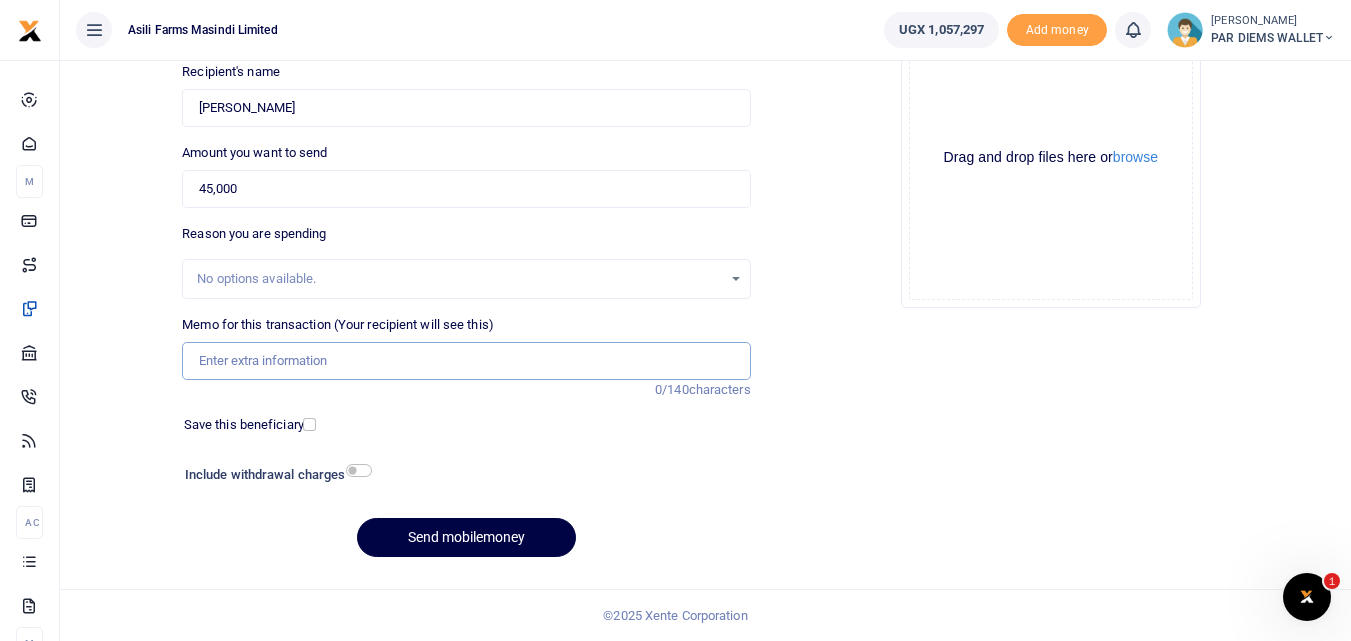 click on "Memo for this transaction (Your recipient will see this)" at bounding box center (466, 361) 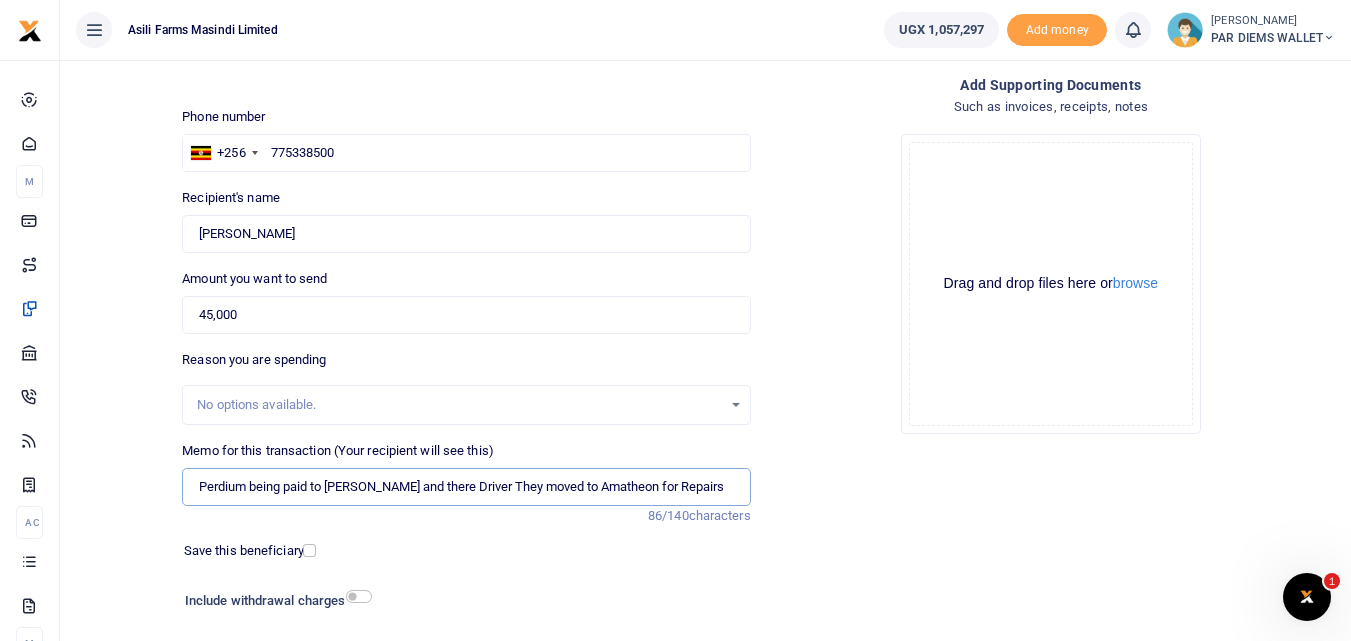 scroll, scrollTop: 93, scrollLeft: 0, axis: vertical 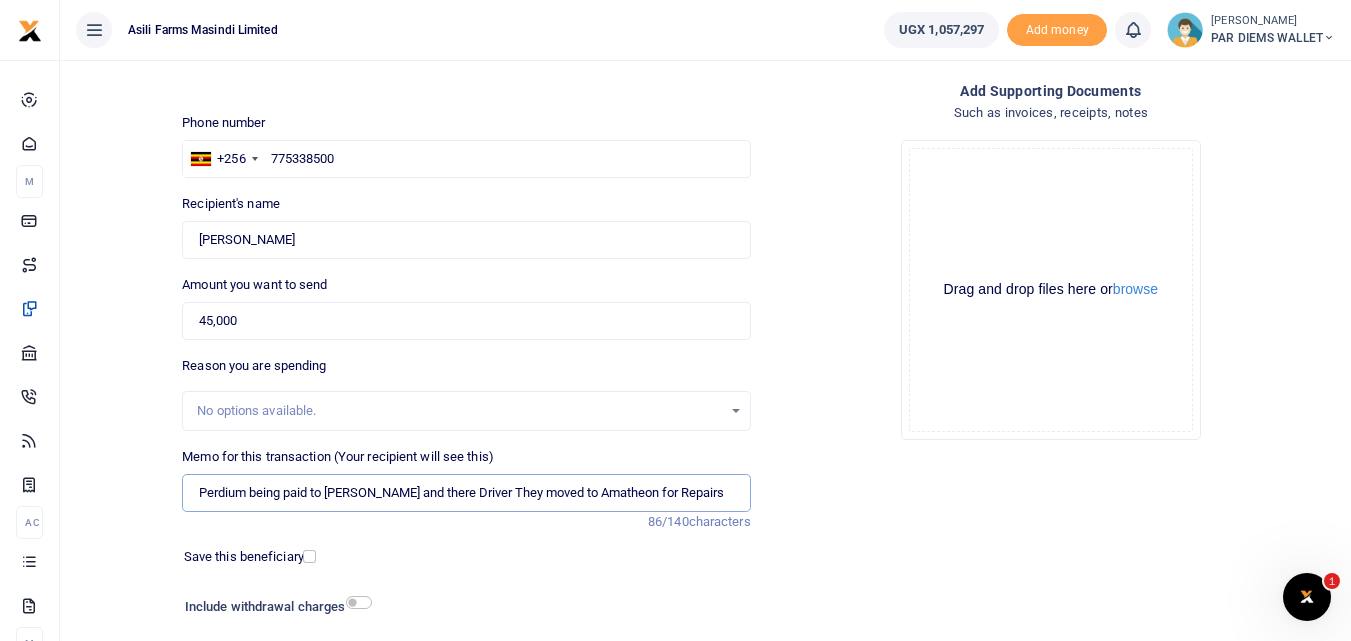 type on "Perdium being paid to John Fisher and there Driver They moved to Amatheon for Repairs" 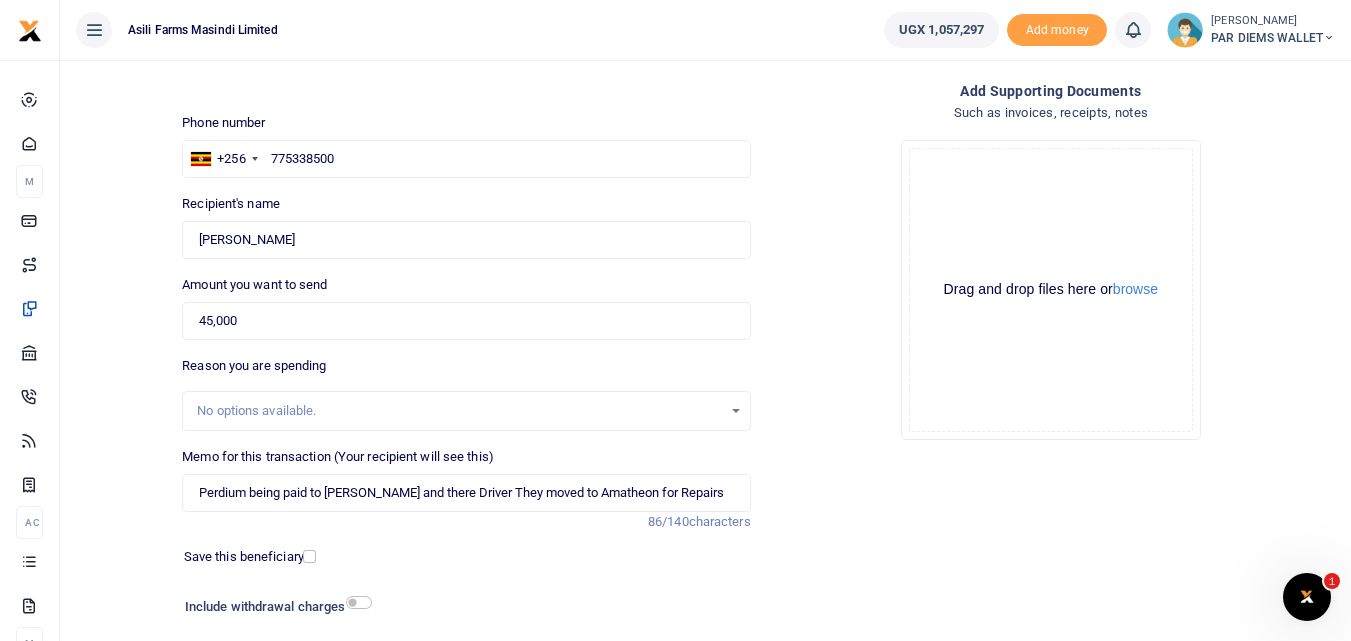 click on "Drag and drop files here or  browse Powered by  Uppy" 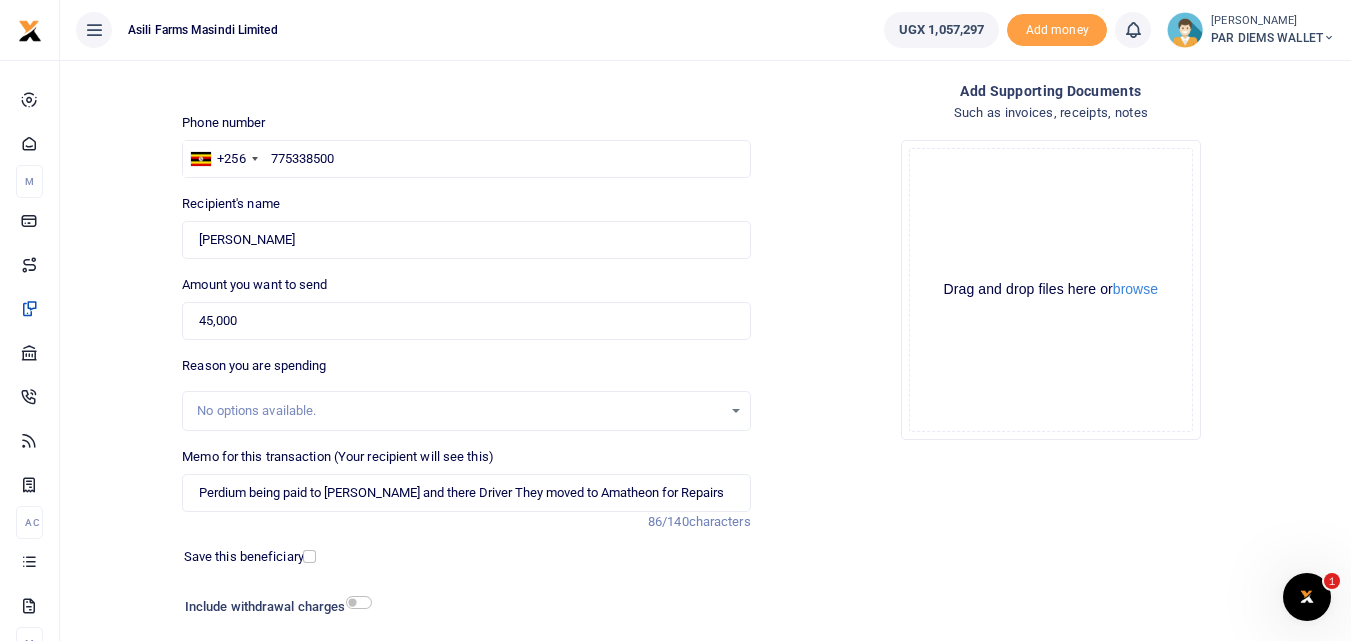 click on "Drag and drop files here or  browse Powered by  Uppy" 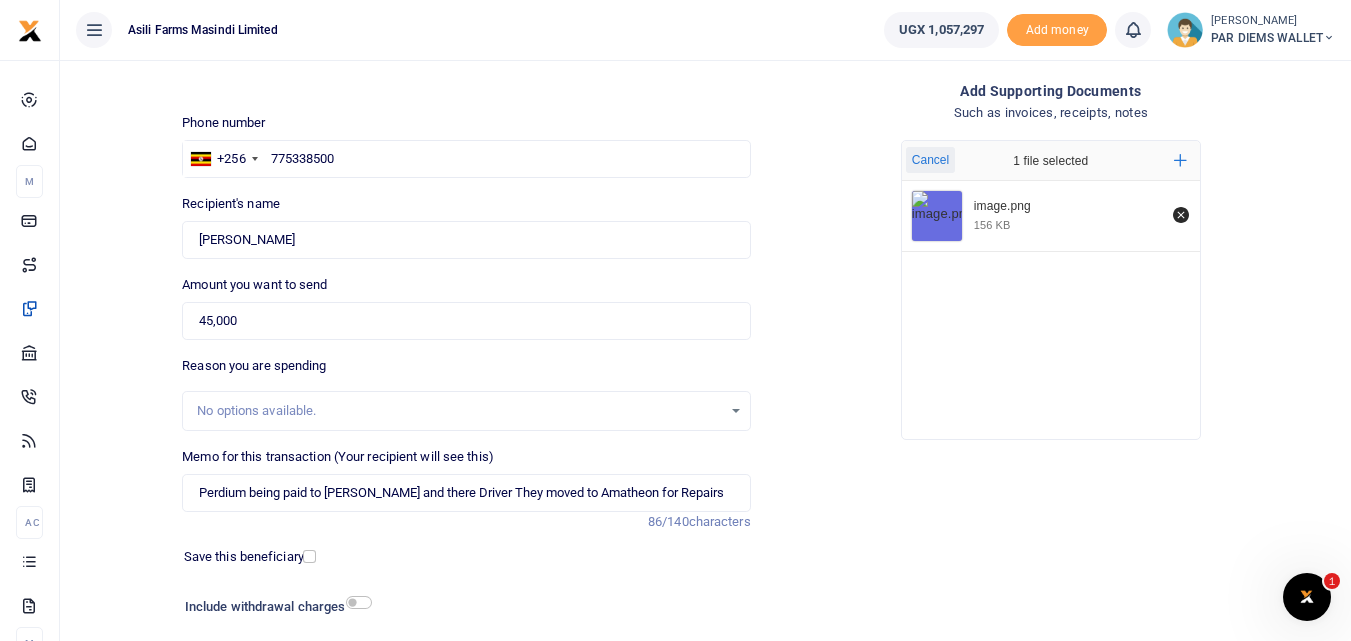 scroll, scrollTop: 225, scrollLeft: 0, axis: vertical 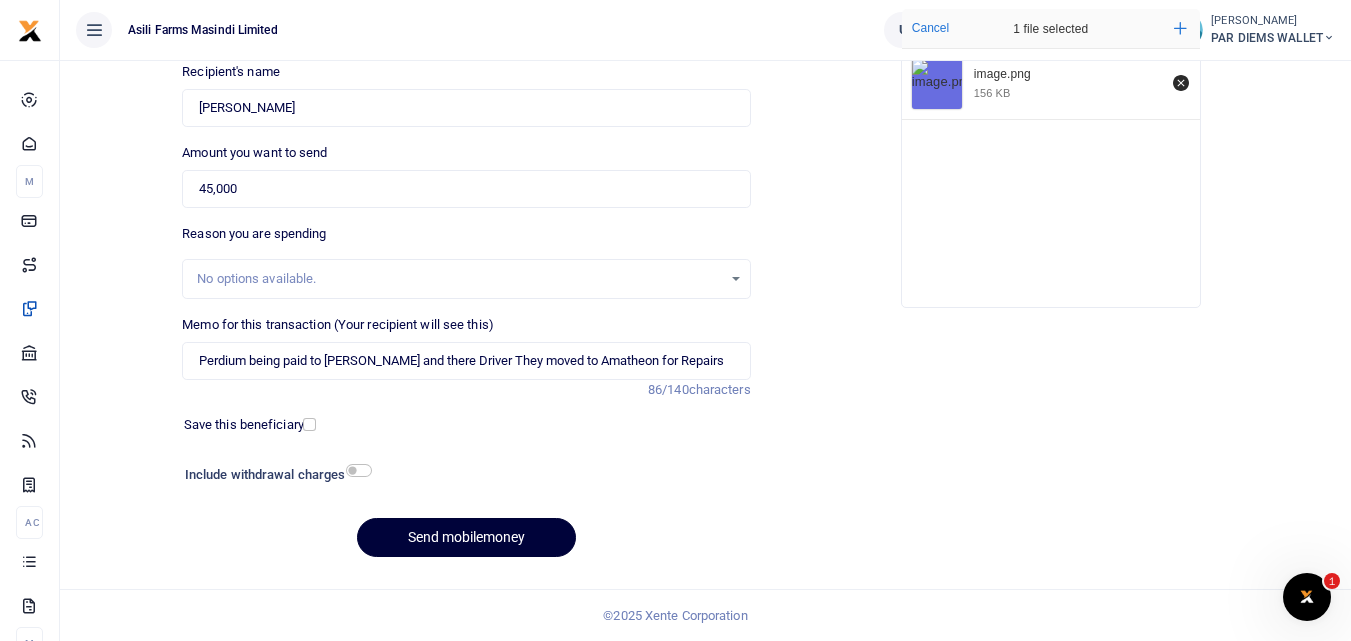click on "Send mobilemoney" at bounding box center [466, 537] 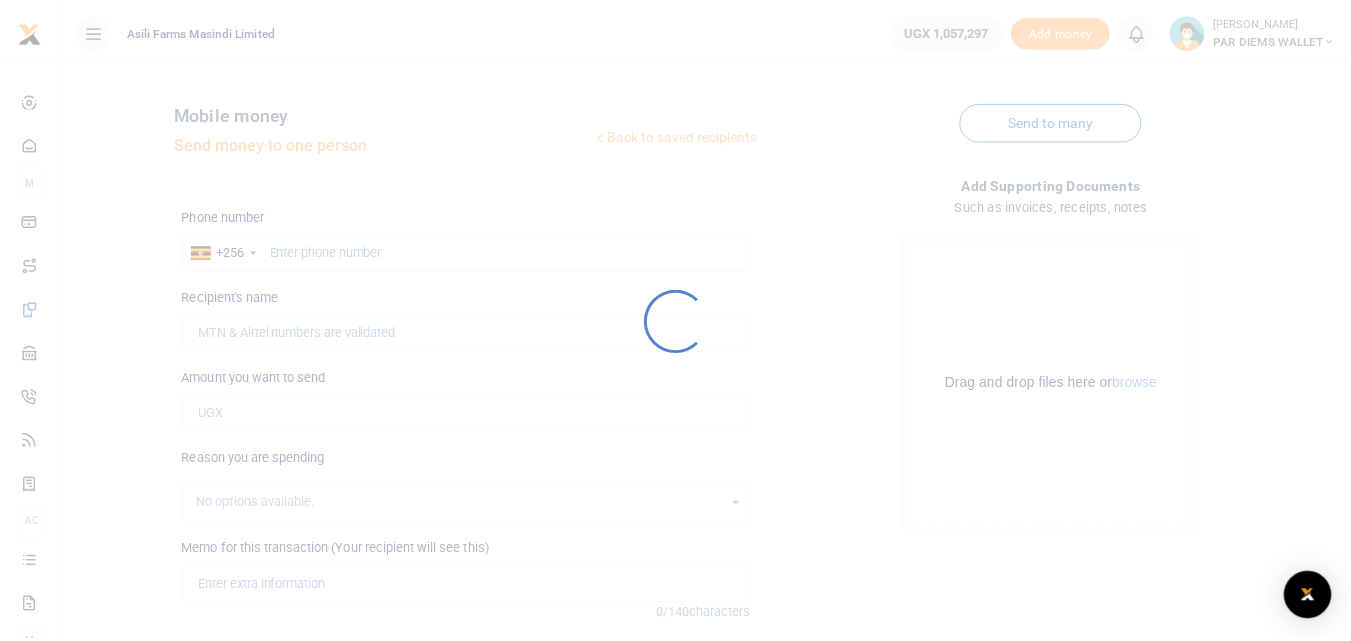 scroll, scrollTop: 225, scrollLeft: 0, axis: vertical 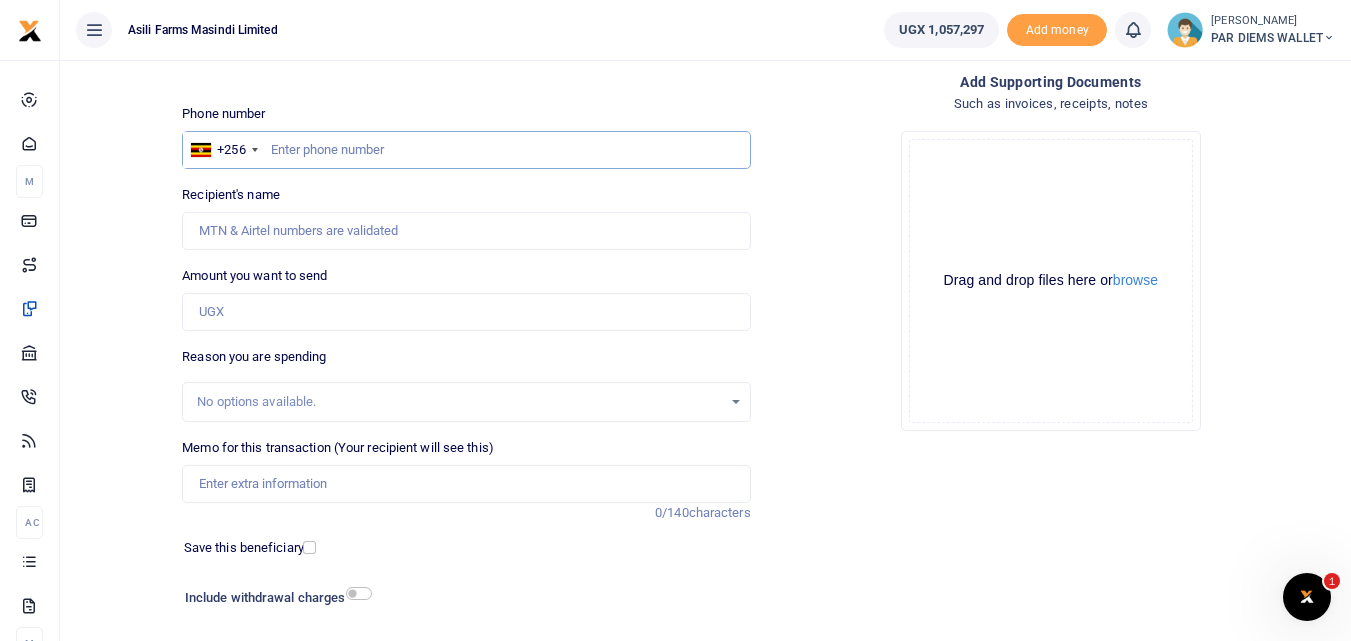 click at bounding box center [466, 150] 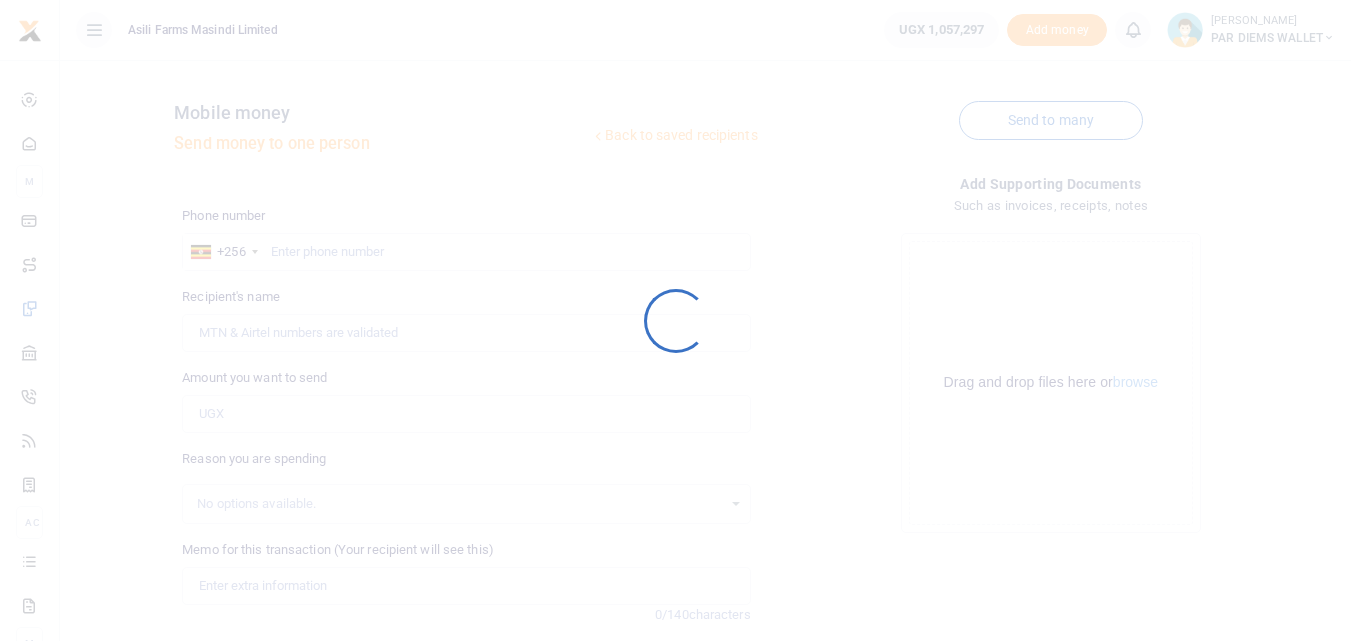 scroll, scrollTop: 0, scrollLeft: 0, axis: both 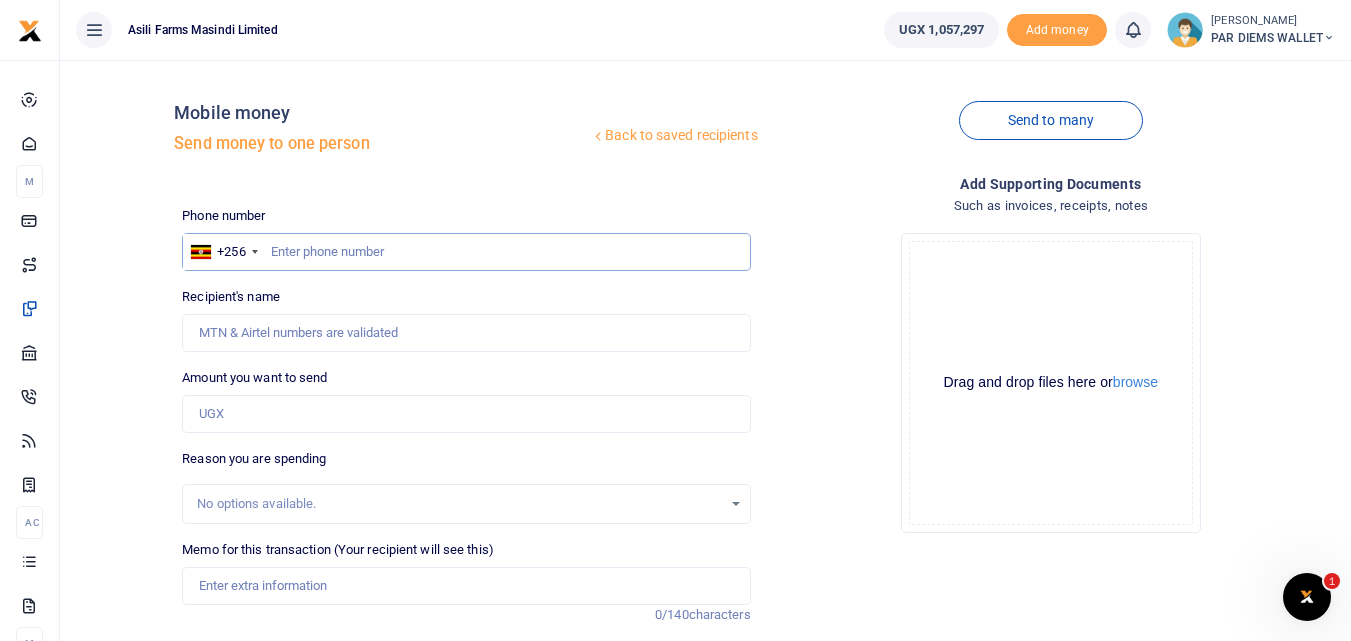click at bounding box center [466, 252] 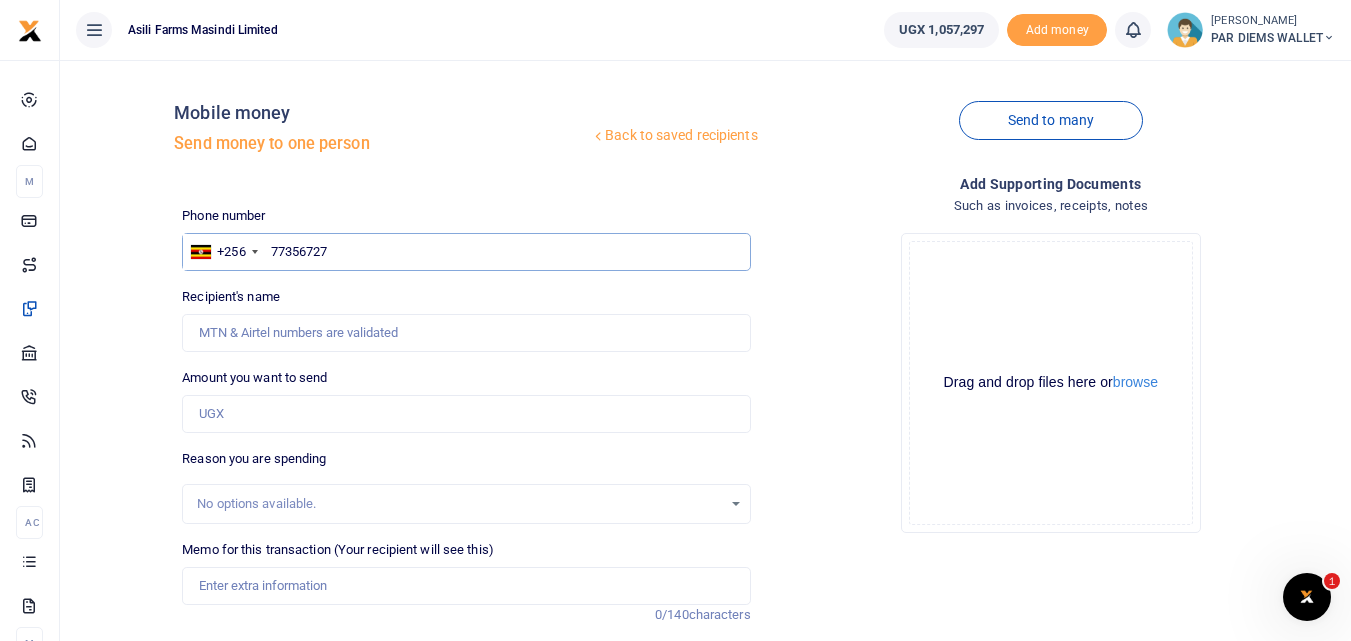 type on "773567275" 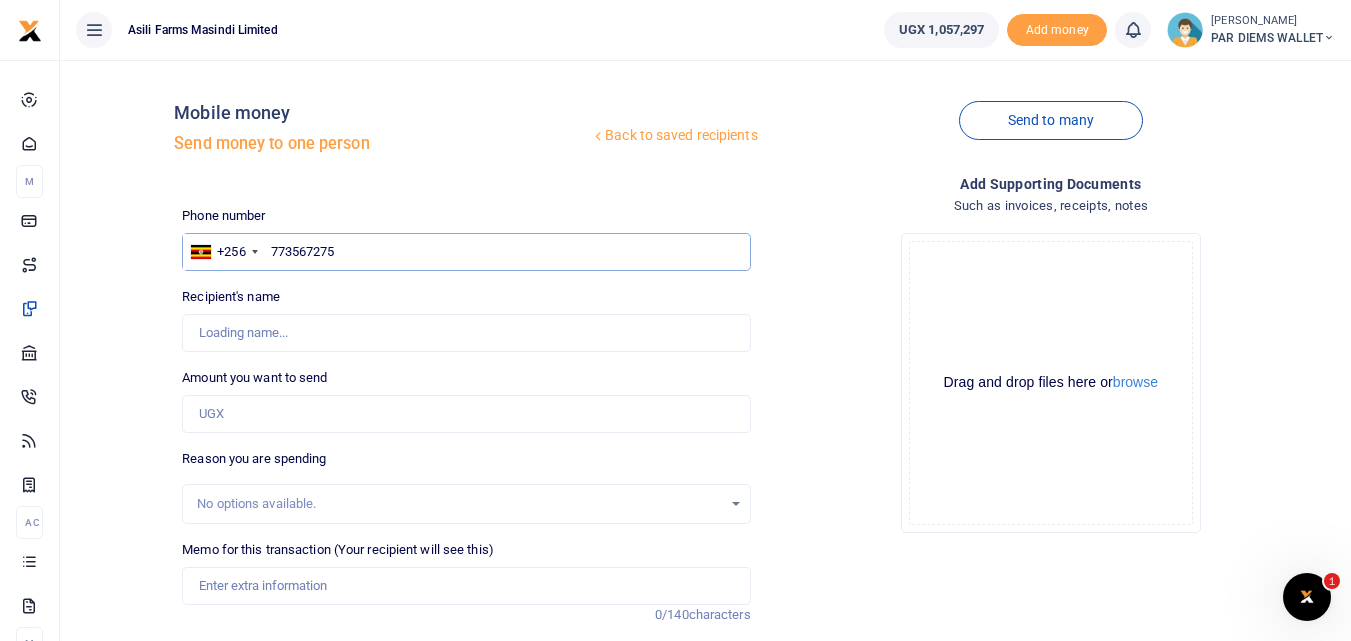 type on "[PERSON_NAME]" 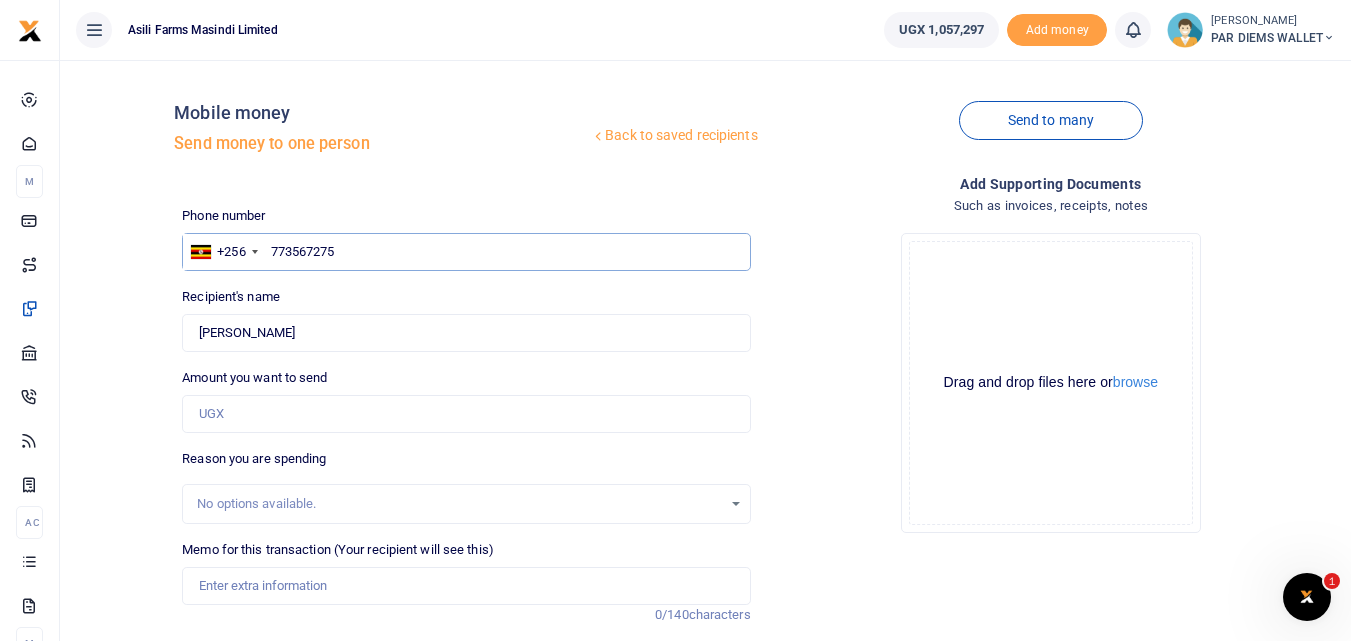 type on "773567275" 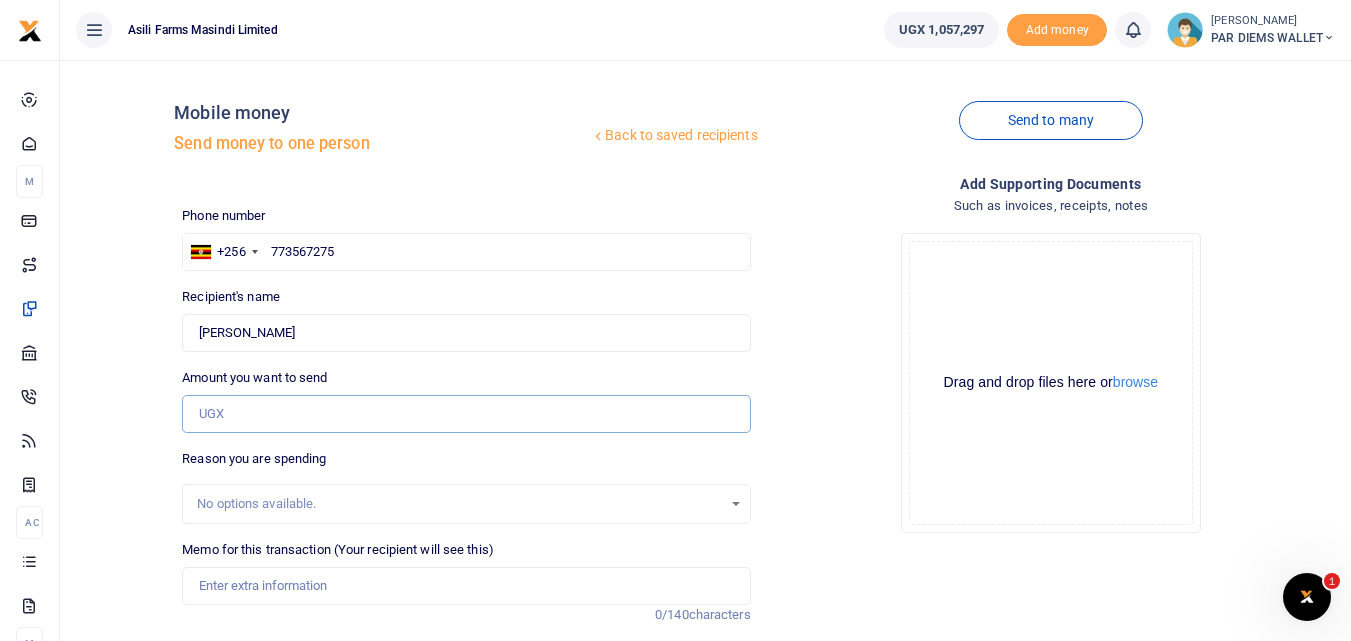 click on "Amount you want to send" at bounding box center (466, 414) 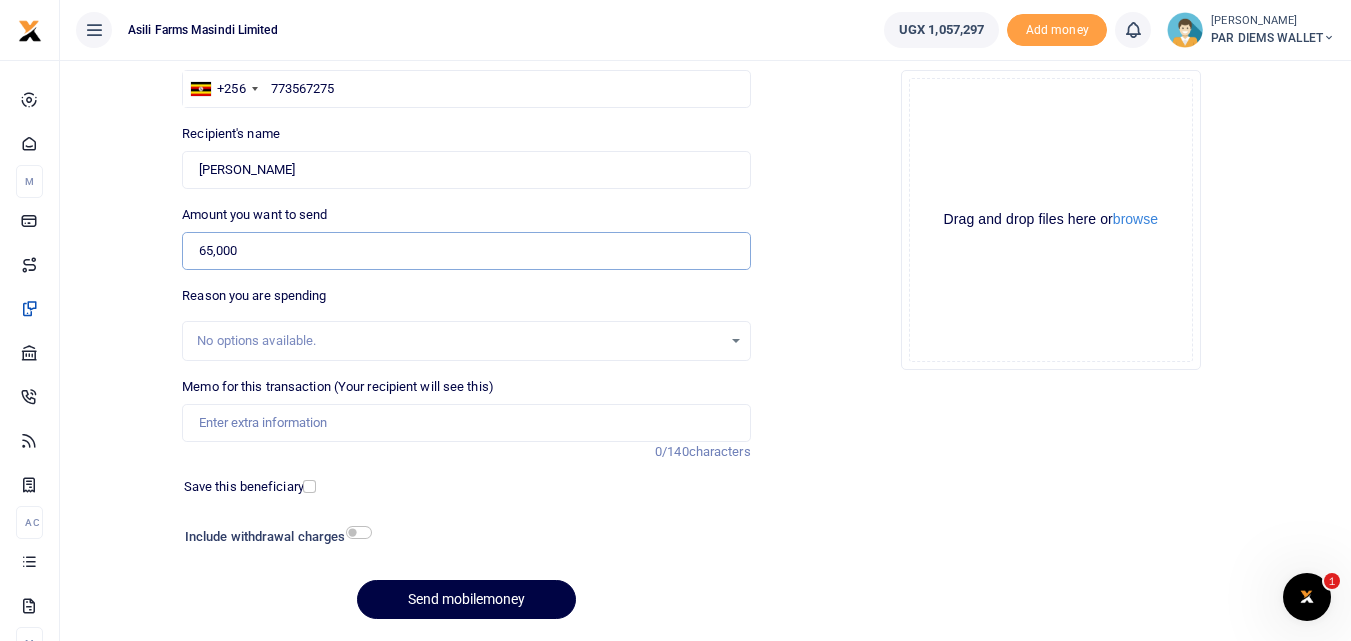 scroll, scrollTop: 168, scrollLeft: 0, axis: vertical 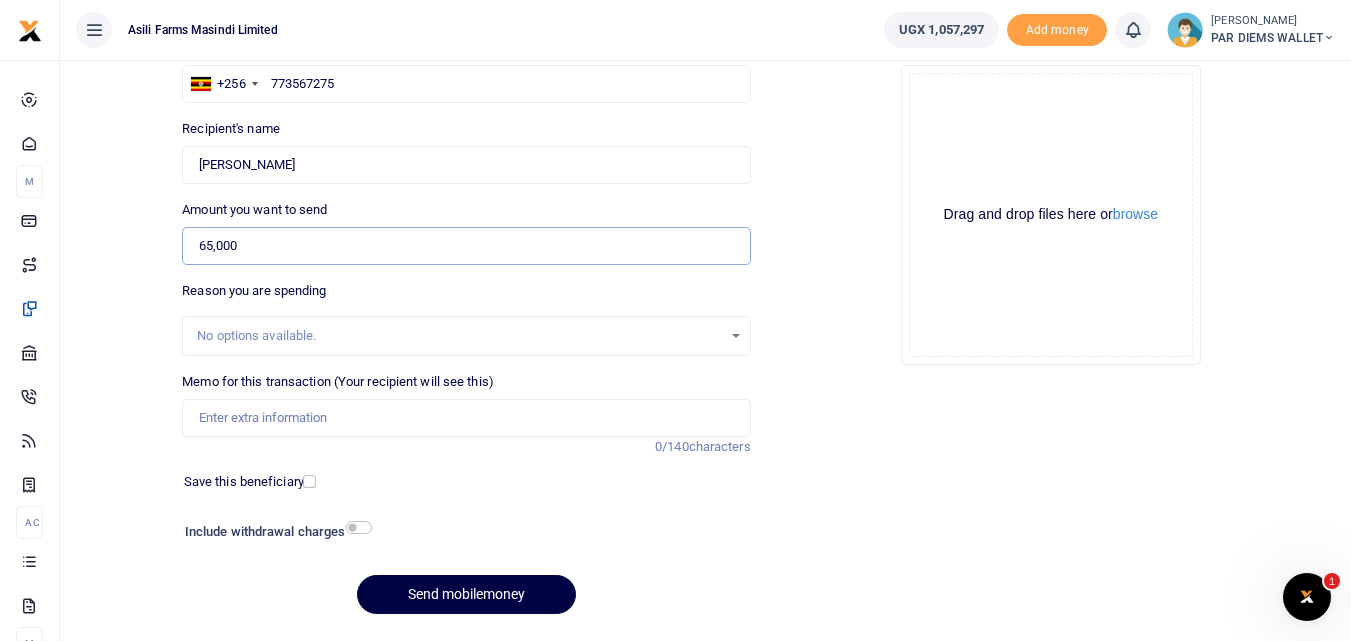 type on "65,000" 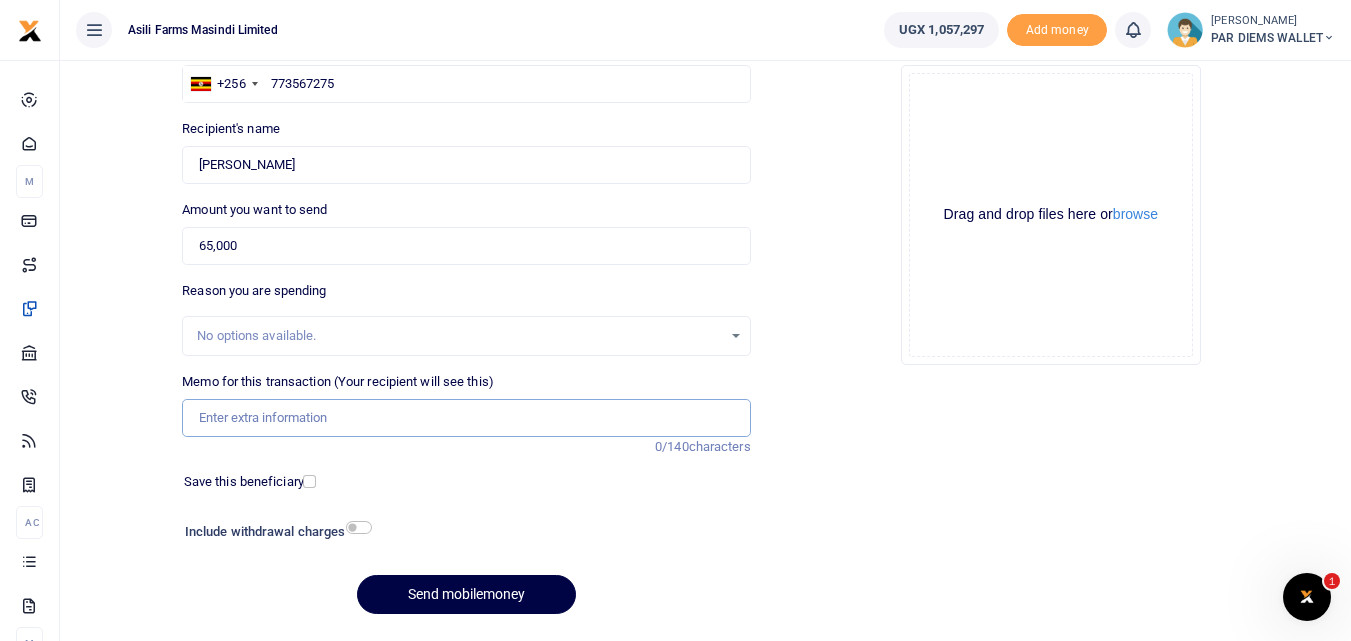 click on "Memo for this transaction (Your recipient will see this)" at bounding box center (466, 418) 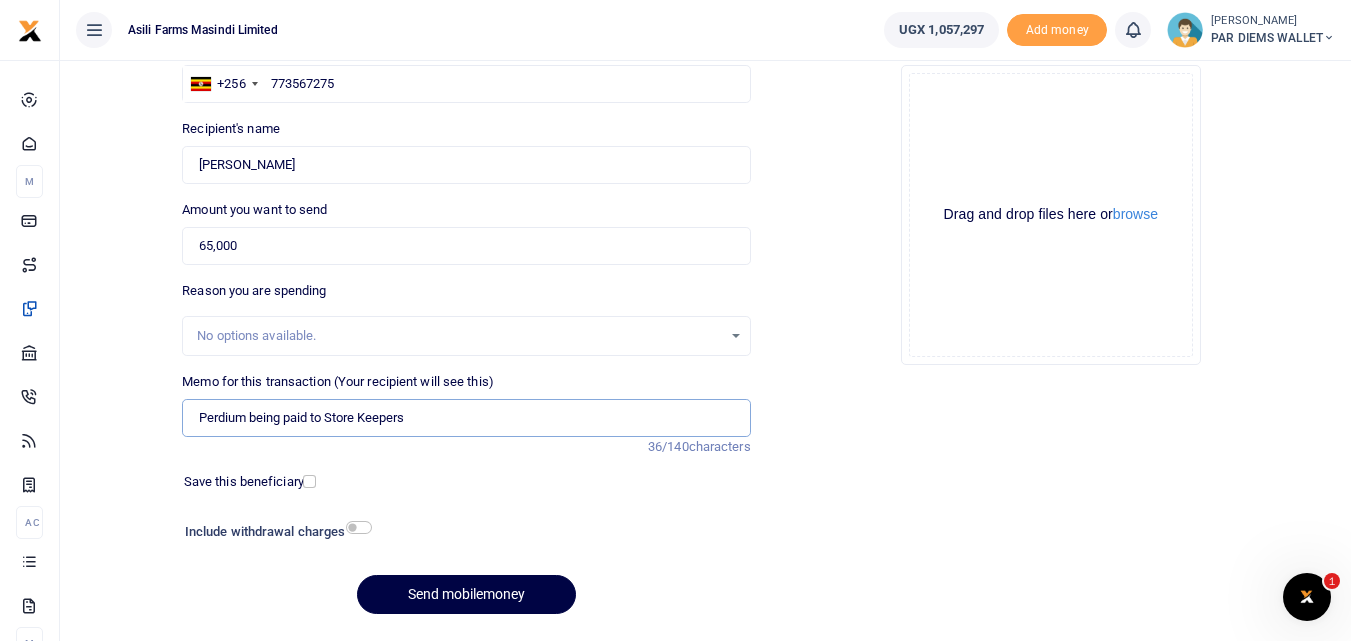 type on "Perdium being paid to Store Keepers" 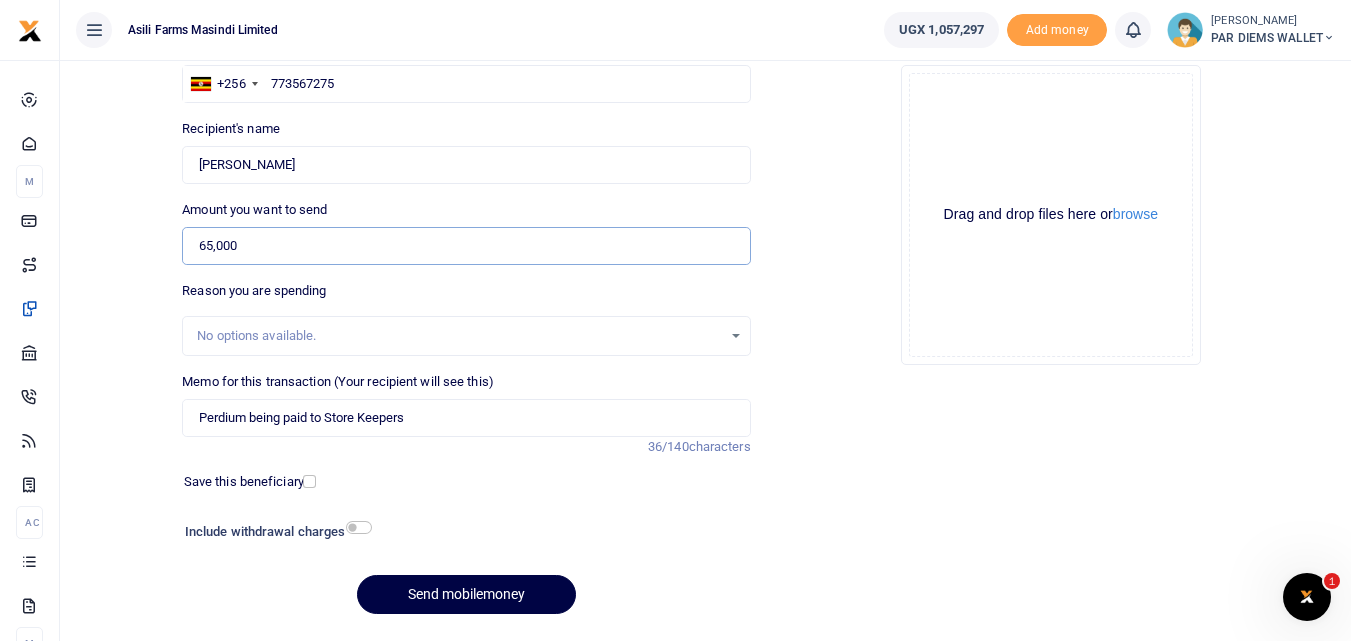 click on "65,000" at bounding box center (466, 246) 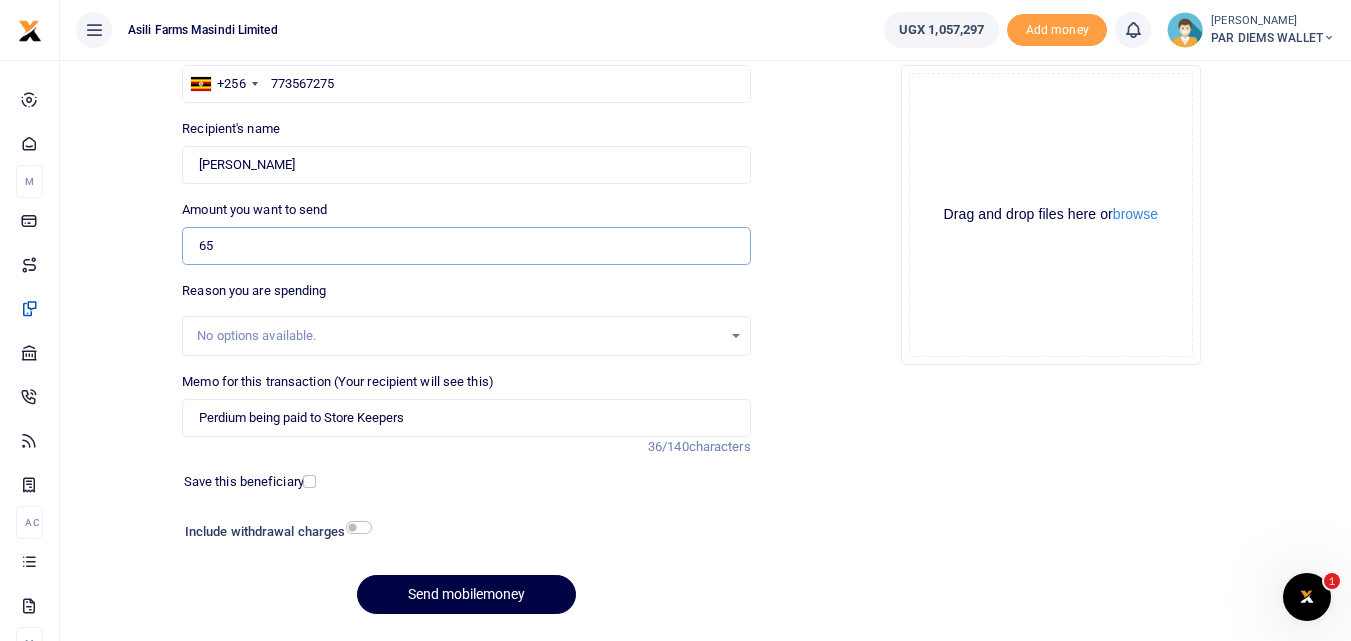 type on "6" 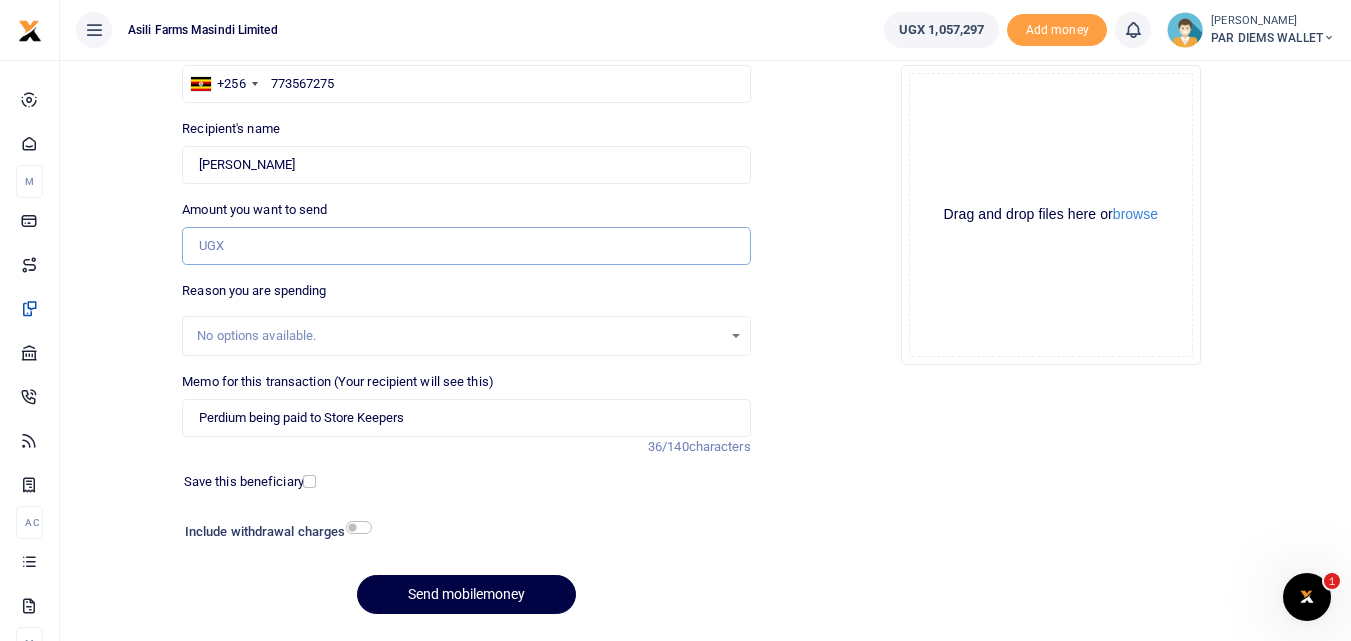 type on "0" 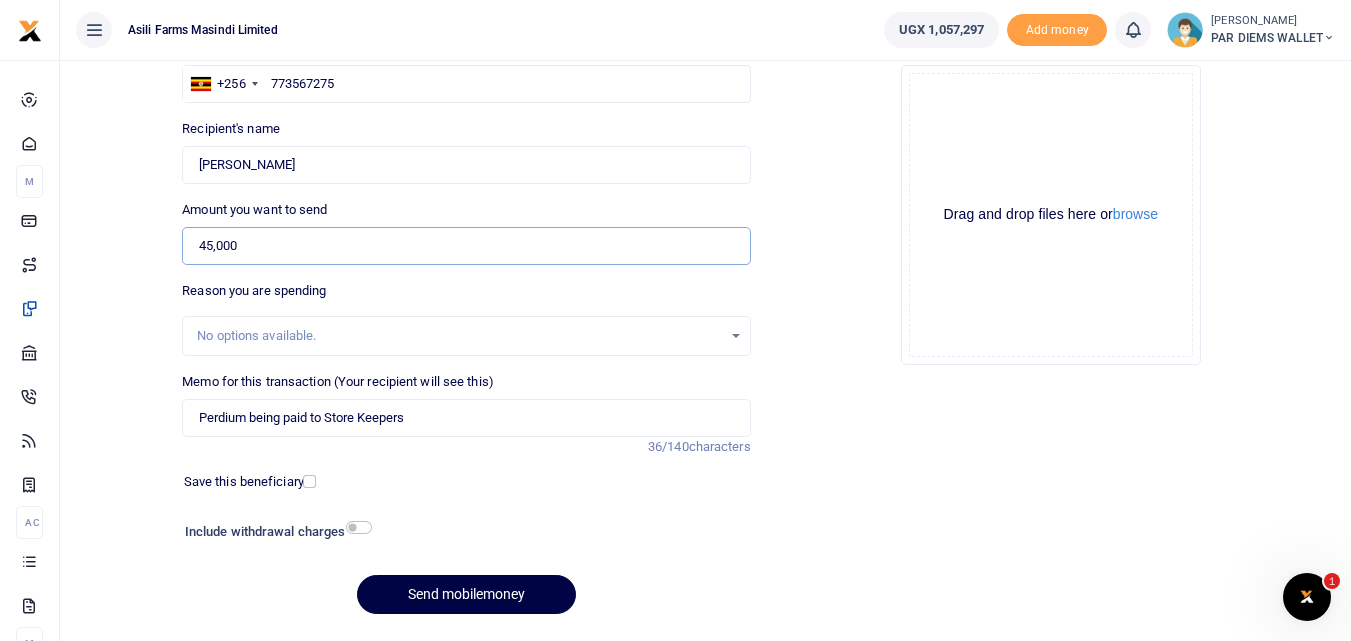type on "45,000" 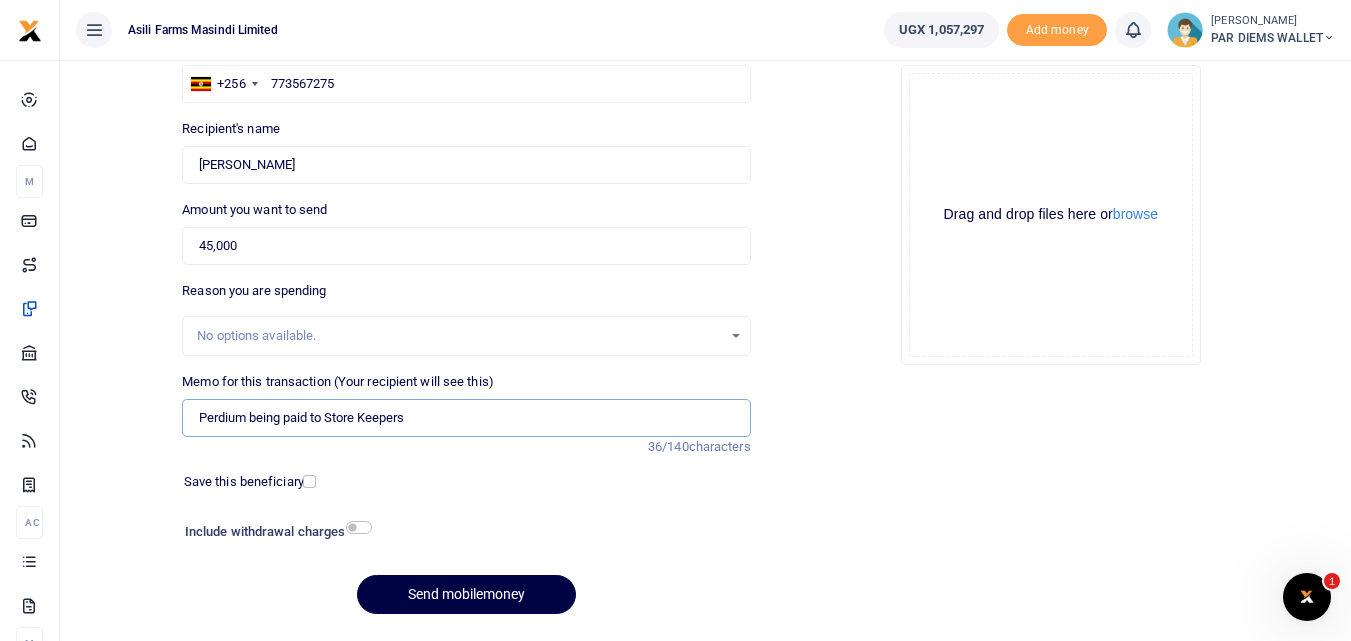 click on "Perdium being paid to Store Keepers" at bounding box center [466, 418] 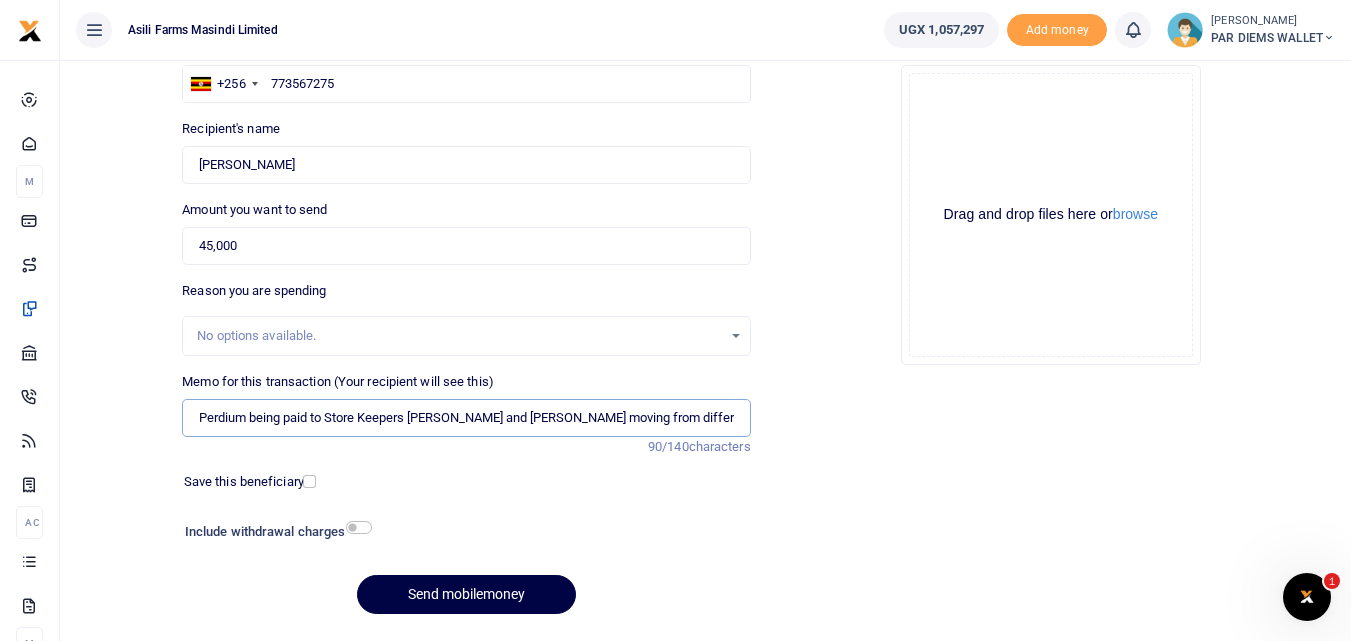 scroll, scrollTop: 0, scrollLeft: 4, axis: horizontal 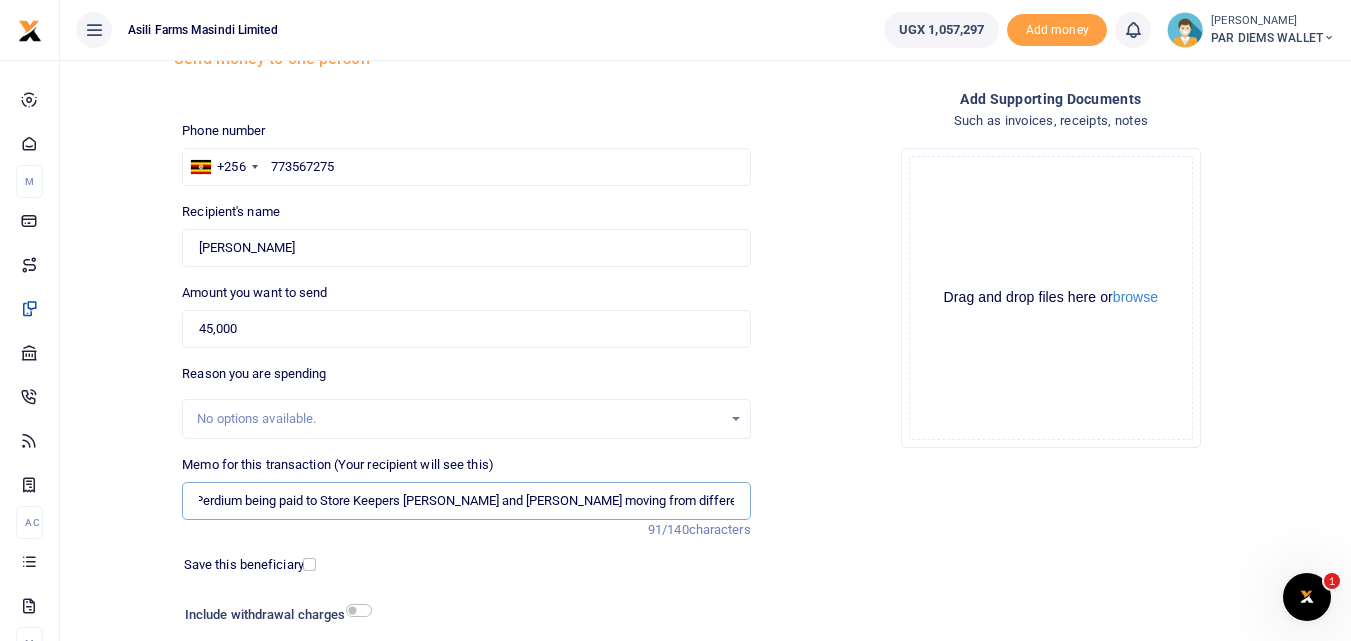 type on "Perdium being paid to Store Keepers Vicky Kirya and Anthony moving from different Location" 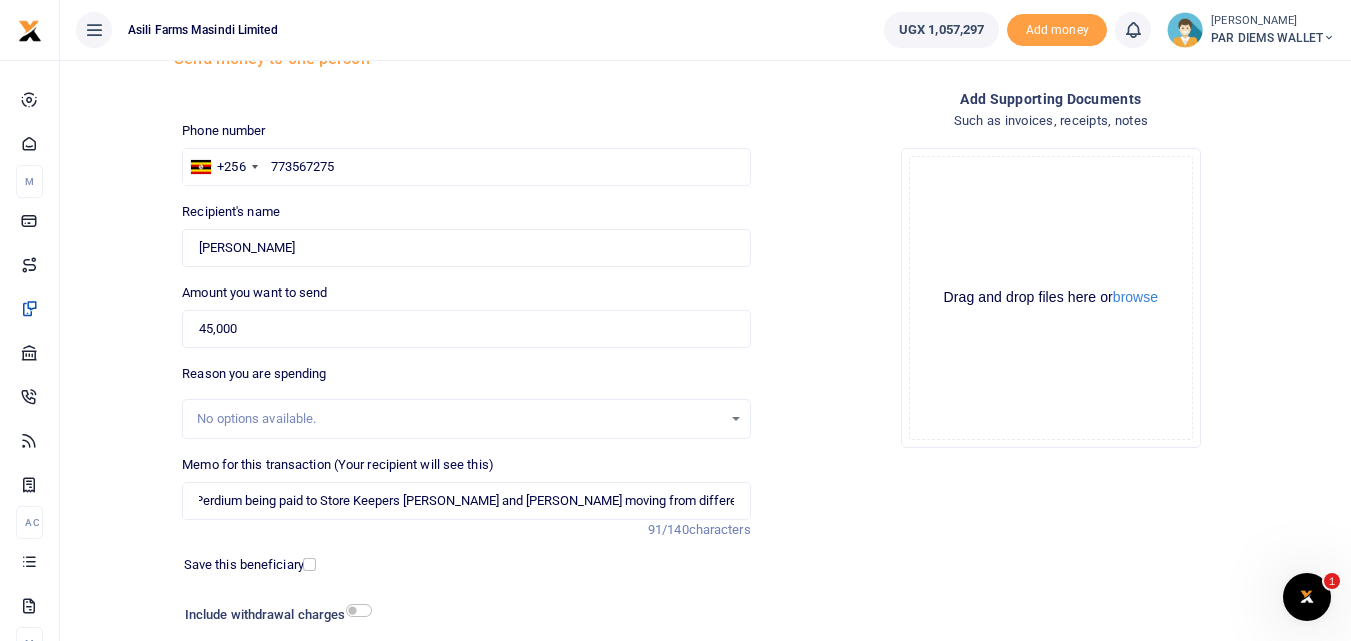 scroll, scrollTop: 0, scrollLeft: 0, axis: both 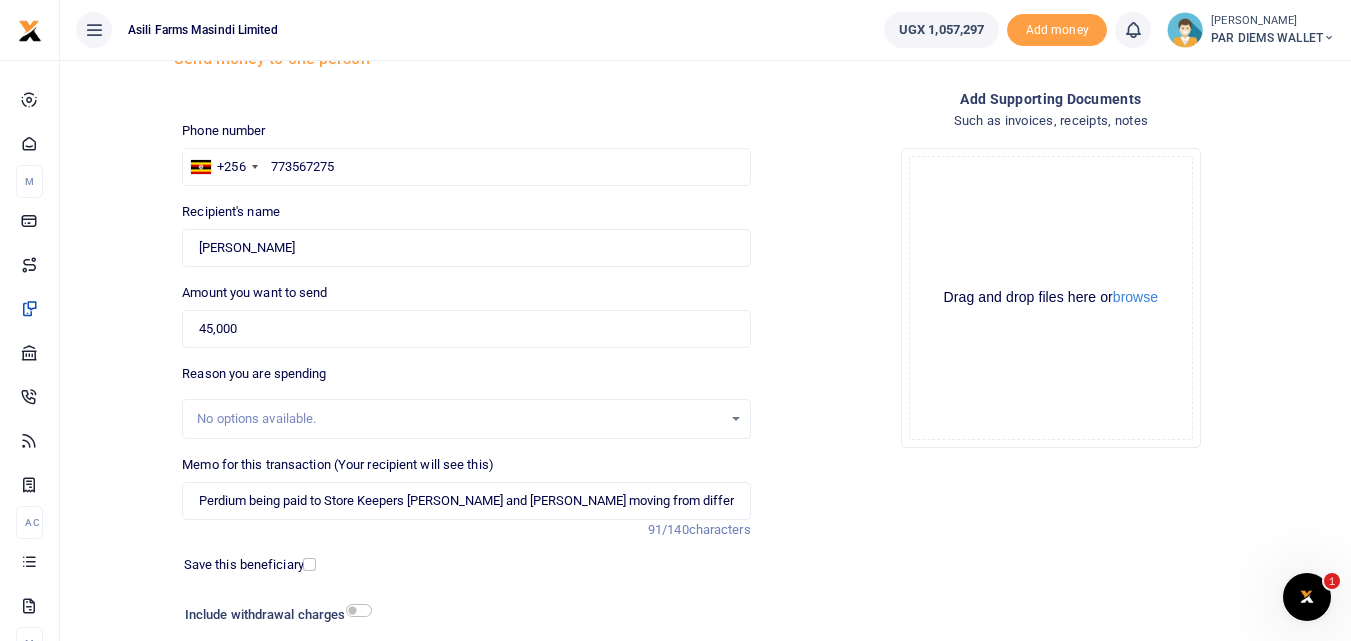 click on "Drag and drop files here or  browse Powered by  Uppy" 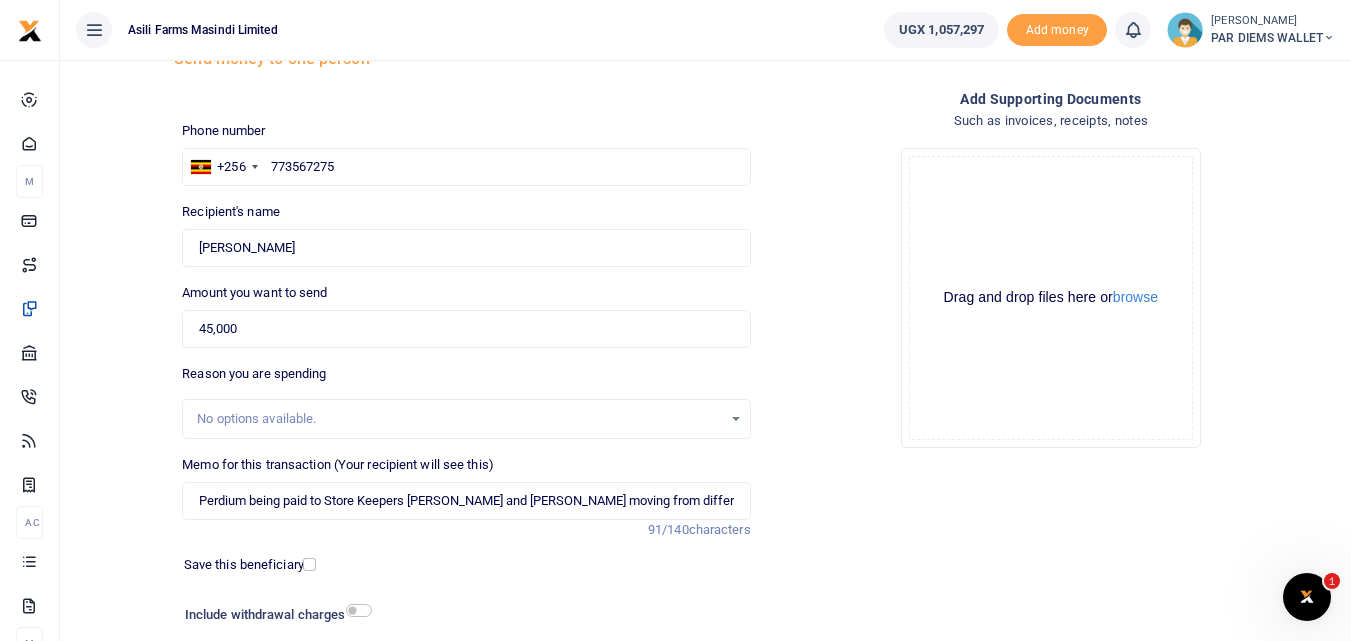 click on "Drag and drop files here or  browse Powered by  Uppy" 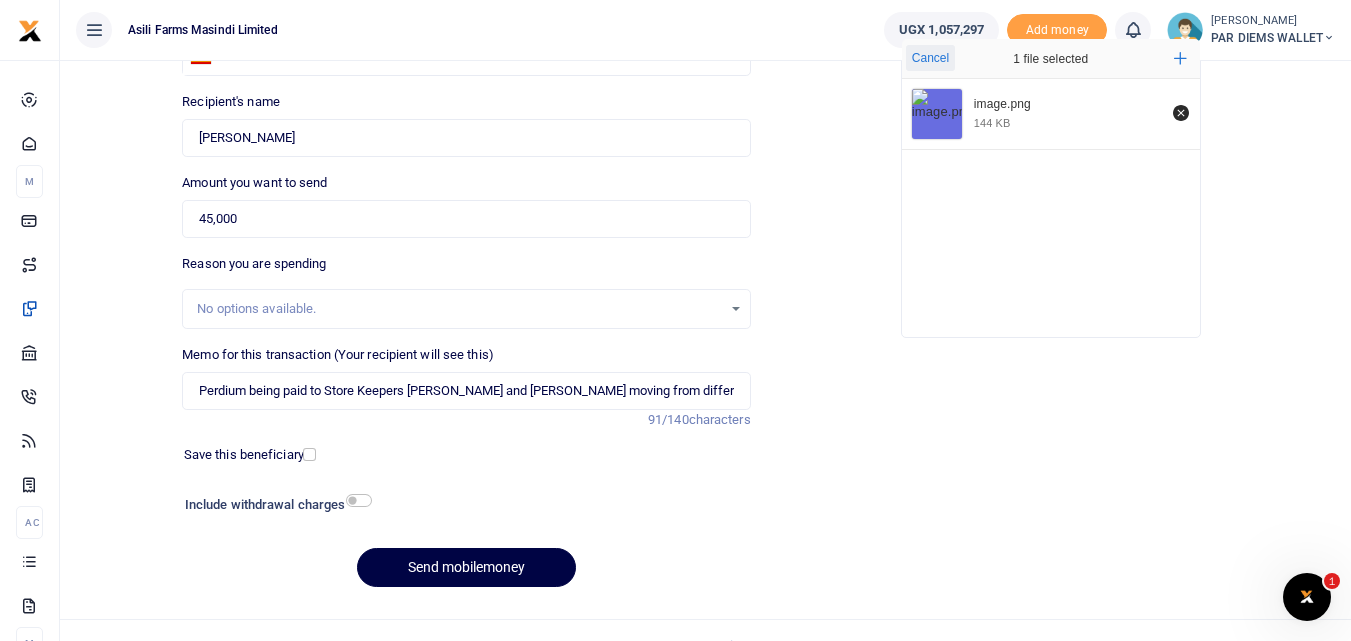 scroll, scrollTop: 225, scrollLeft: 0, axis: vertical 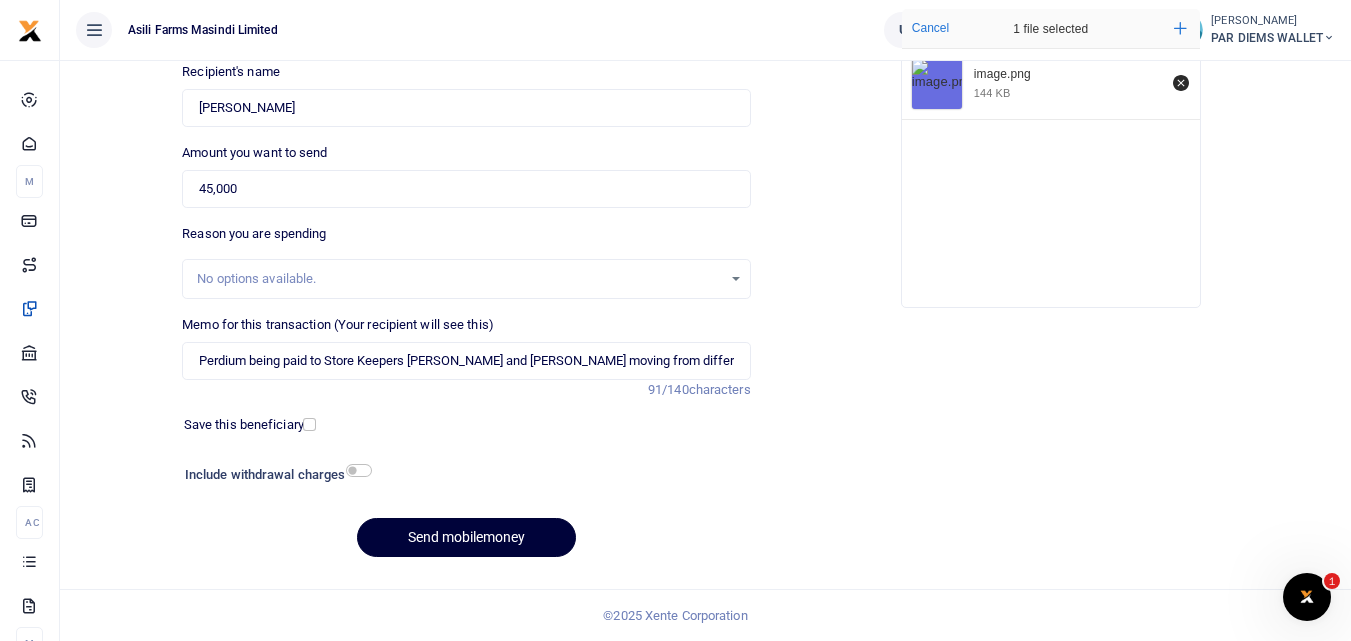 click on "Send mobilemoney" at bounding box center (466, 537) 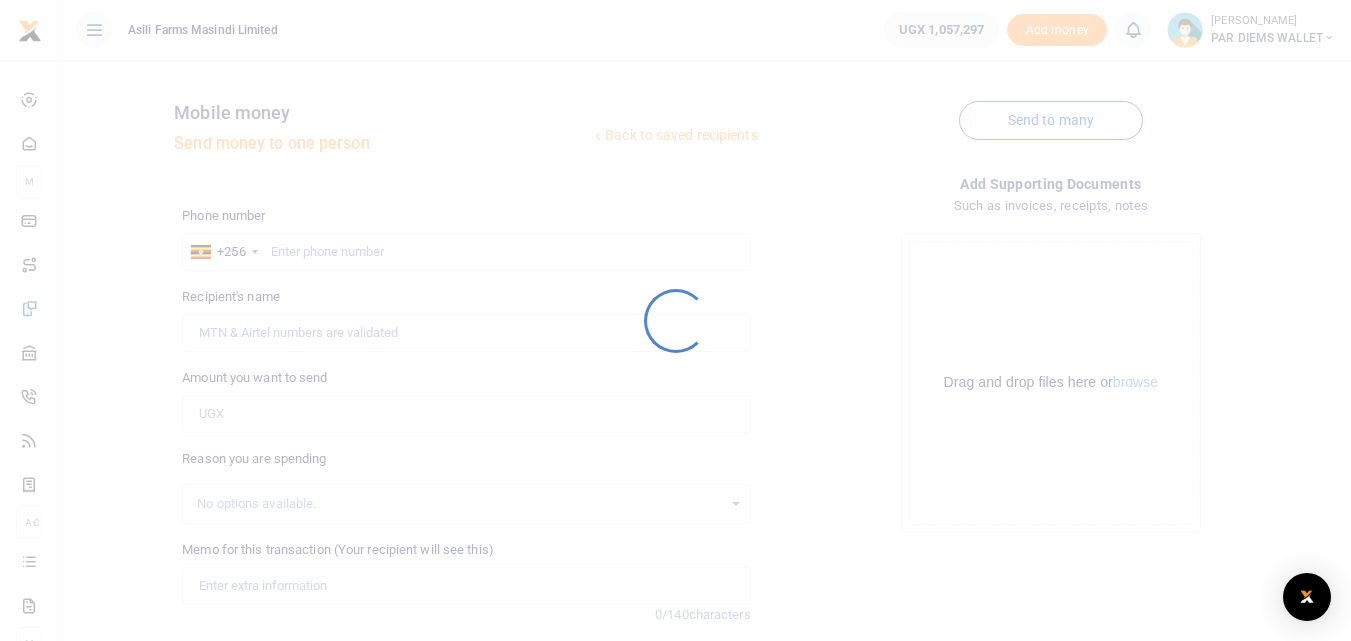 scroll, scrollTop: 225, scrollLeft: 0, axis: vertical 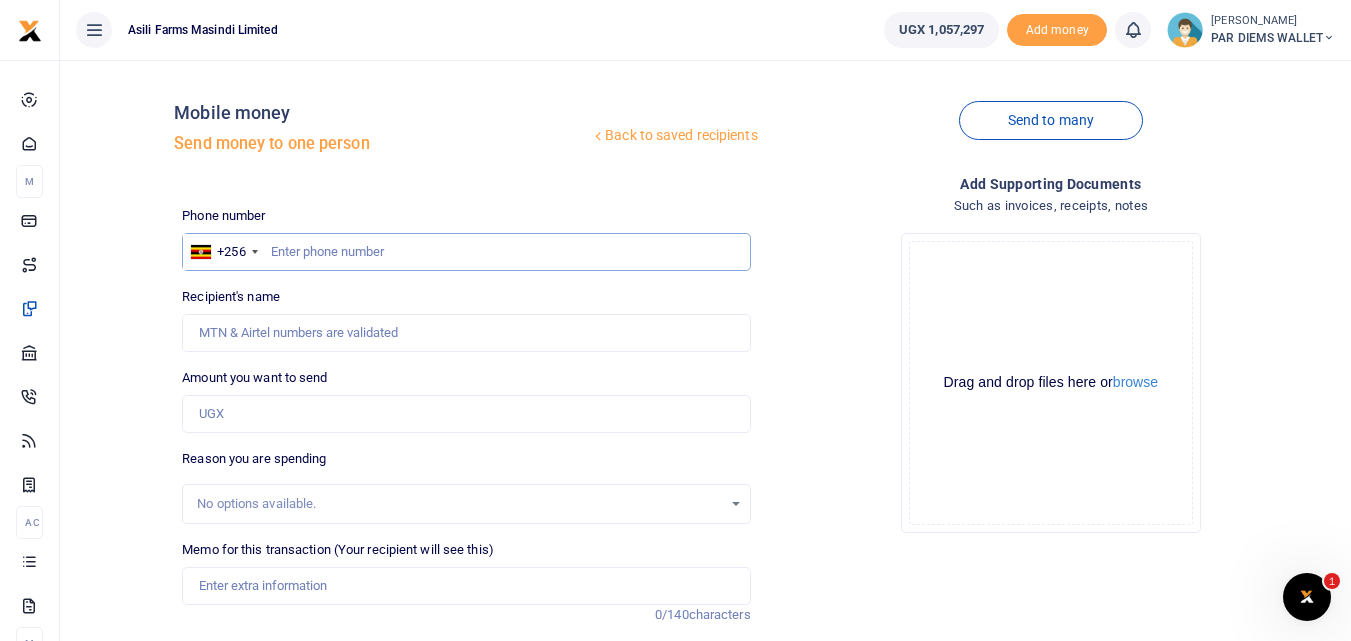 click at bounding box center [466, 252] 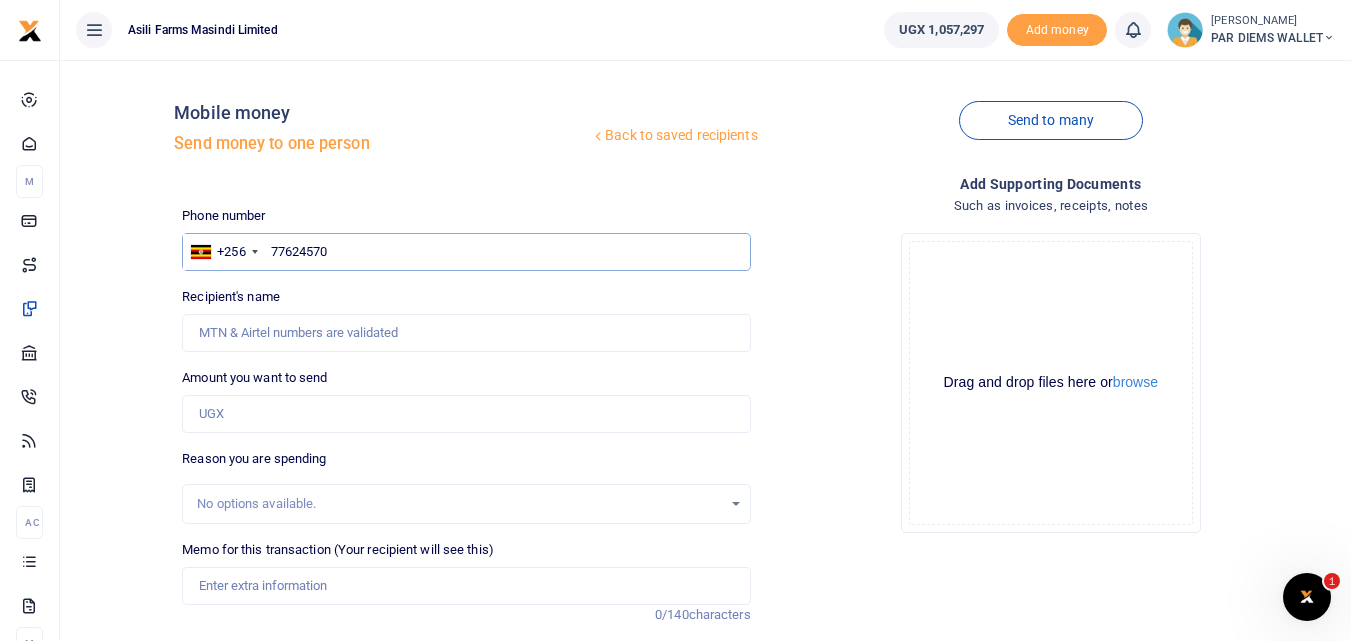 type on "776245704" 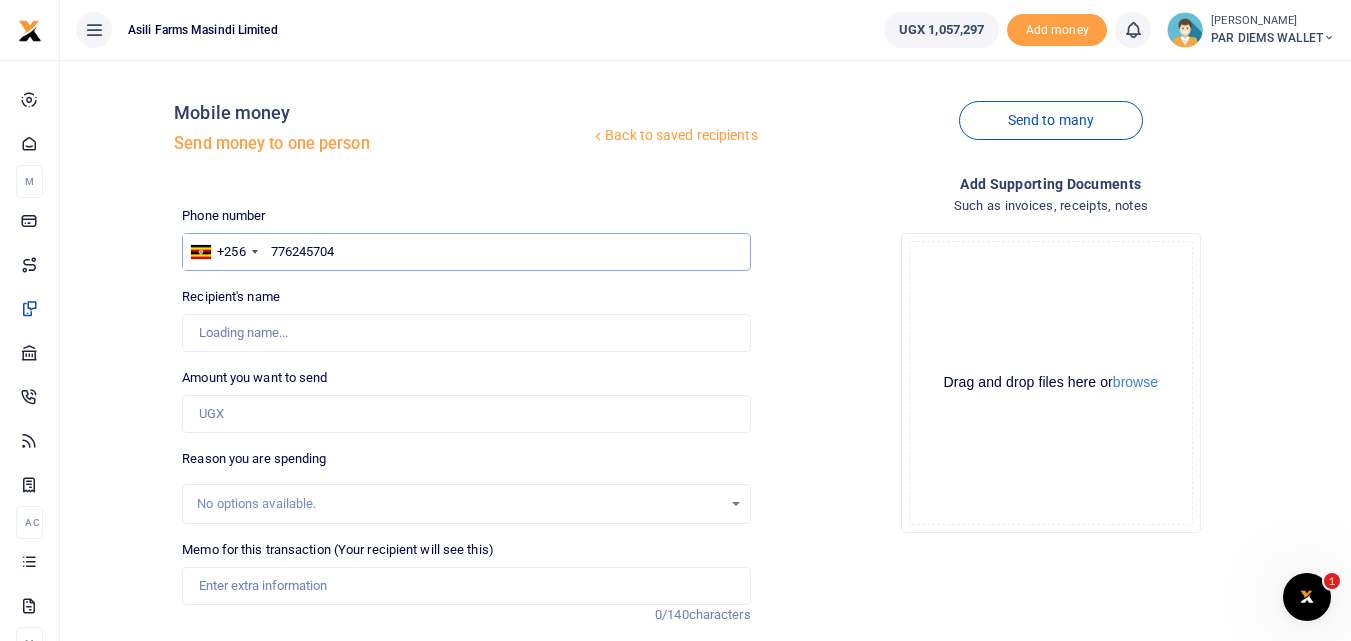 type on "[PERSON_NAME]" 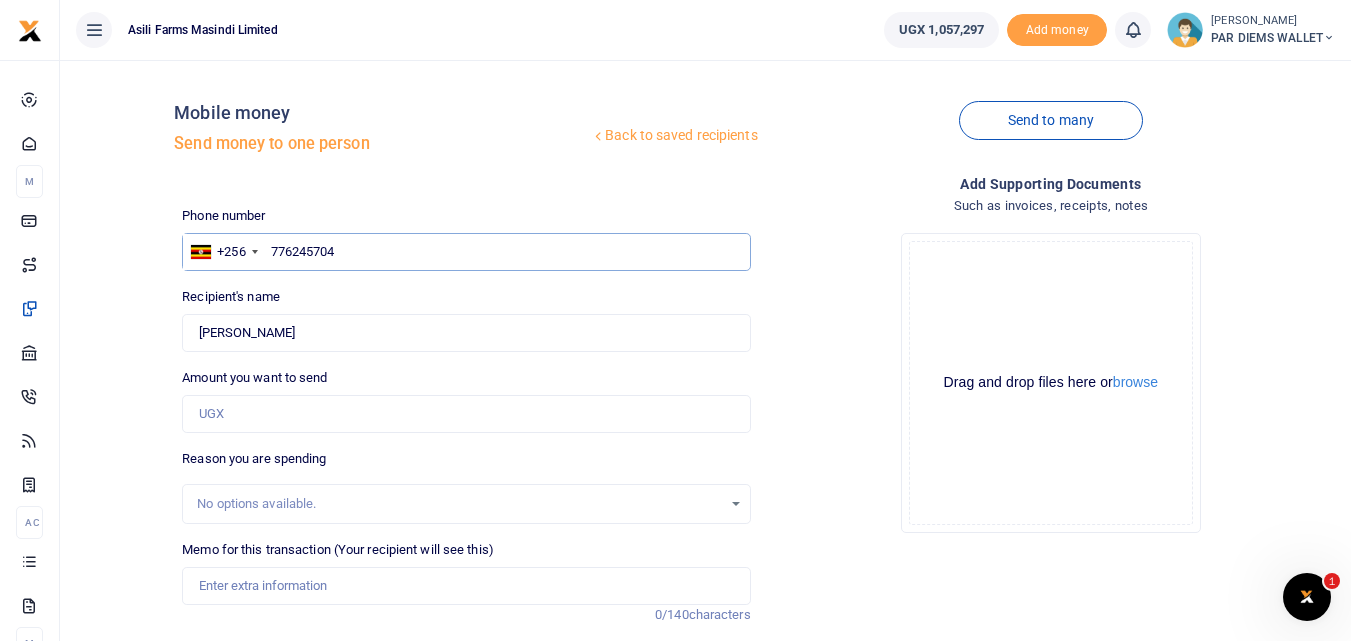 type on "776245704" 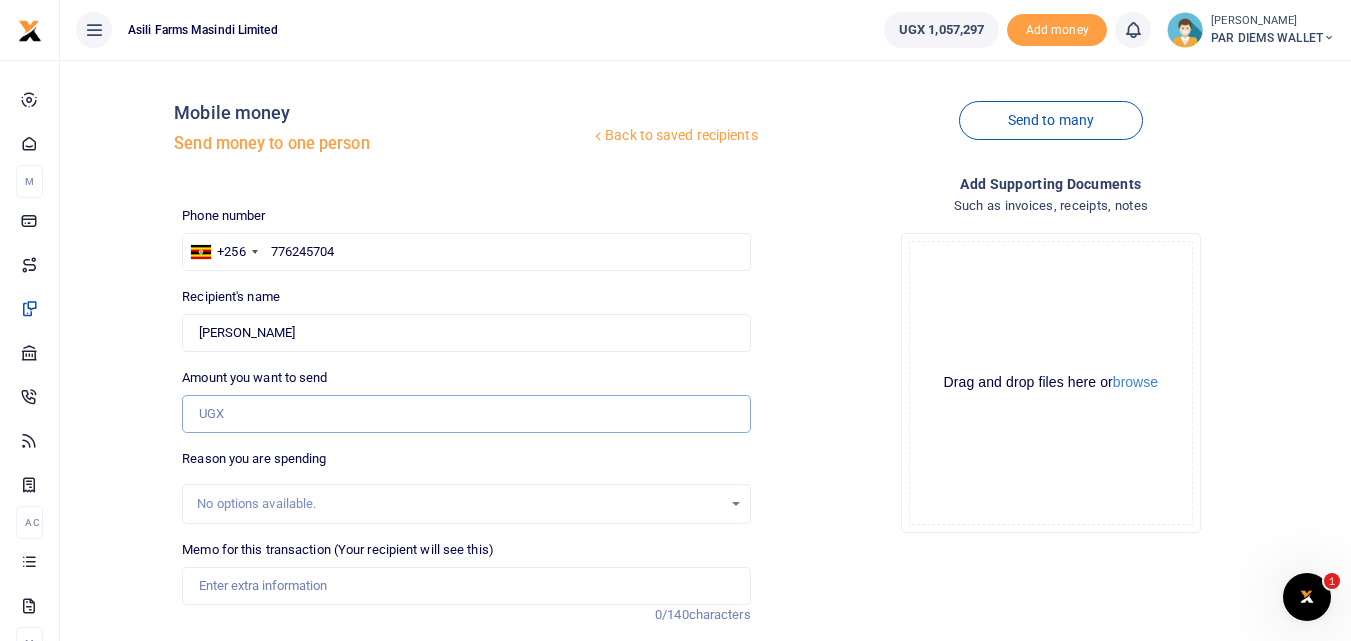 click on "Amount you want to send" at bounding box center (466, 414) 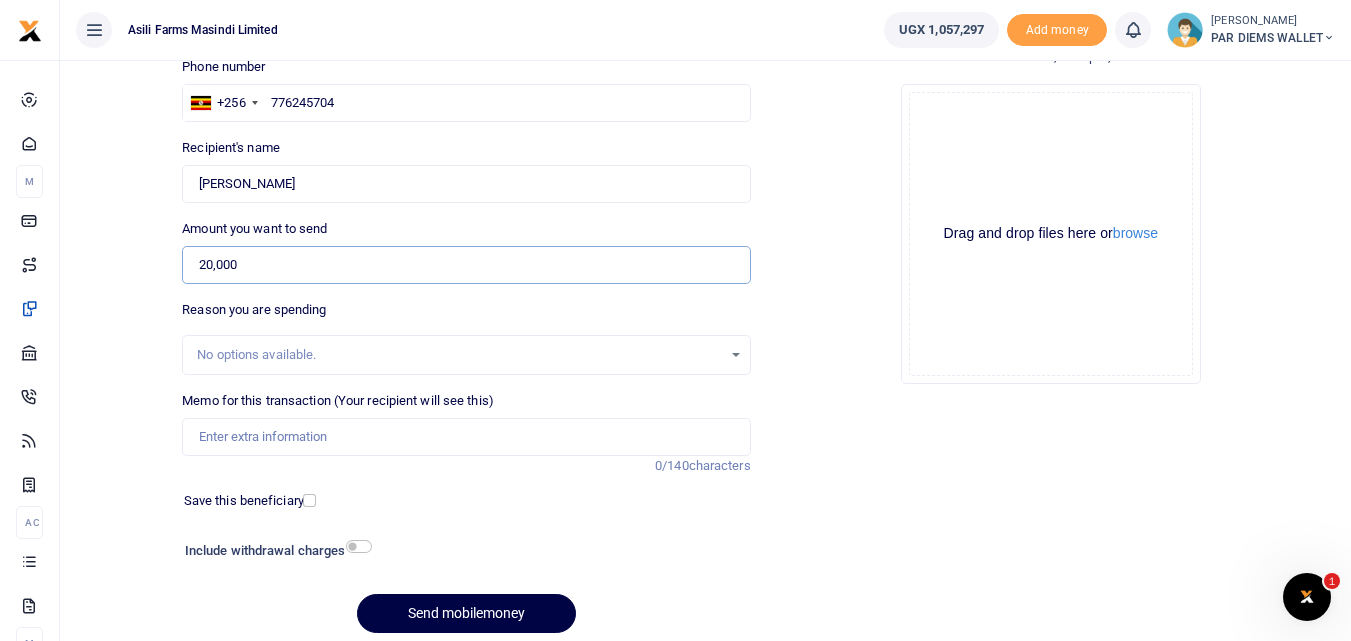 scroll, scrollTop: 175, scrollLeft: 0, axis: vertical 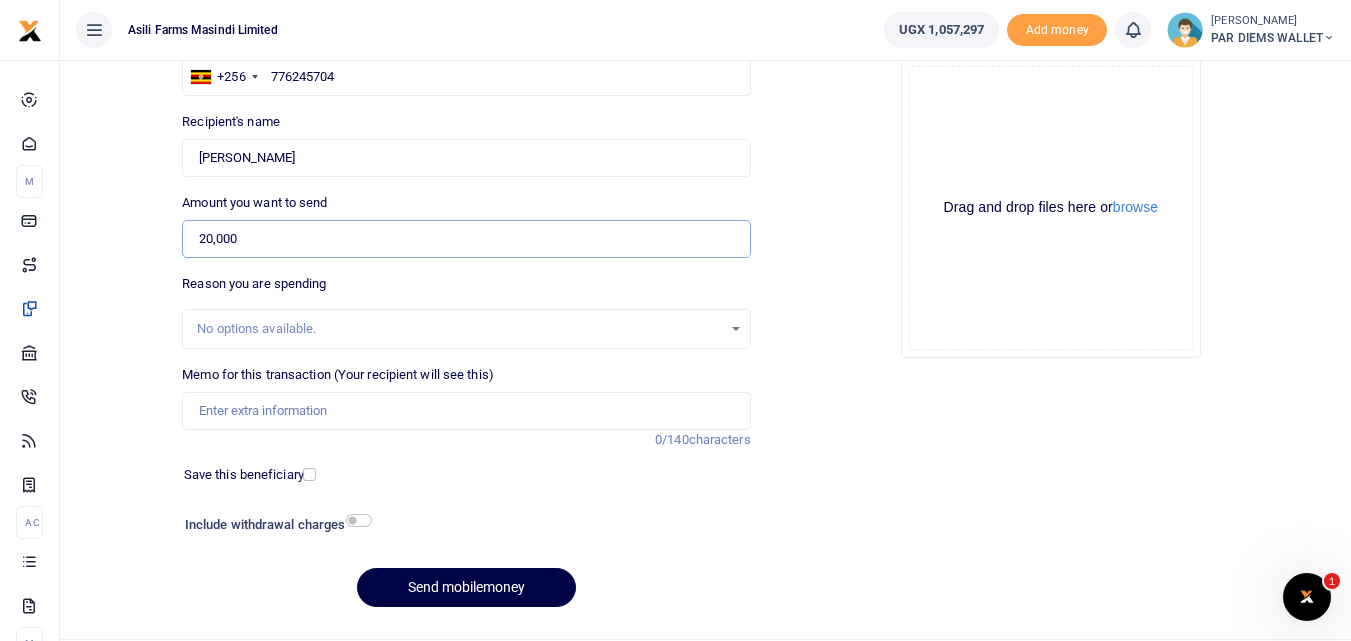 type on "20,000" 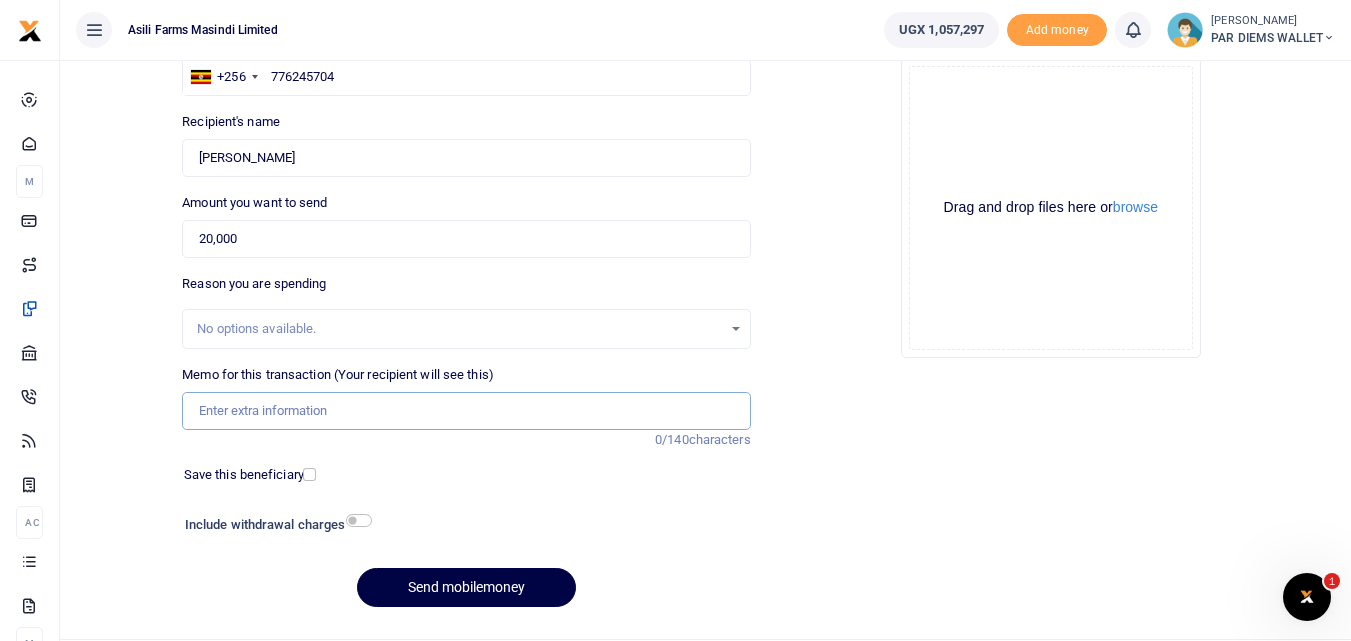 click on "Memo for this transaction (Your recipient will see this)" at bounding box center (466, 411) 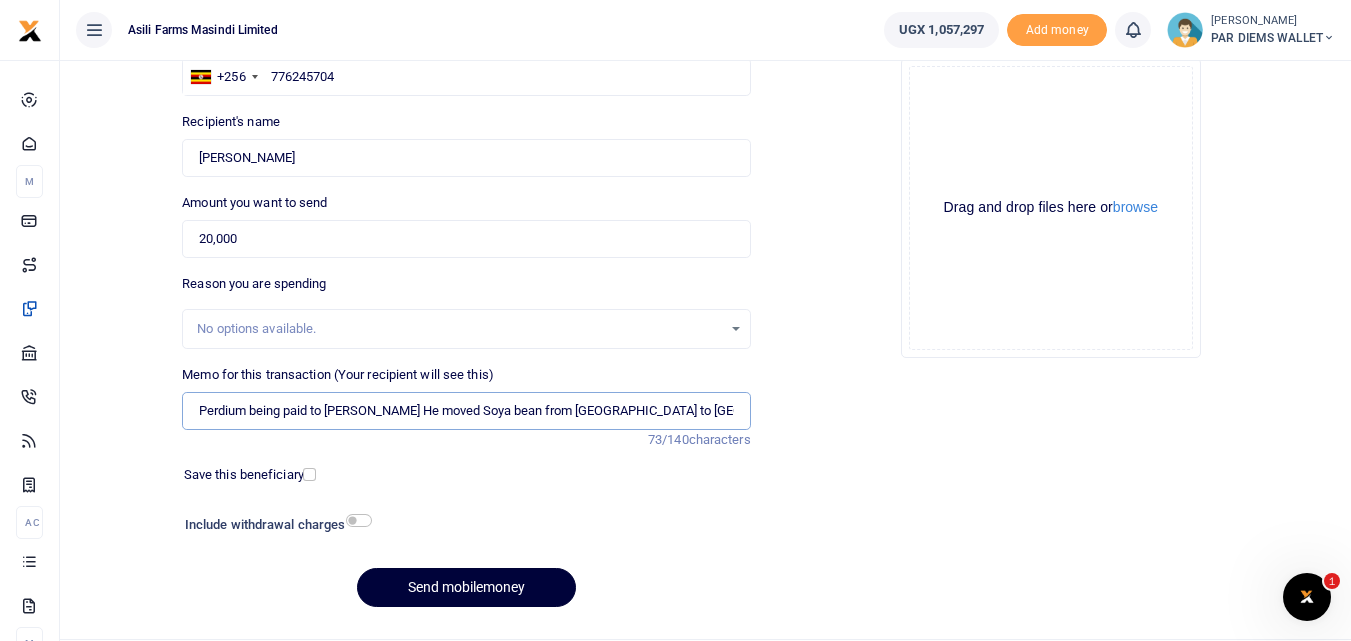 type on "Perdium being paid to [PERSON_NAME] He moved Soya bean from [GEOGRAPHIC_DATA] to [GEOGRAPHIC_DATA]" 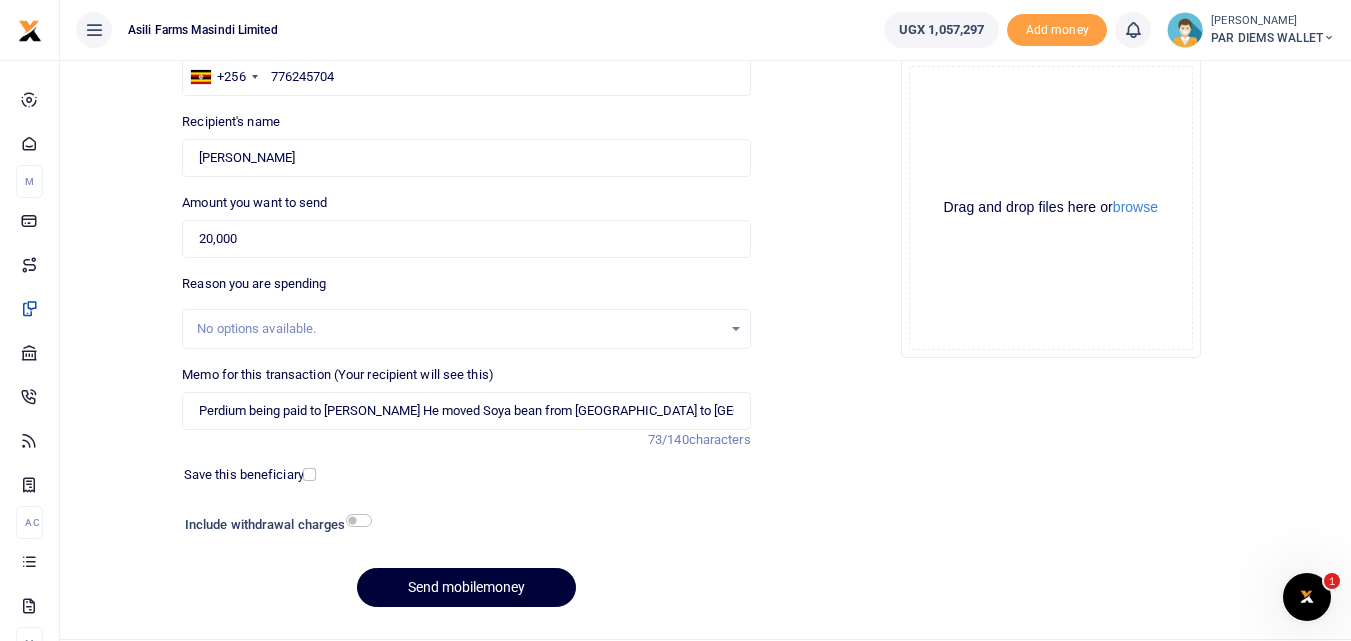 click on "Send mobilemoney" at bounding box center [466, 587] 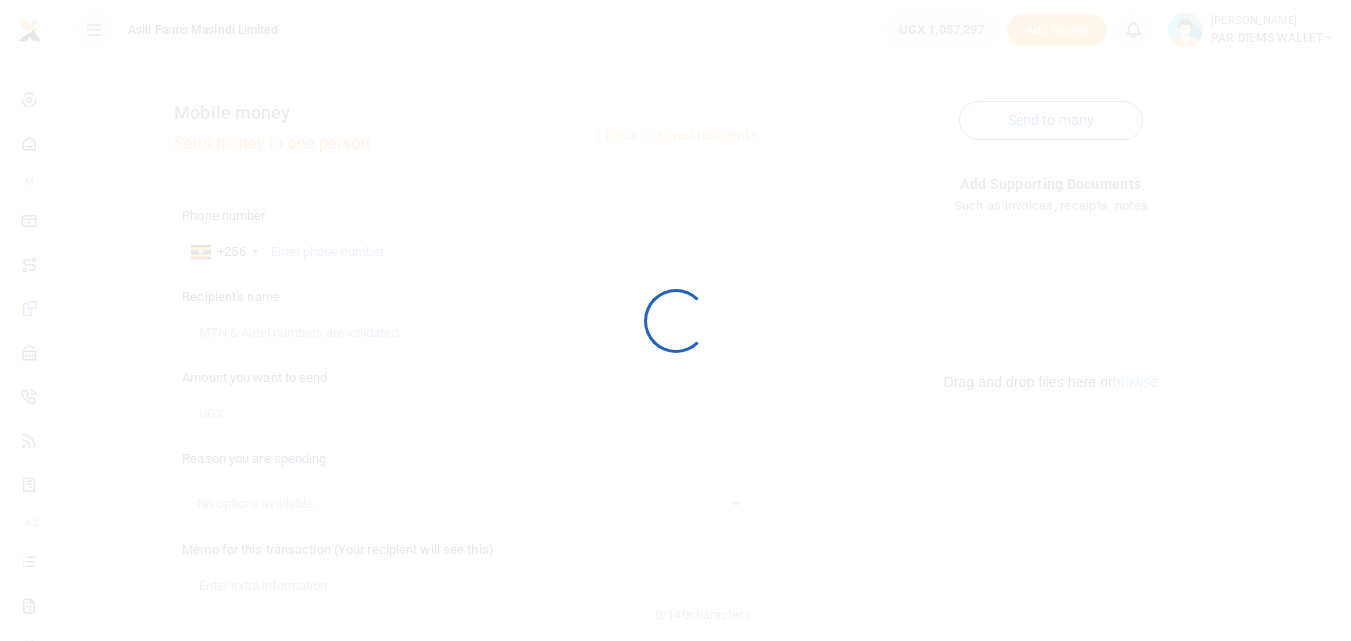 scroll, scrollTop: 175, scrollLeft: 0, axis: vertical 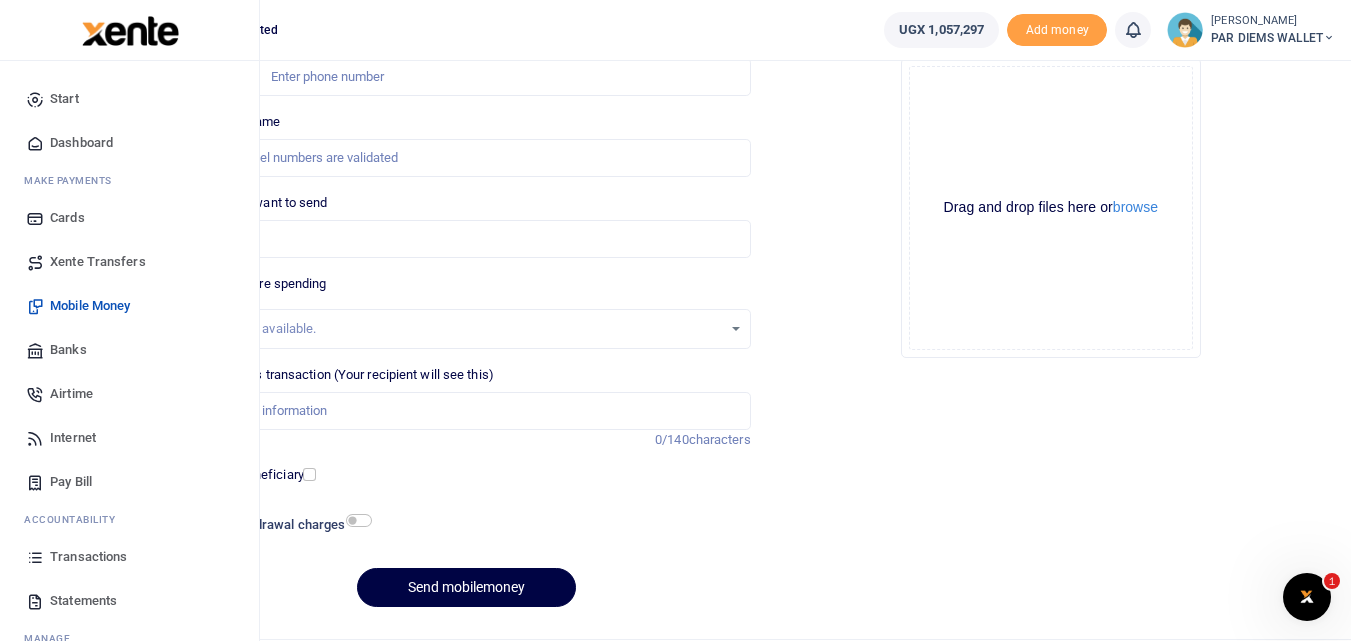 click at bounding box center (35, 557) 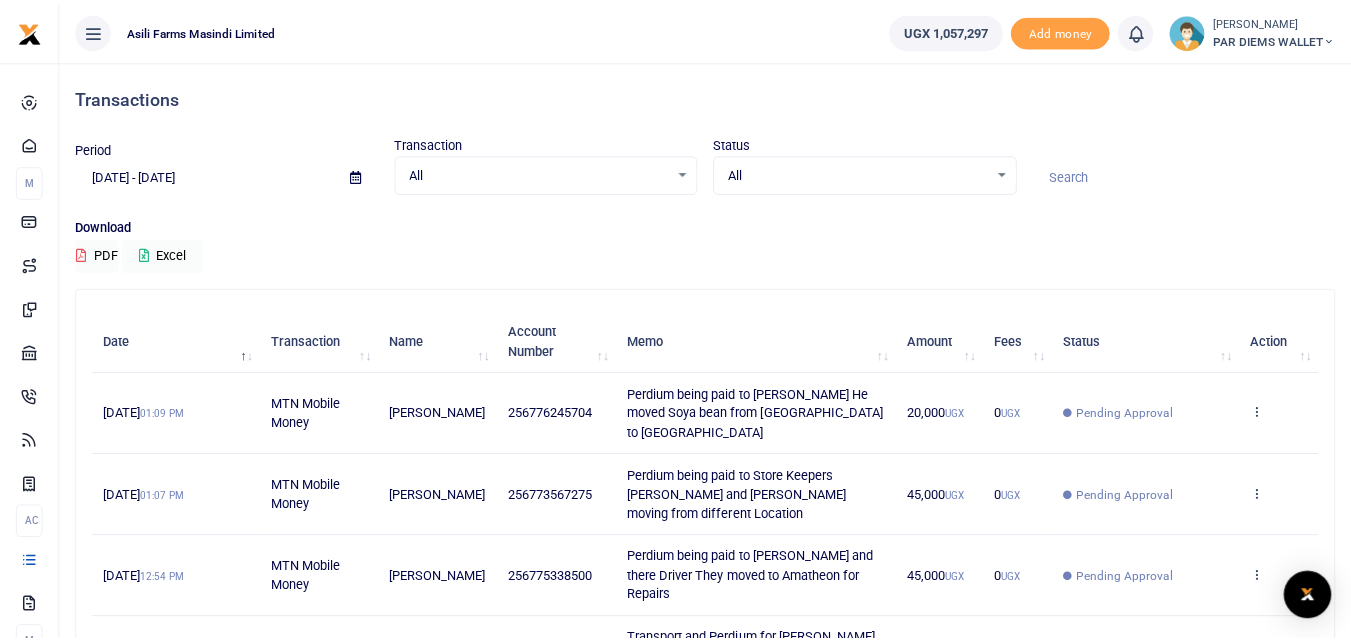 scroll, scrollTop: 0, scrollLeft: 0, axis: both 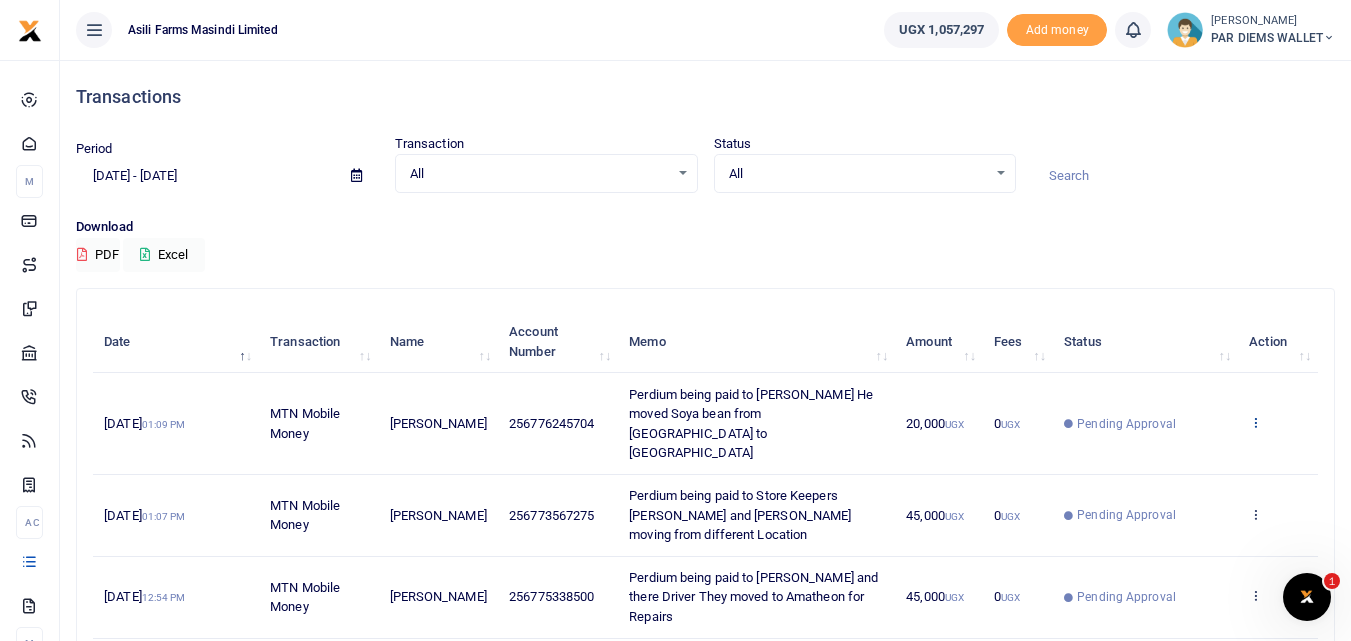 click at bounding box center (1255, 422) 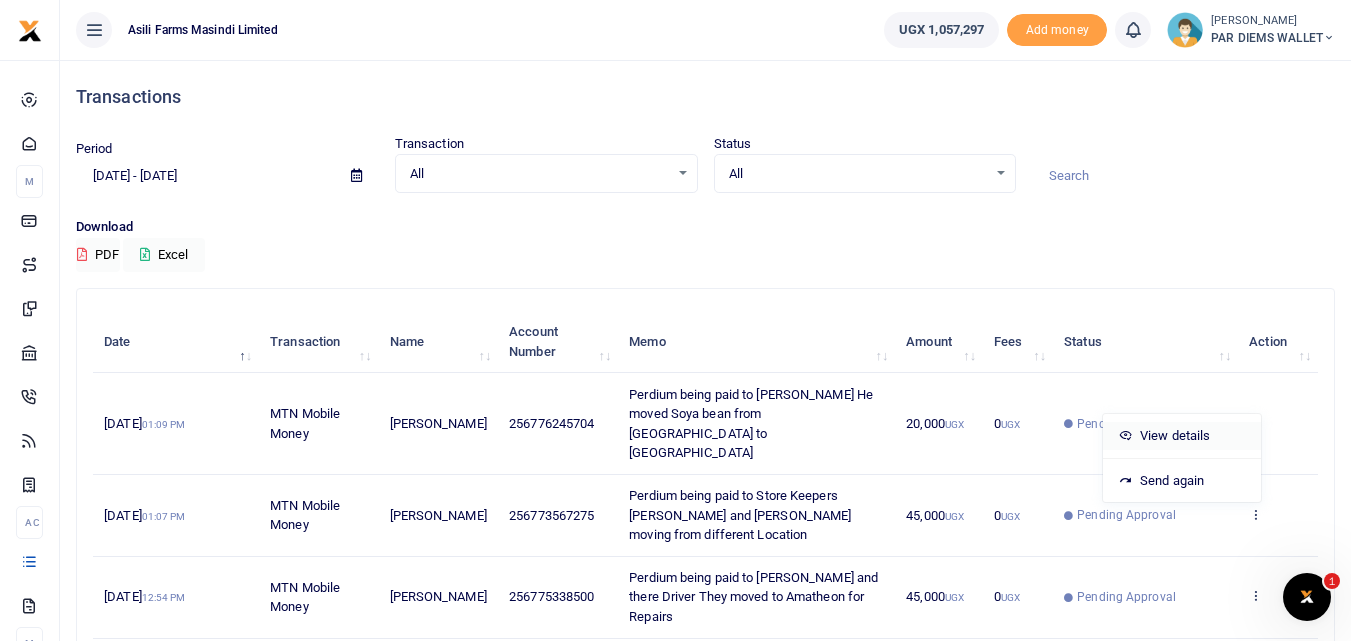 click on "View details" at bounding box center (1182, 436) 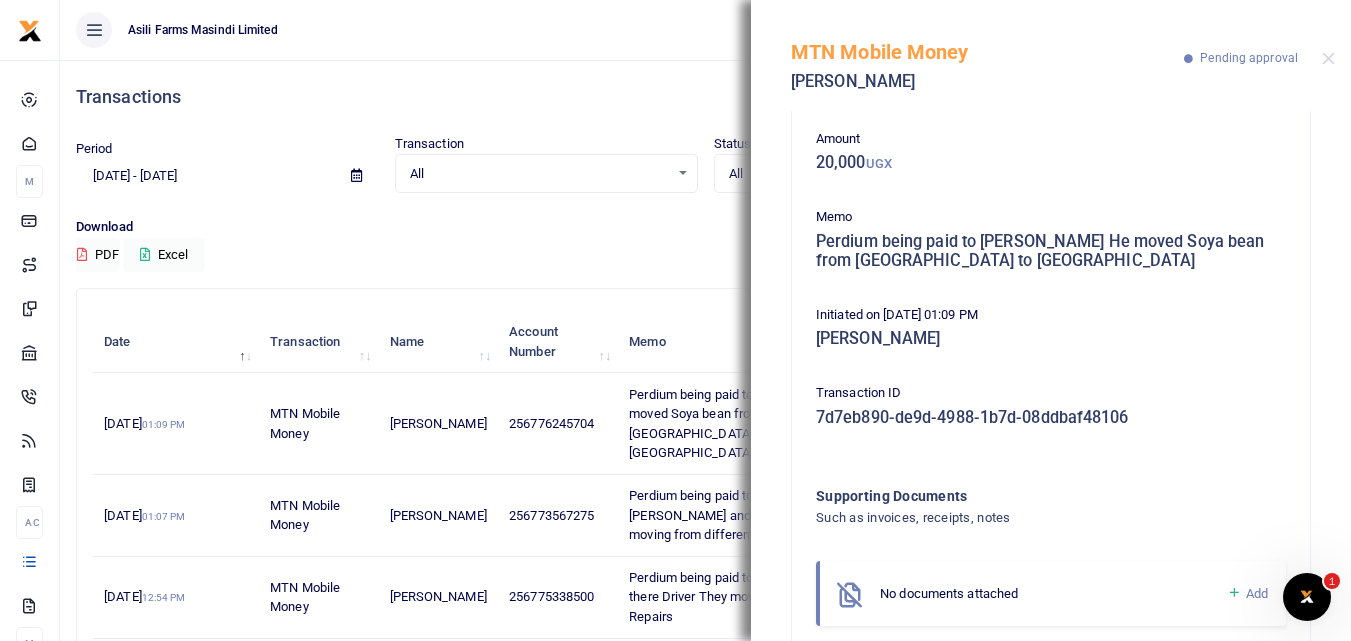 scroll, scrollTop: 139, scrollLeft: 0, axis: vertical 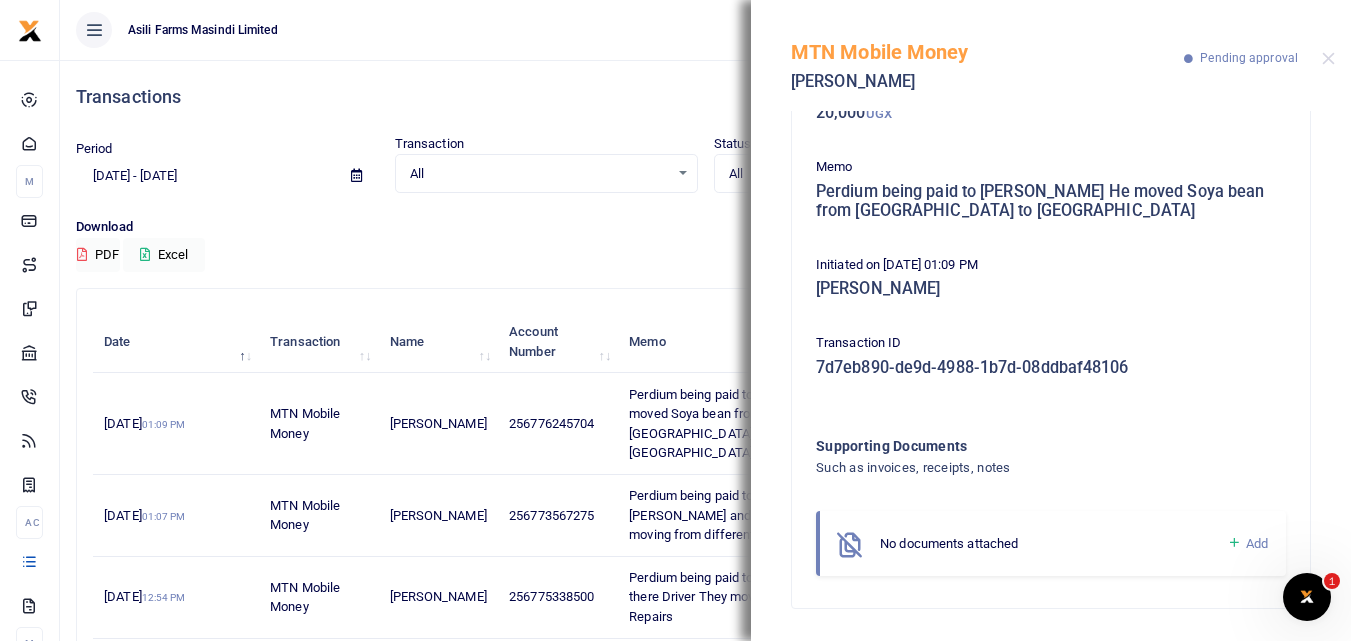 click at bounding box center [1234, 543] 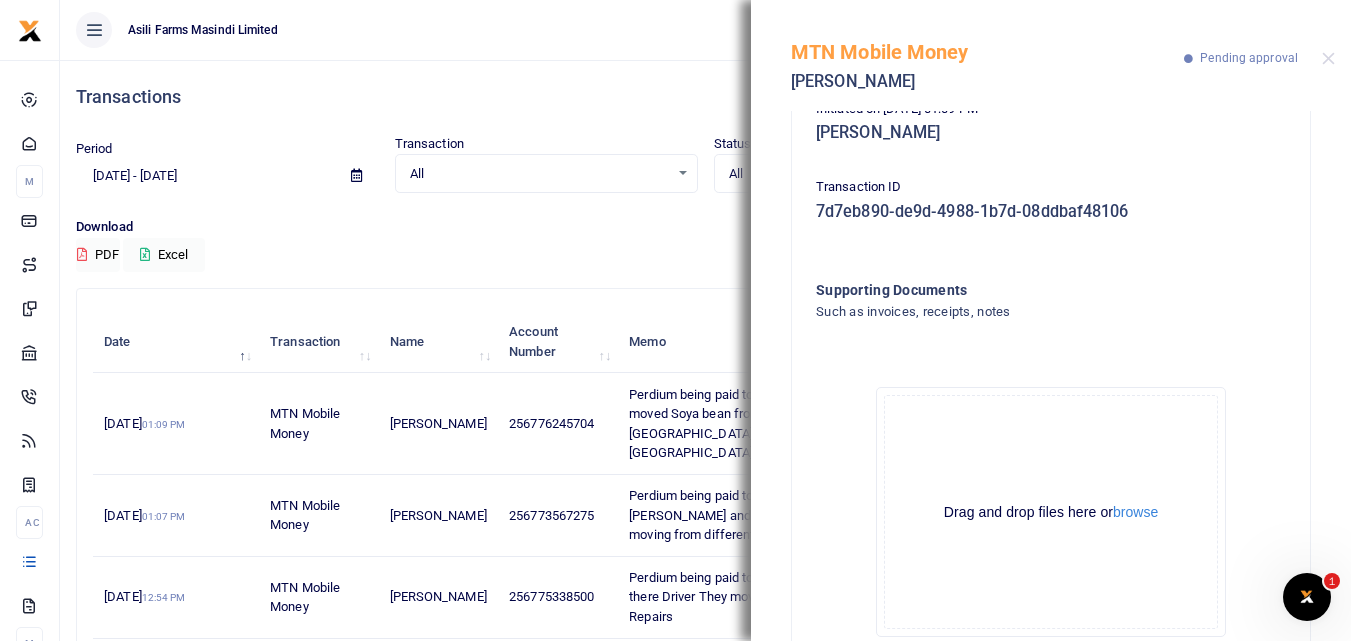 scroll, scrollTop: 364, scrollLeft: 0, axis: vertical 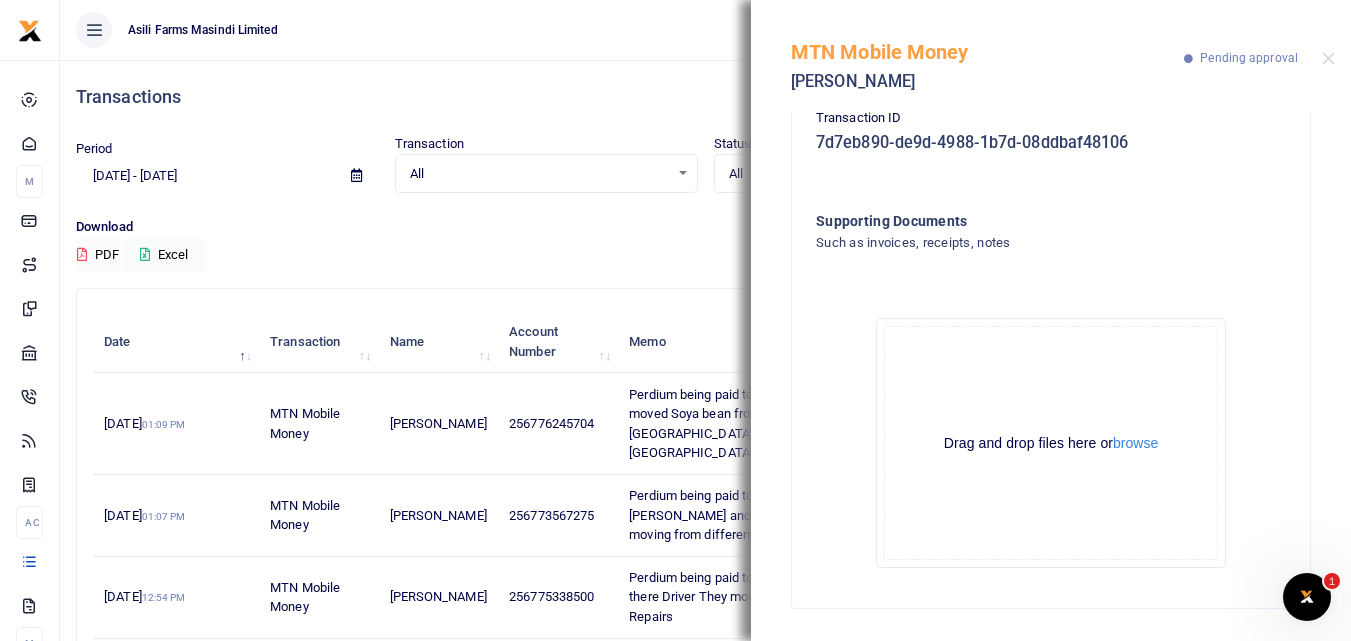 click on "Drag and drop files here or  browse Powered by  Uppy" 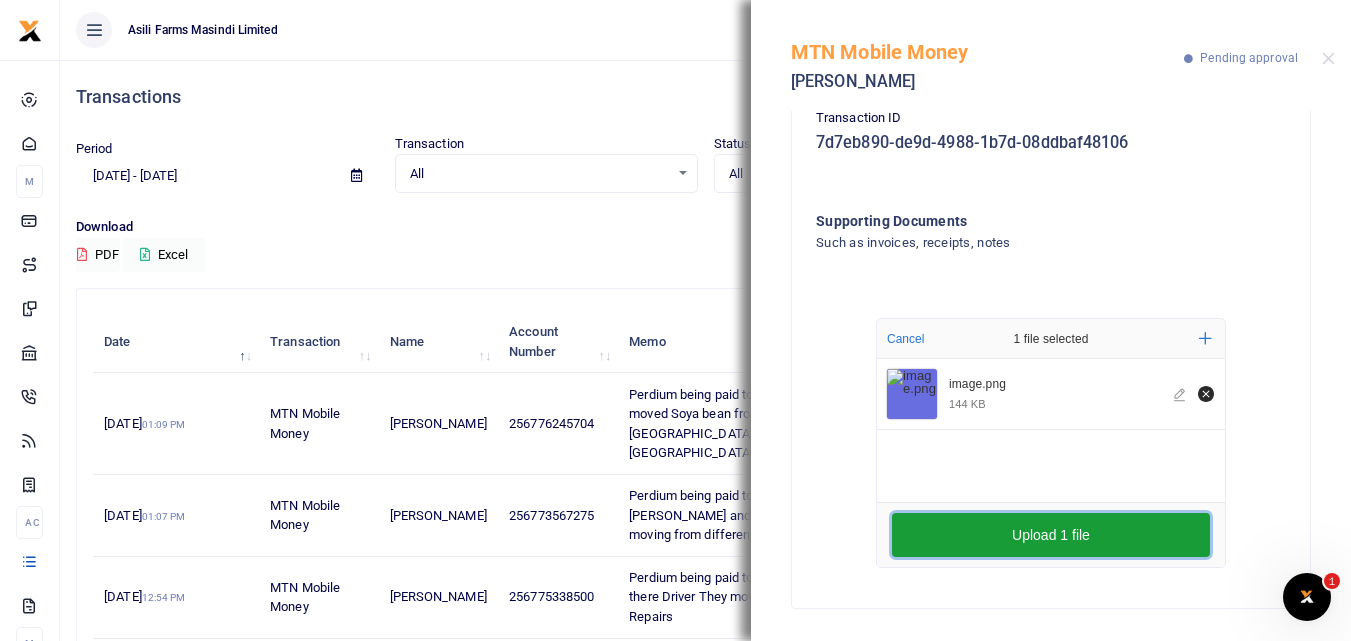 click on "Upload 1 file" at bounding box center (1051, 535) 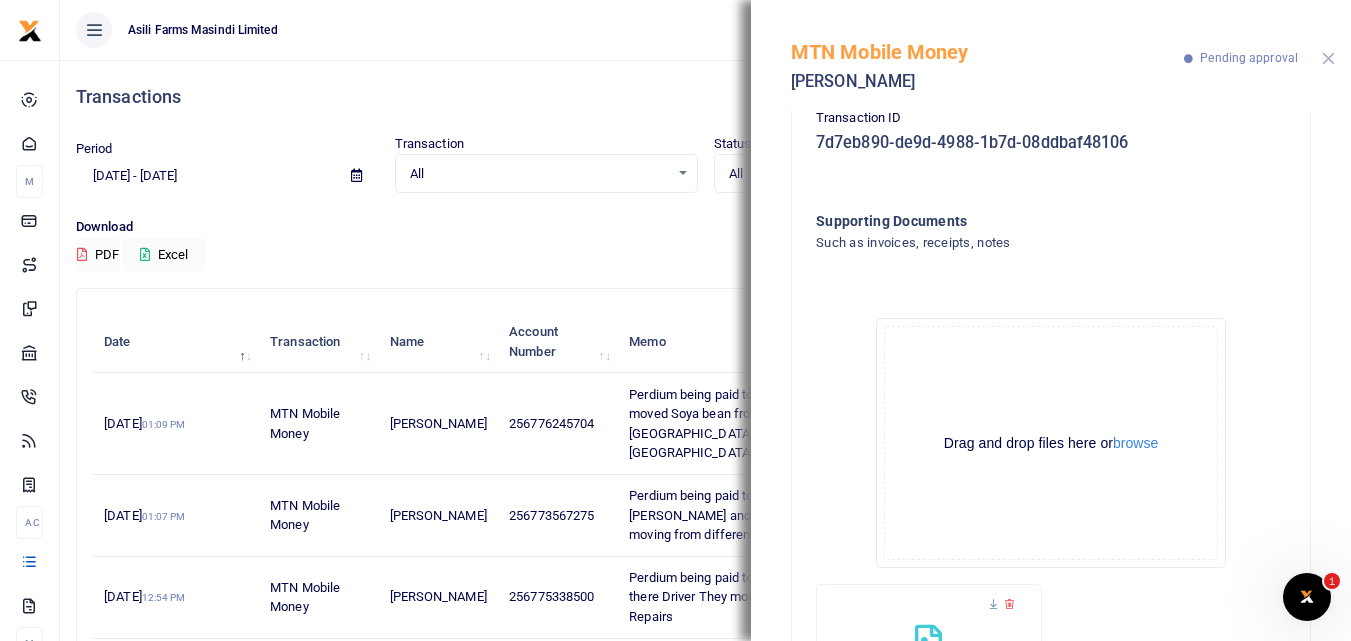 click at bounding box center (1328, 58) 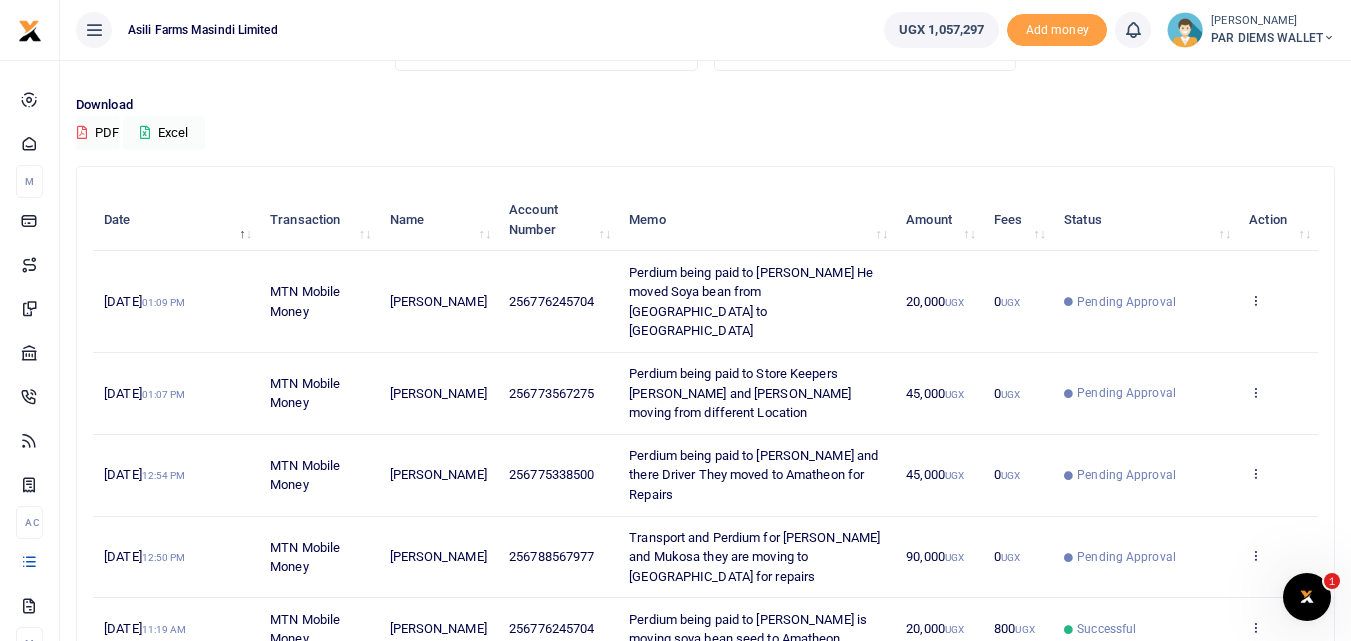 scroll, scrollTop: 124, scrollLeft: 0, axis: vertical 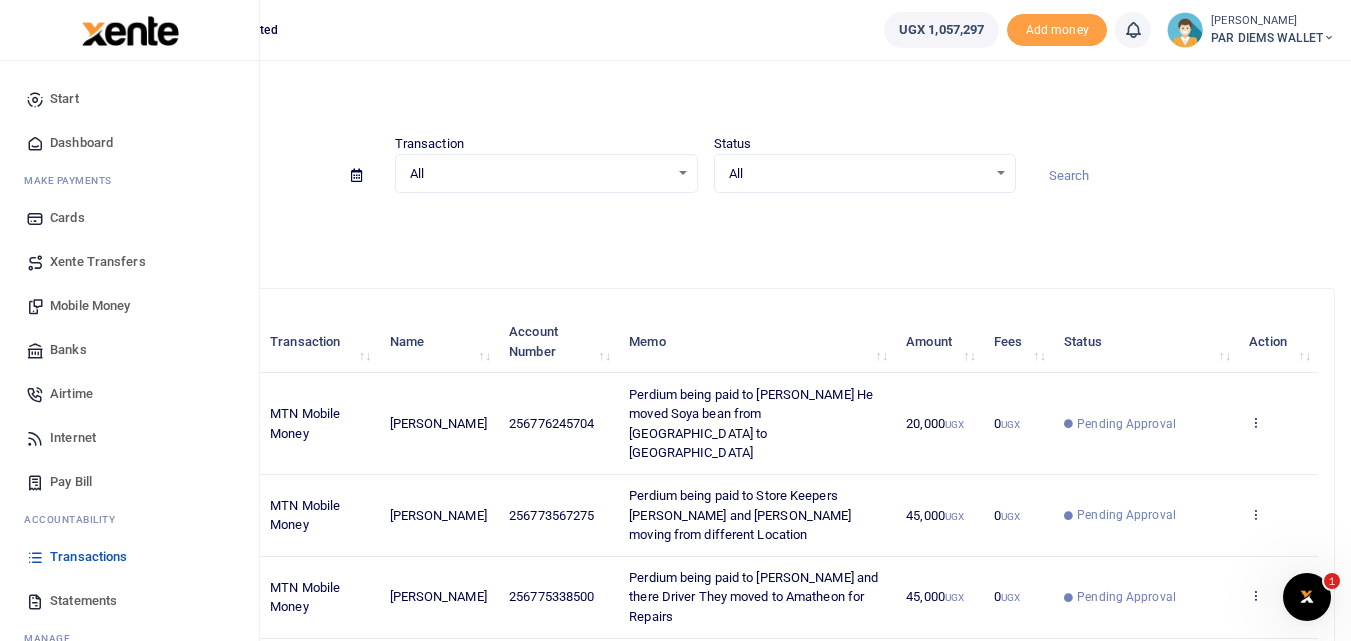 click on "Mobile Money" at bounding box center [90, 306] 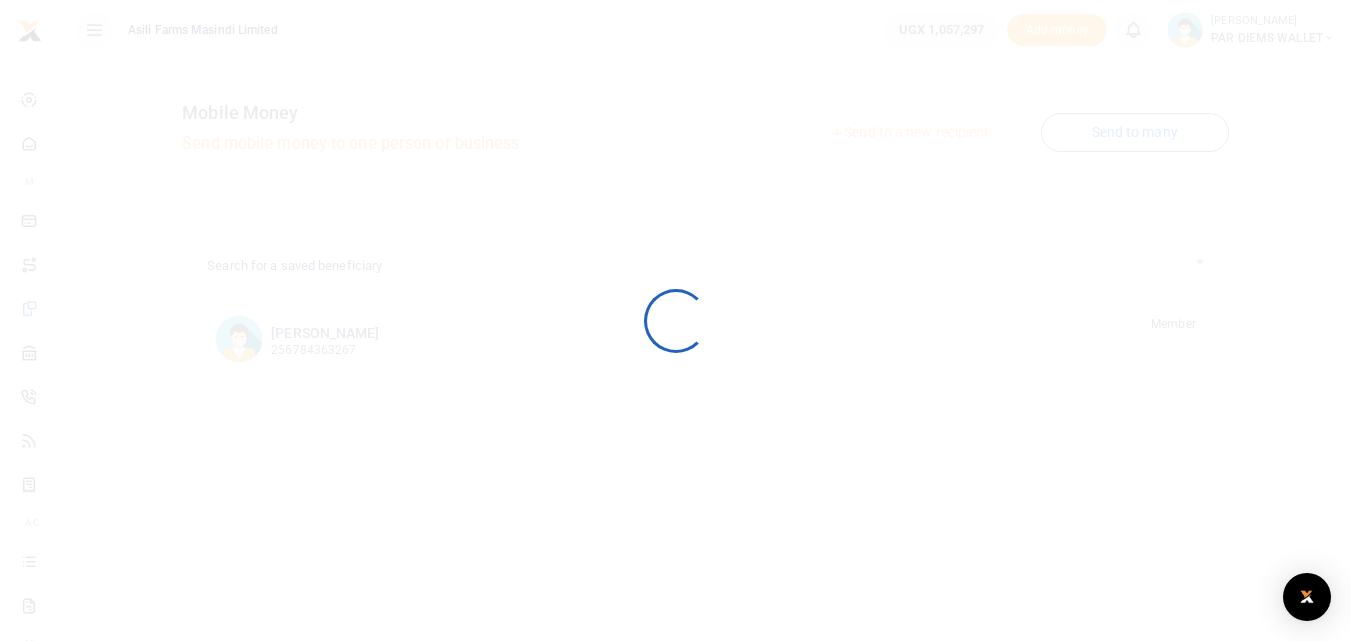 scroll, scrollTop: 0, scrollLeft: 0, axis: both 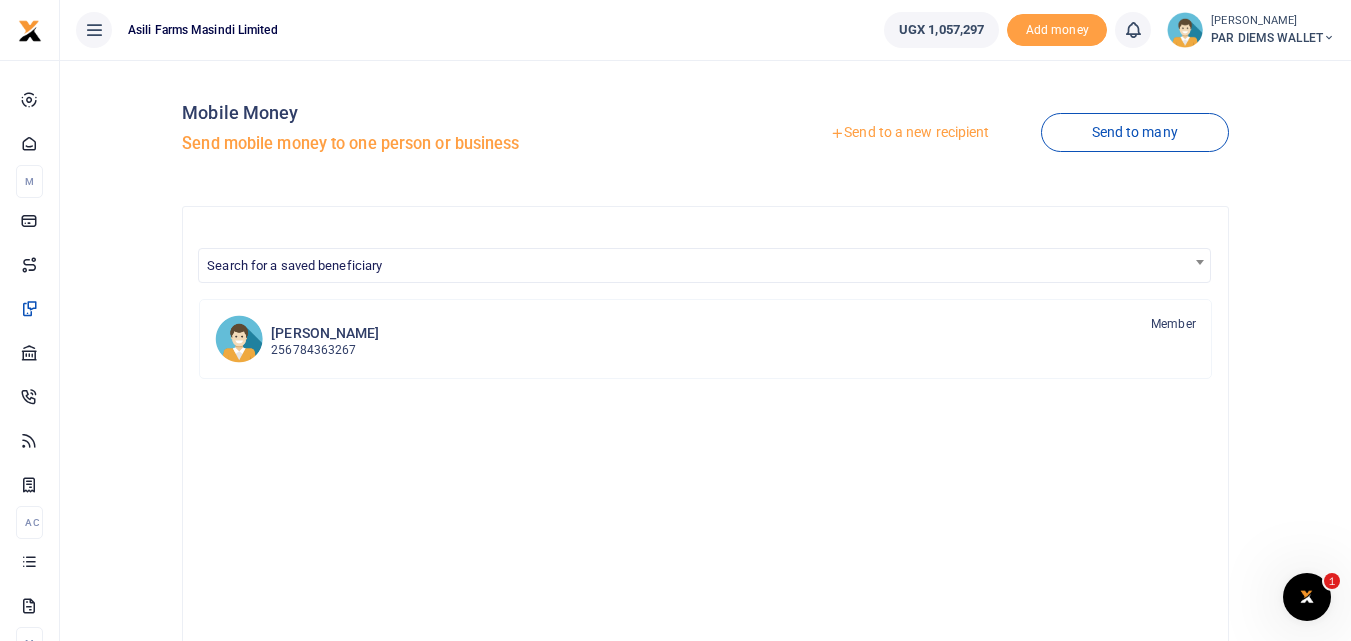 click on "Send to a new recipient" at bounding box center (909, 133) 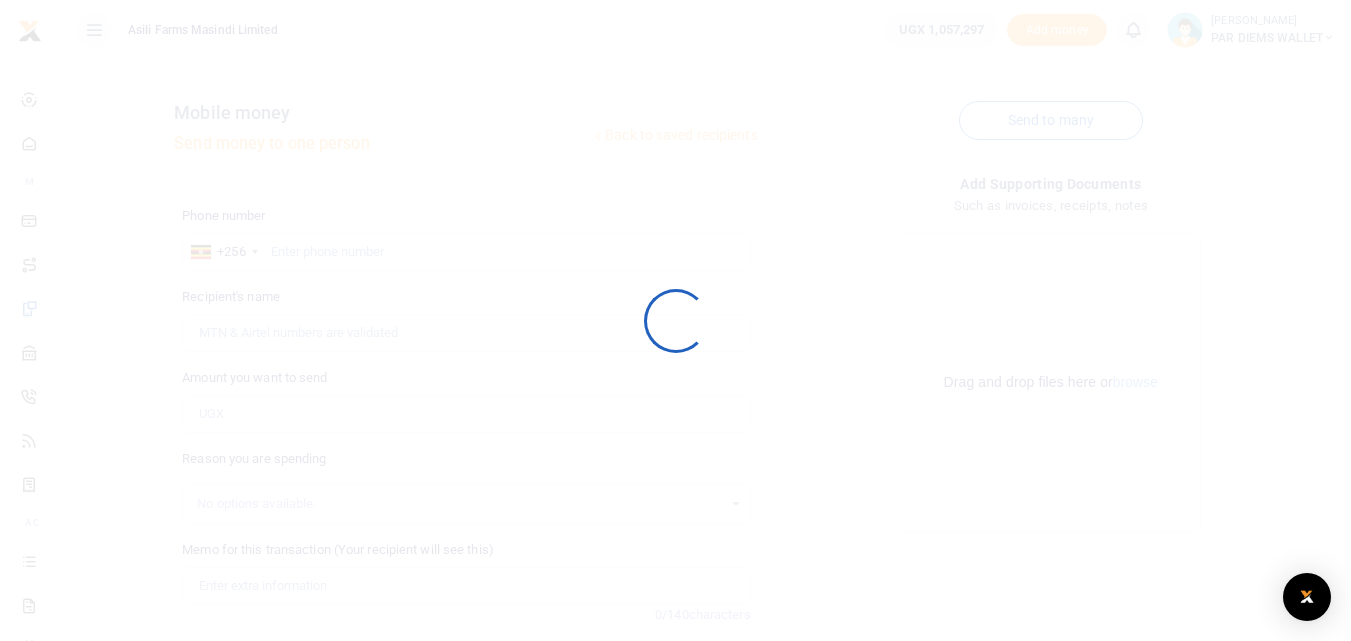 scroll, scrollTop: 0, scrollLeft: 0, axis: both 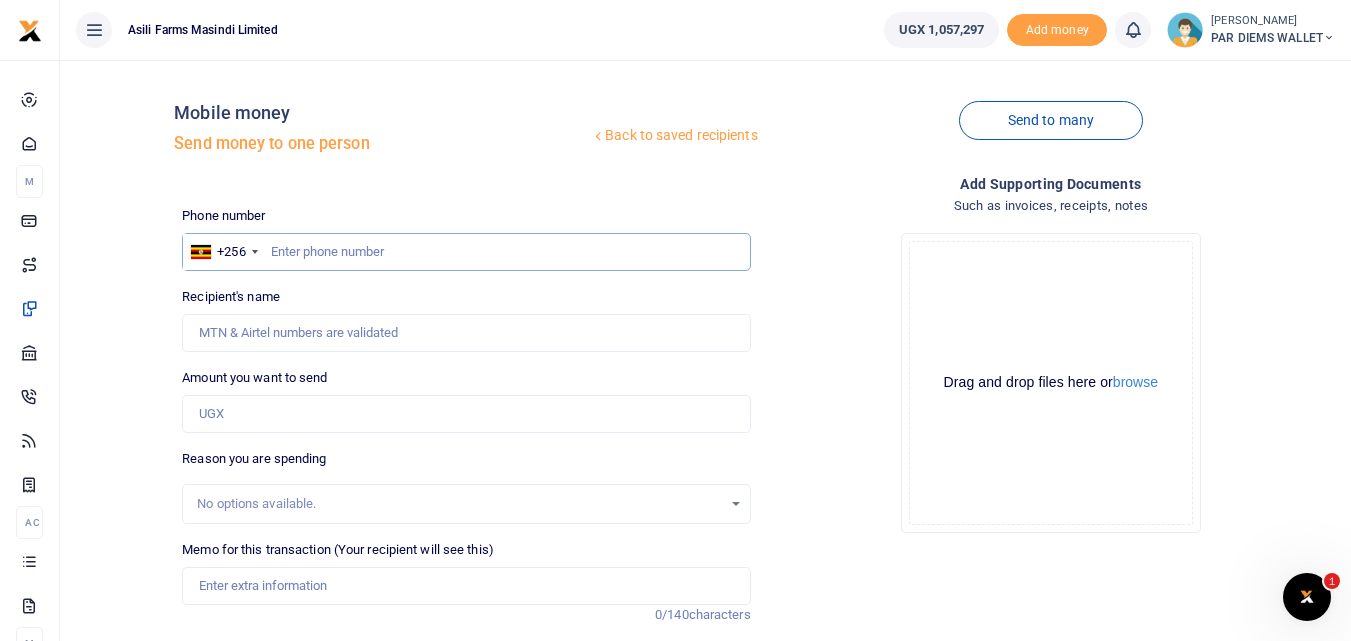 click at bounding box center [466, 252] 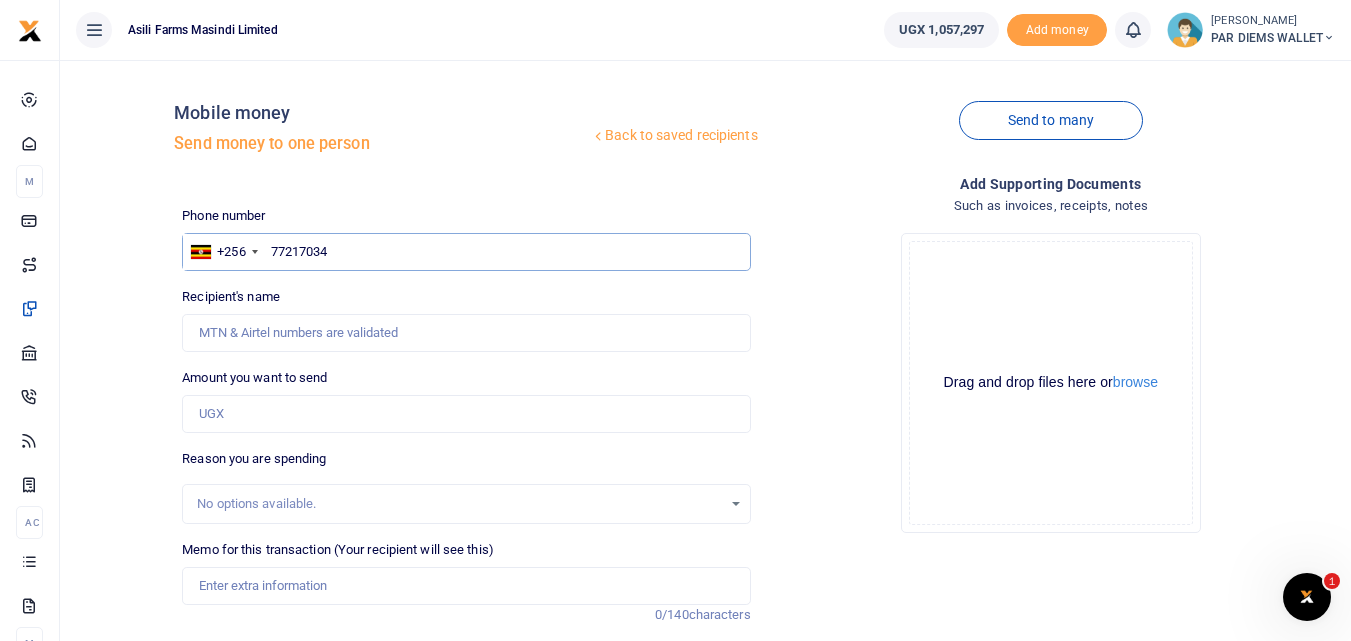type on "772170345" 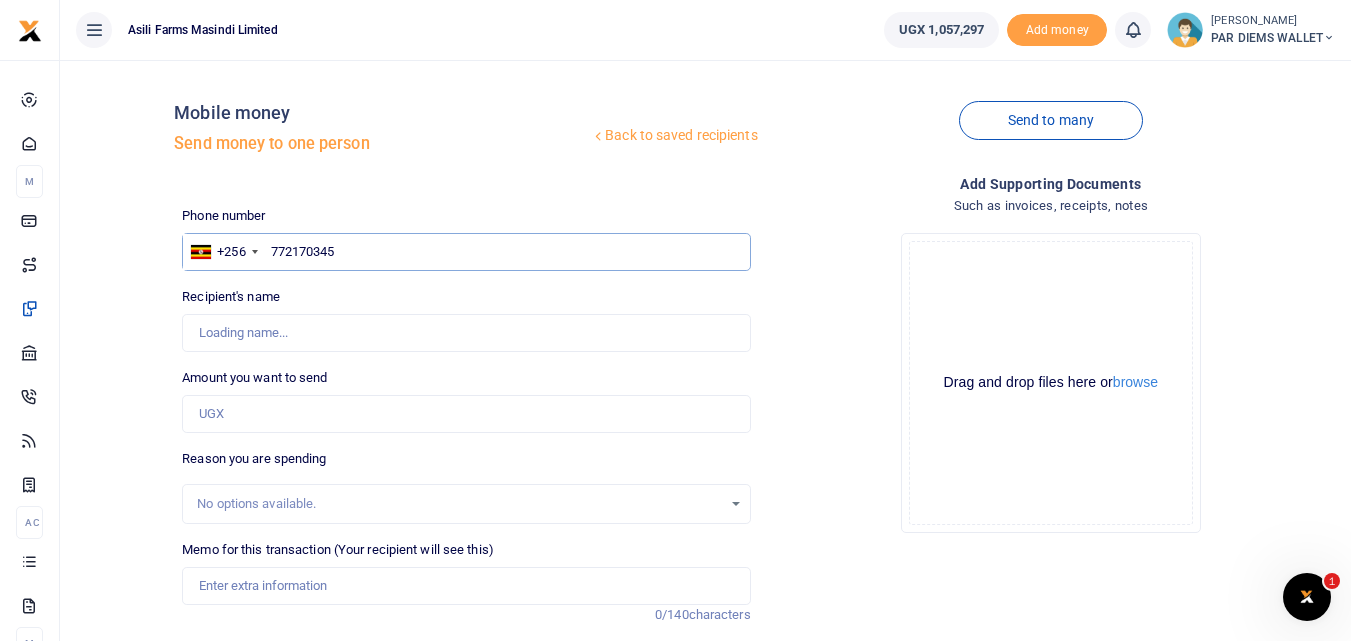 type on "Bulasio Kasudha" 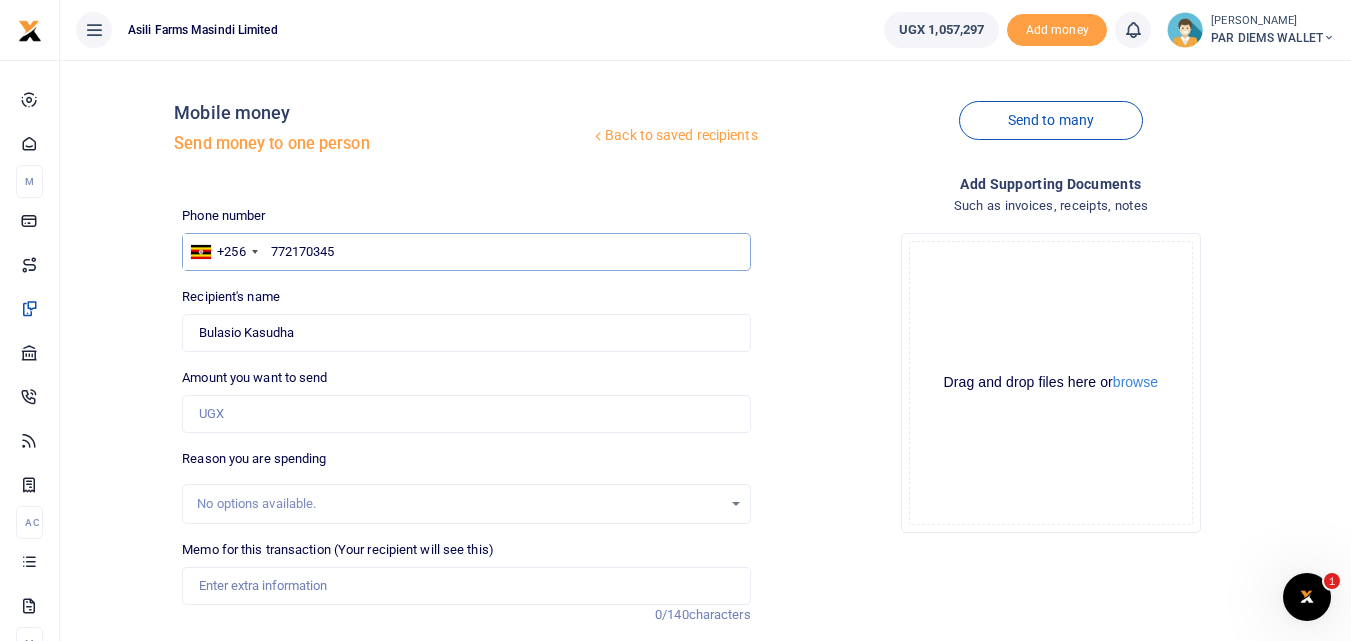 type on "772170345" 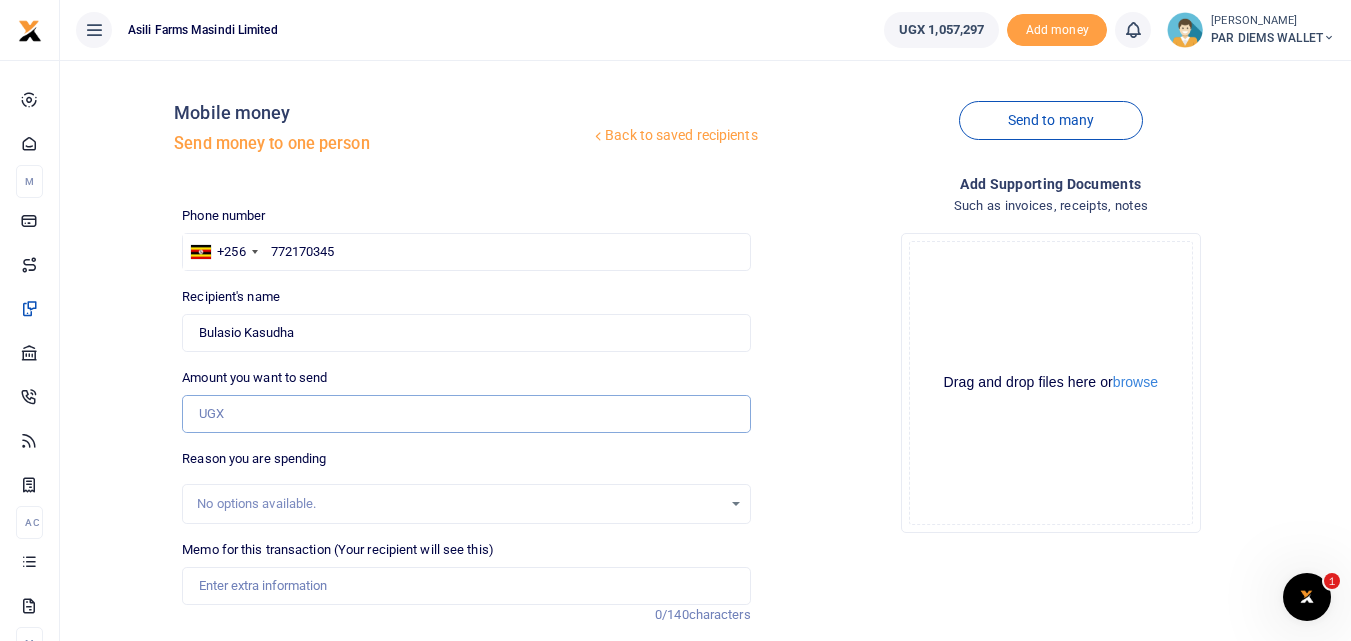 click on "Amount you want to send" at bounding box center [466, 414] 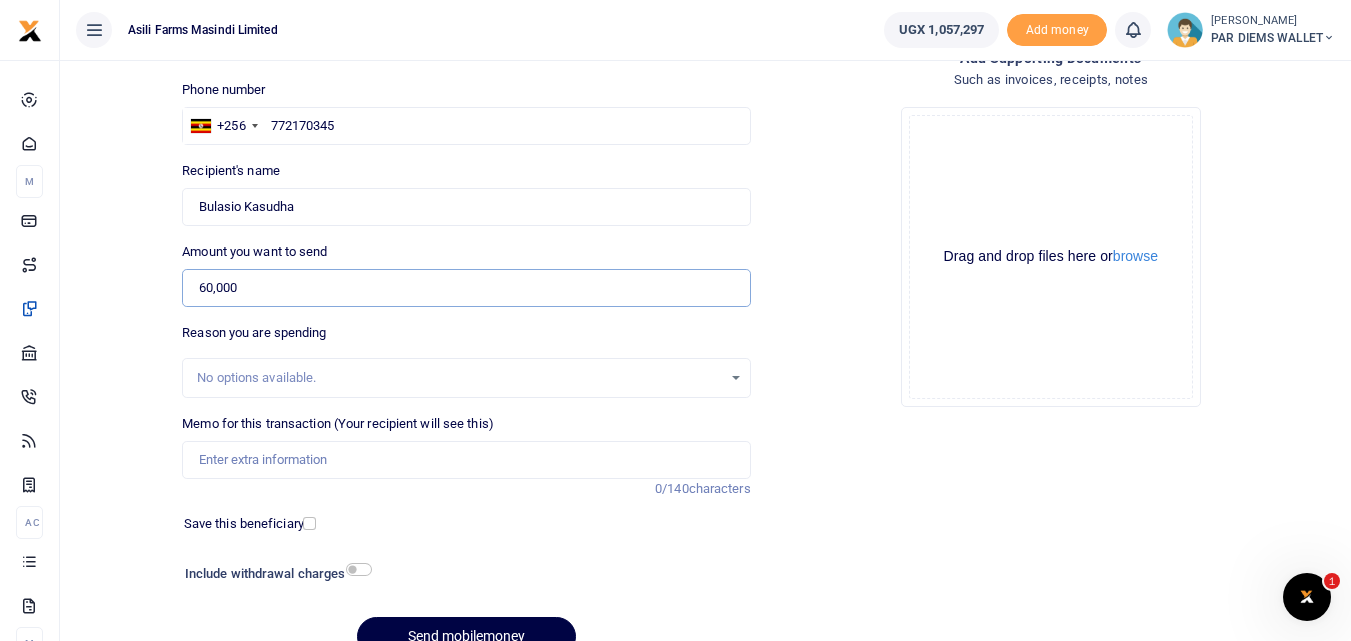 scroll, scrollTop: 195, scrollLeft: 0, axis: vertical 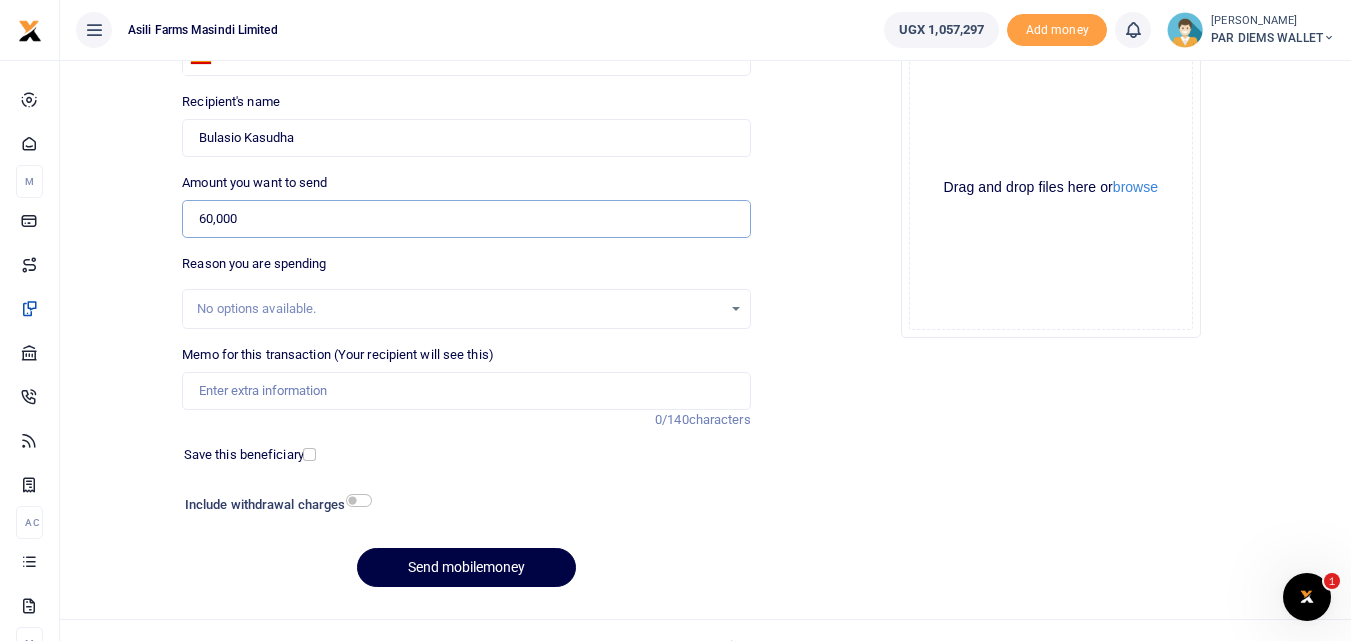 type on "60,000" 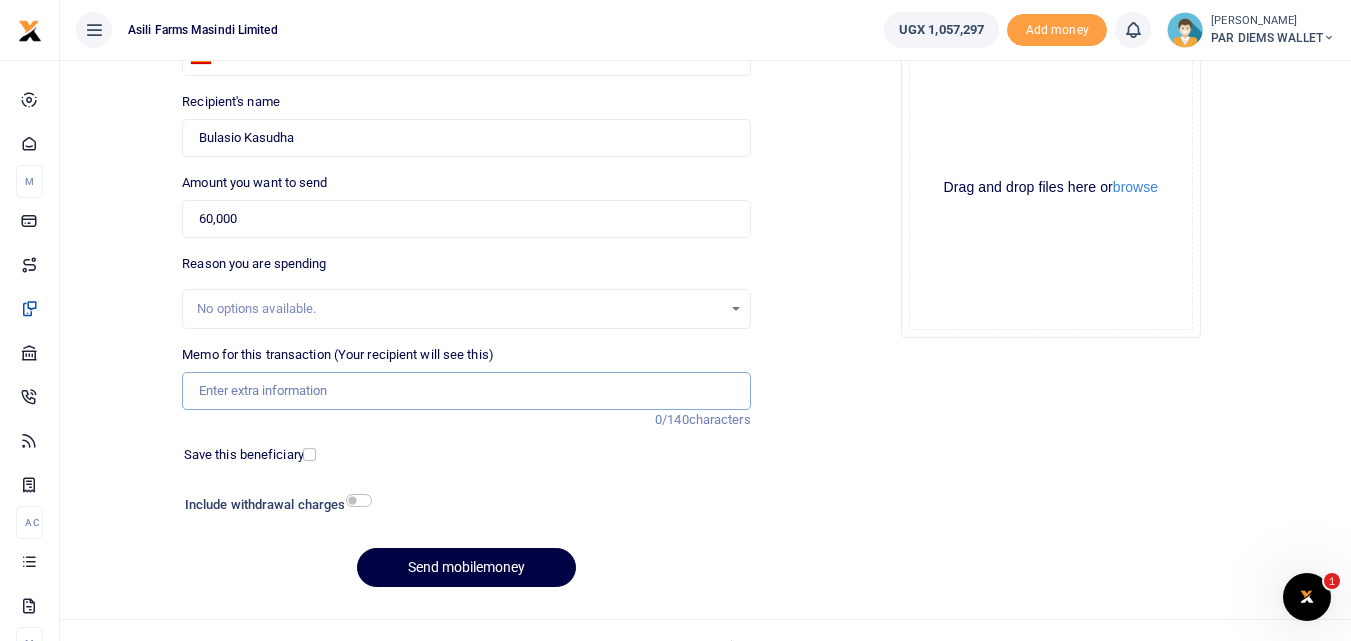 click on "Memo for this transaction (Your recipient will see this)" at bounding box center [466, 391] 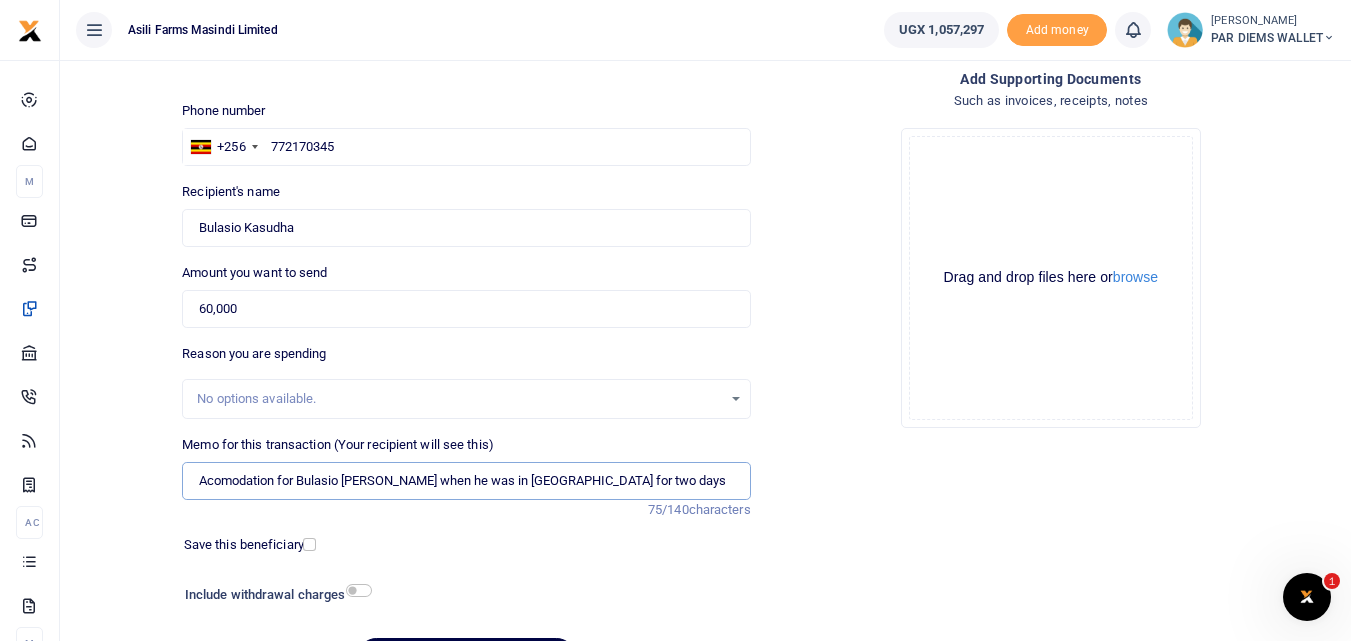 scroll, scrollTop: 103, scrollLeft: 0, axis: vertical 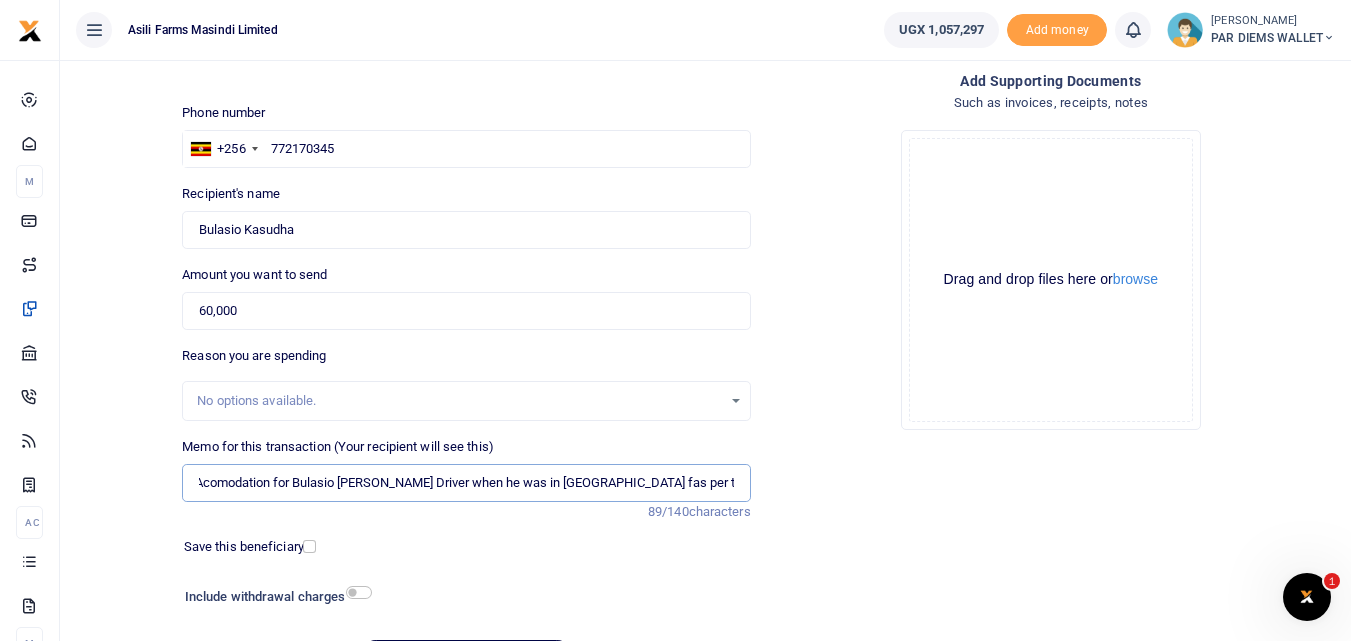 type on "Acomodation for Bulasio Rubens Driver when he was in Aamtheon fas per the attached email" 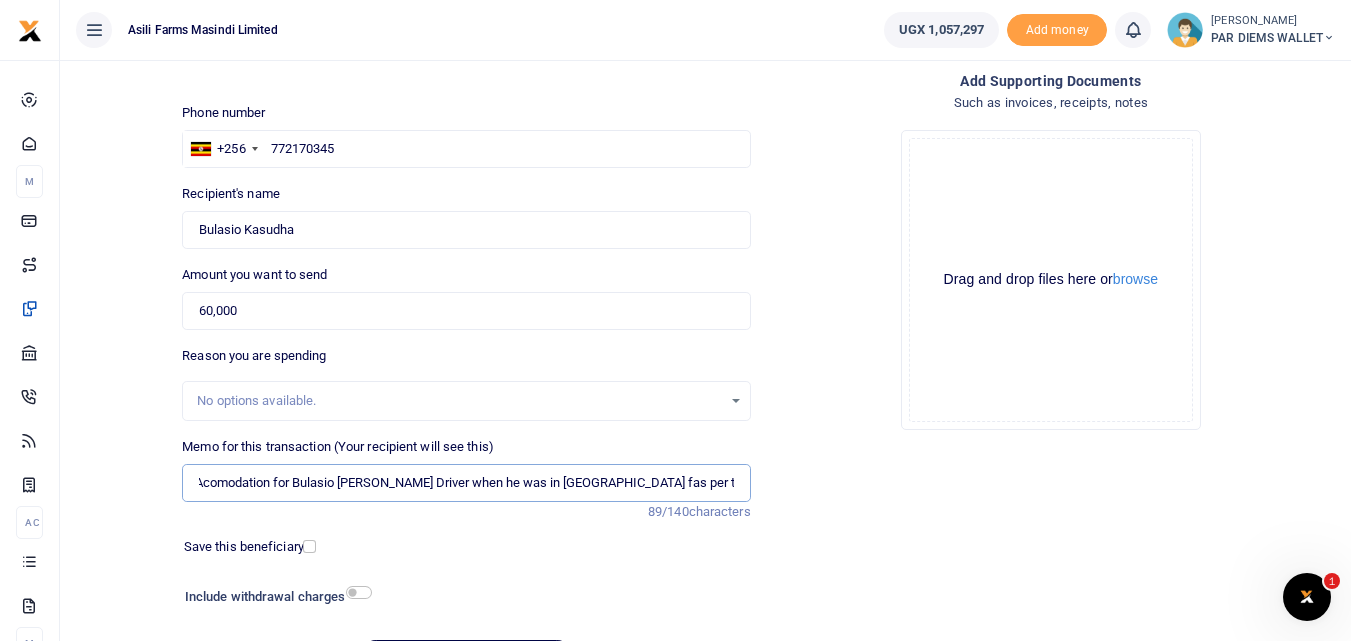scroll, scrollTop: 0, scrollLeft: 0, axis: both 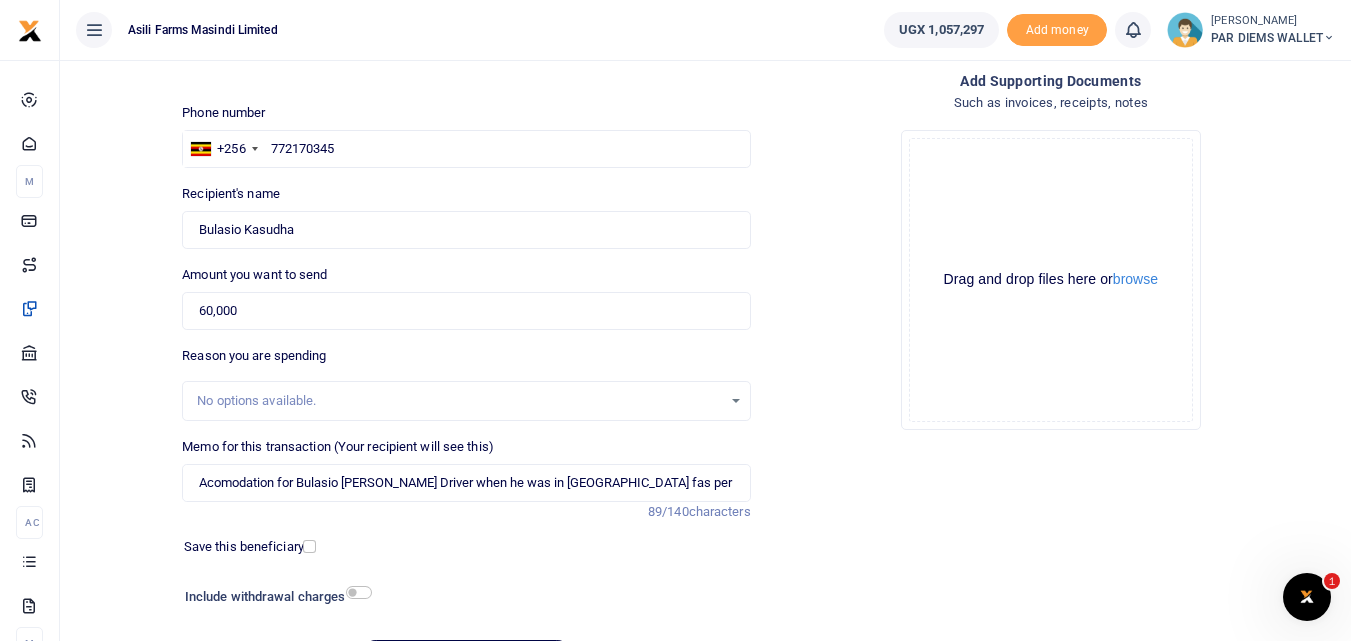 click on "Drag and drop files here or  browse Powered by  Uppy" 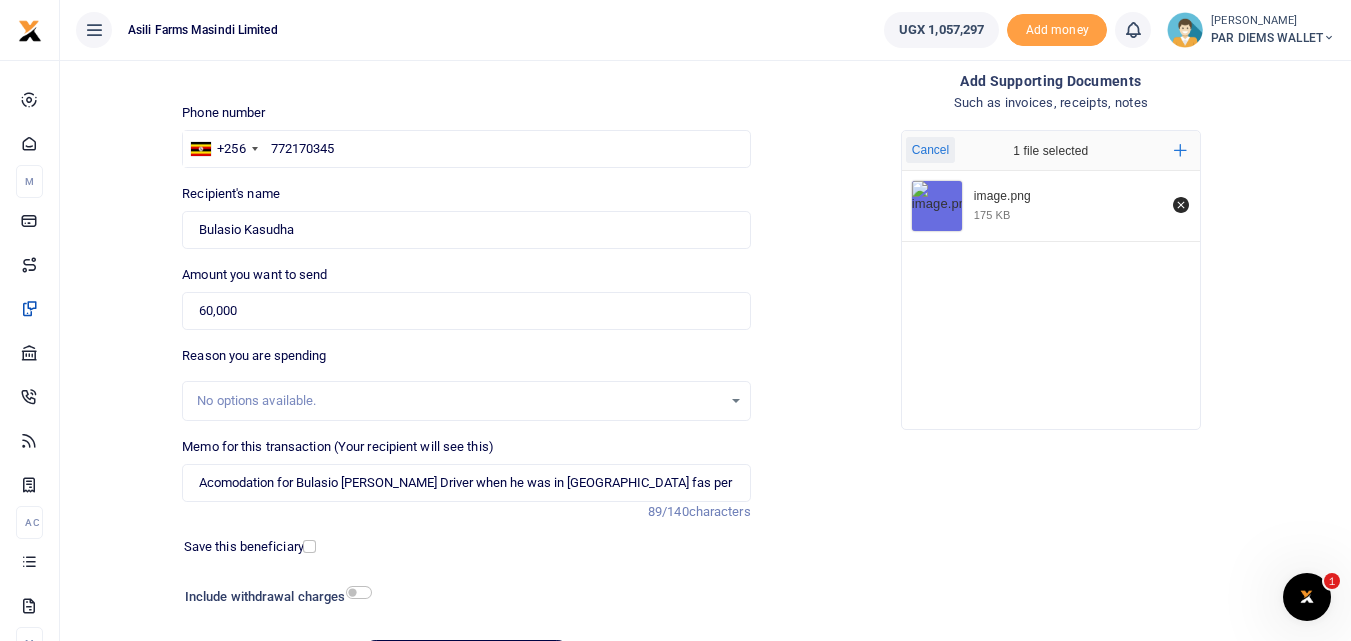 scroll, scrollTop: 225, scrollLeft: 0, axis: vertical 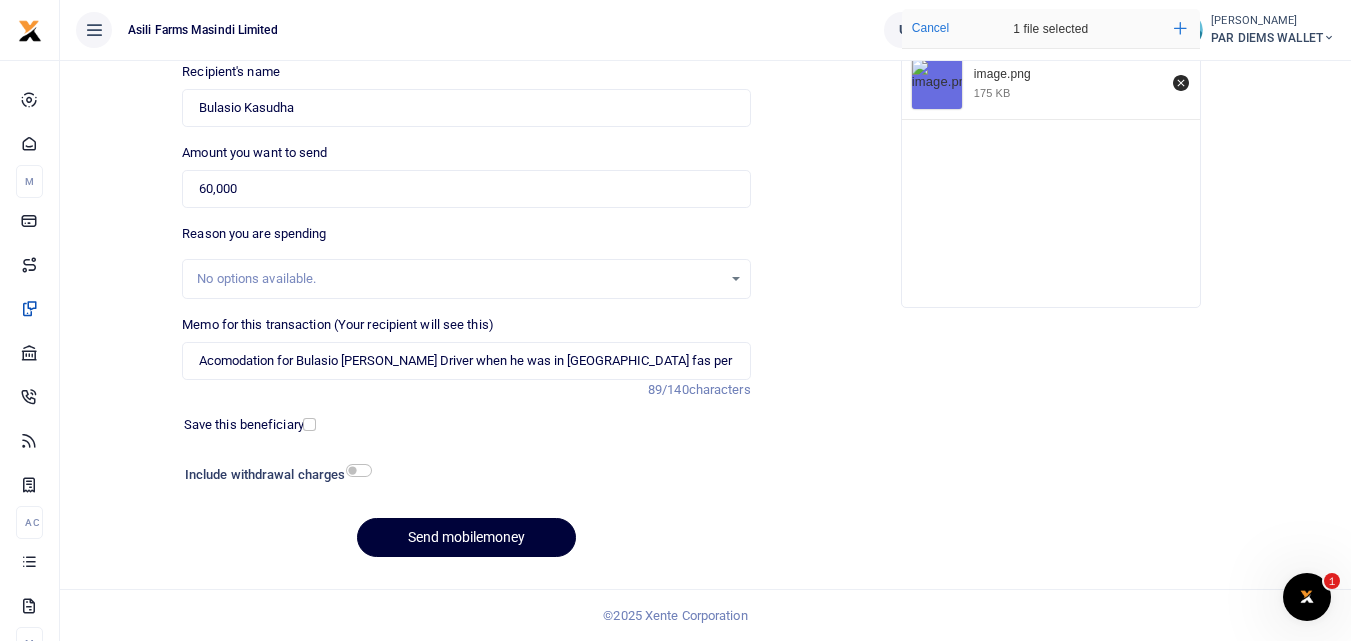 click on "Send mobilemoney" at bounding box center [466, 537] 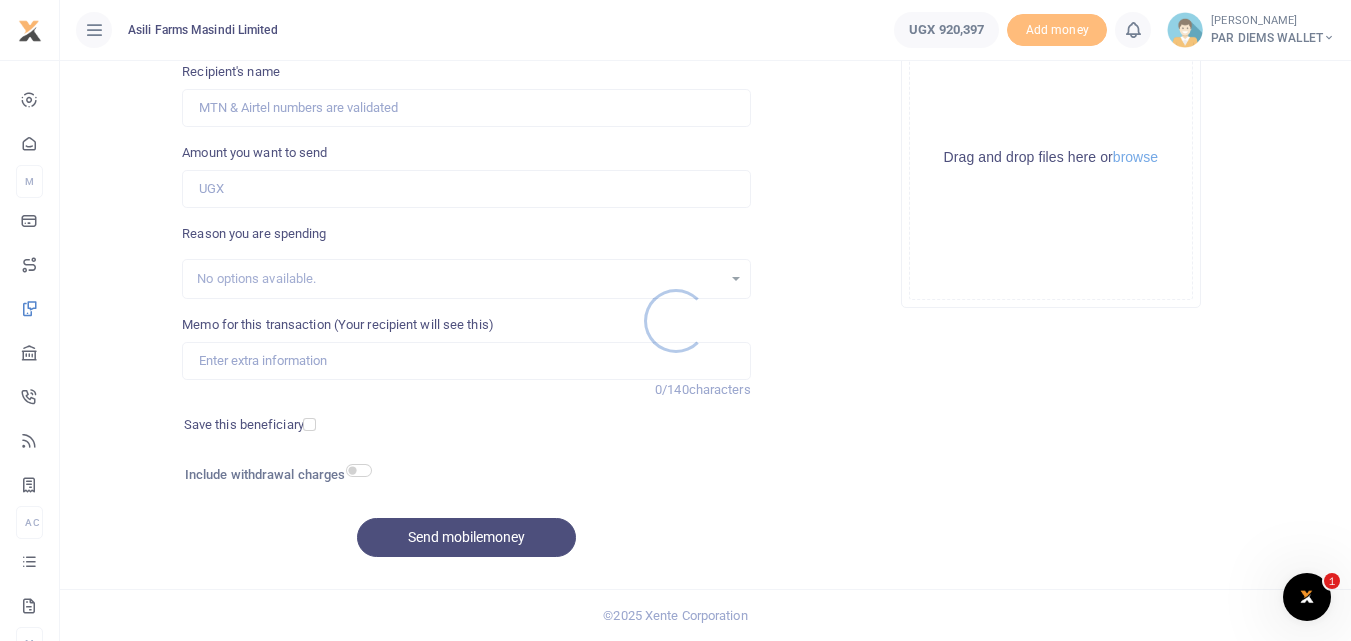 scroll, scrollTop: 0, scrollLeft: 0, axis: both 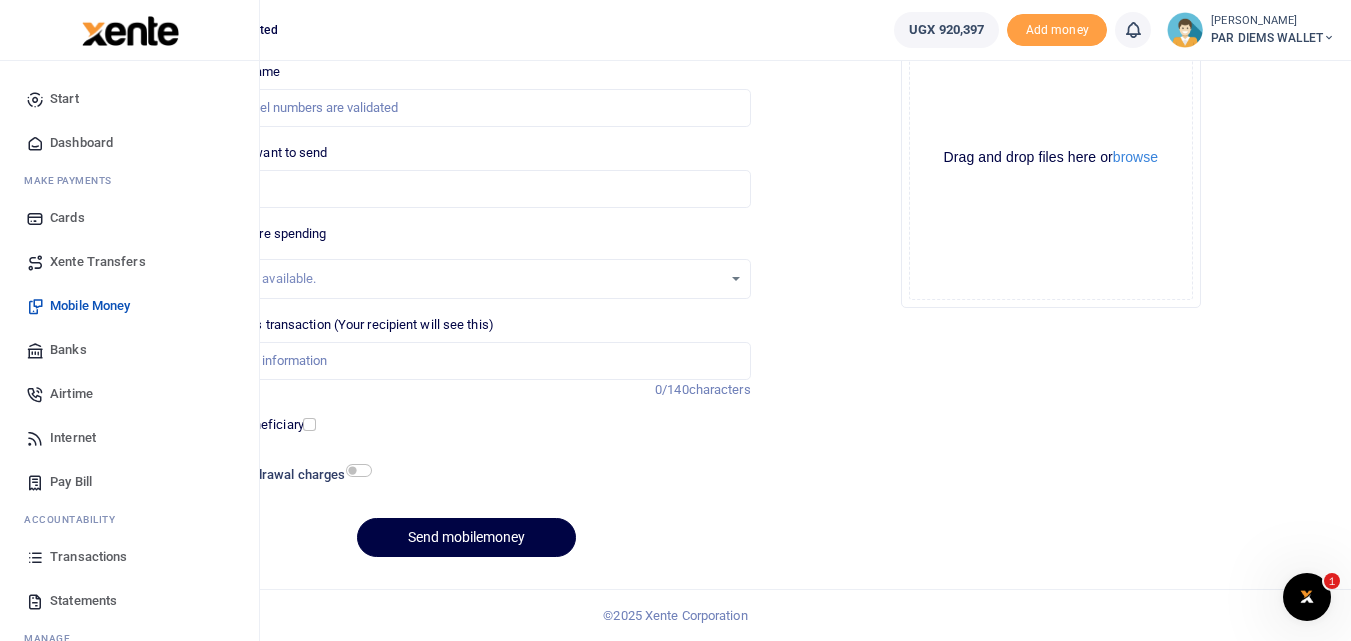 click at bounding box center [35, 557] 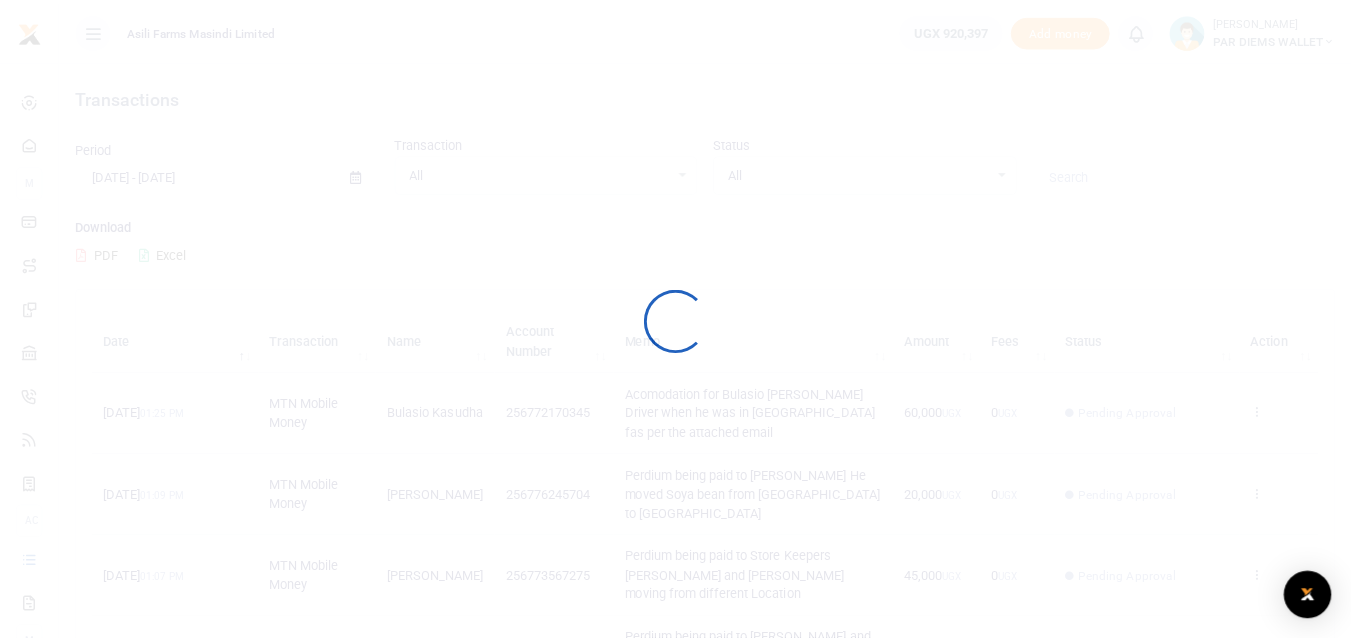 scroll, scrollTop: 0, scrollLeft: 0, axis: both 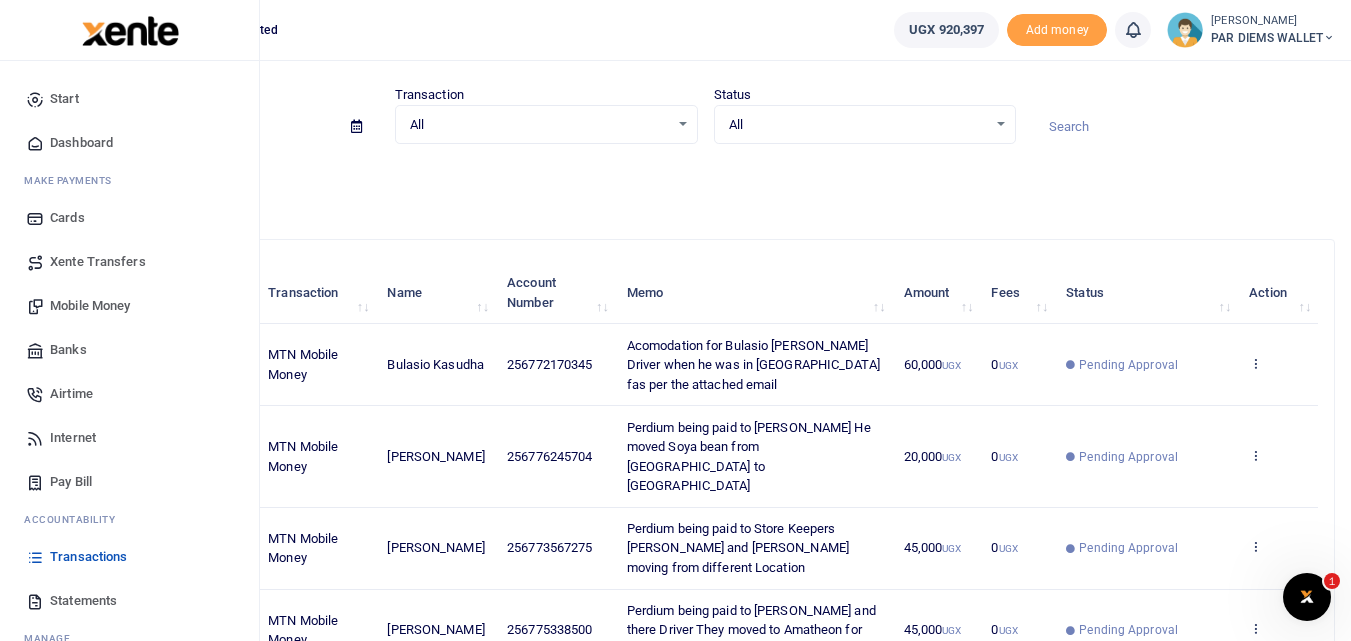 click on "Mobile Money" at bounding box center (129, 306) 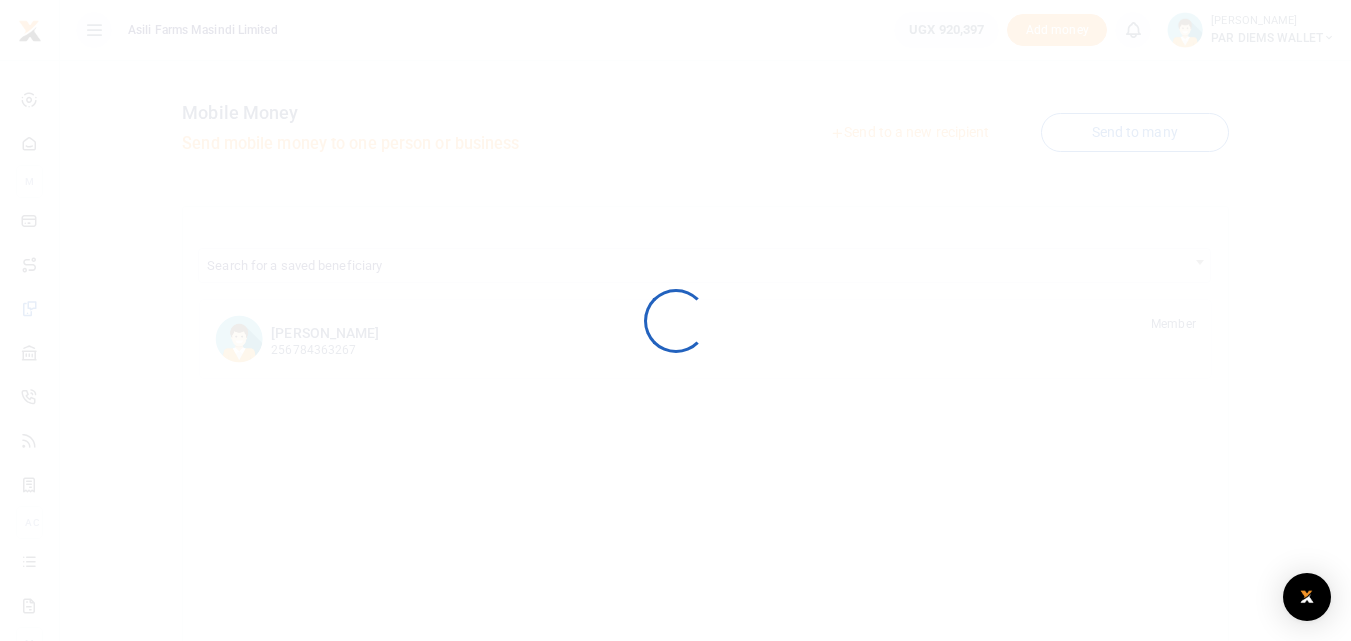 scroll, scrollTop: 0, scrollLeft: 0, axis: both 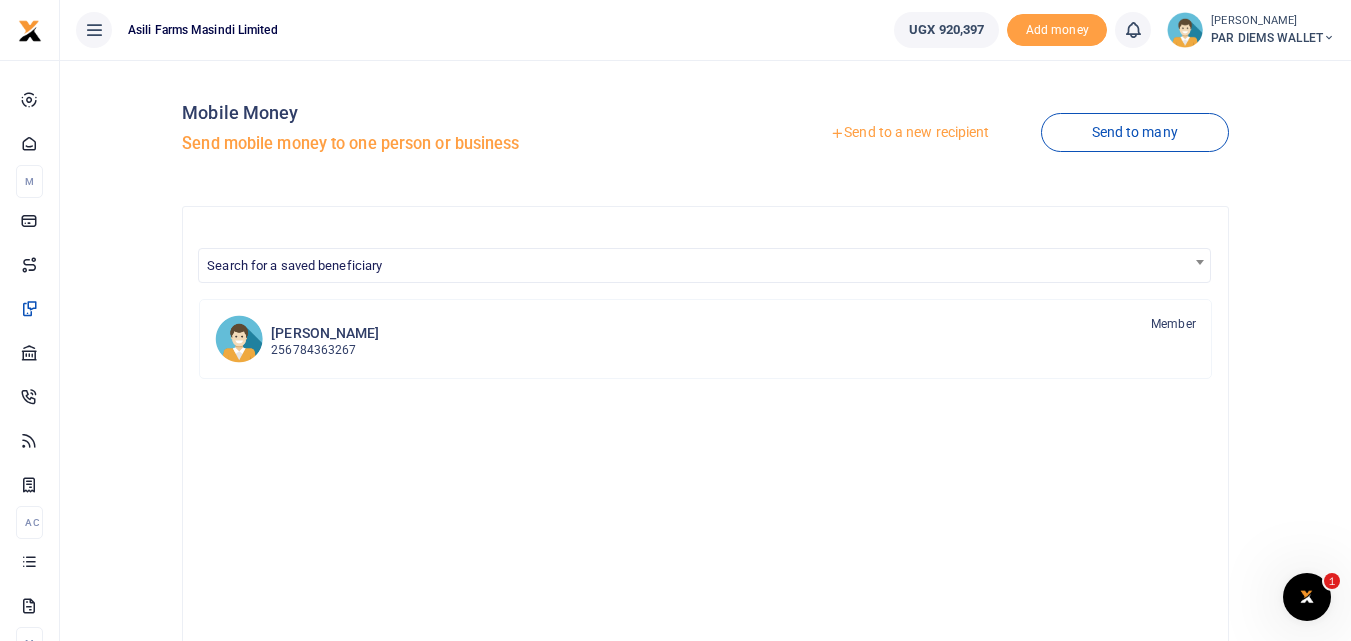 click on "Send to a new recipient" at bounding box center (909, 133) 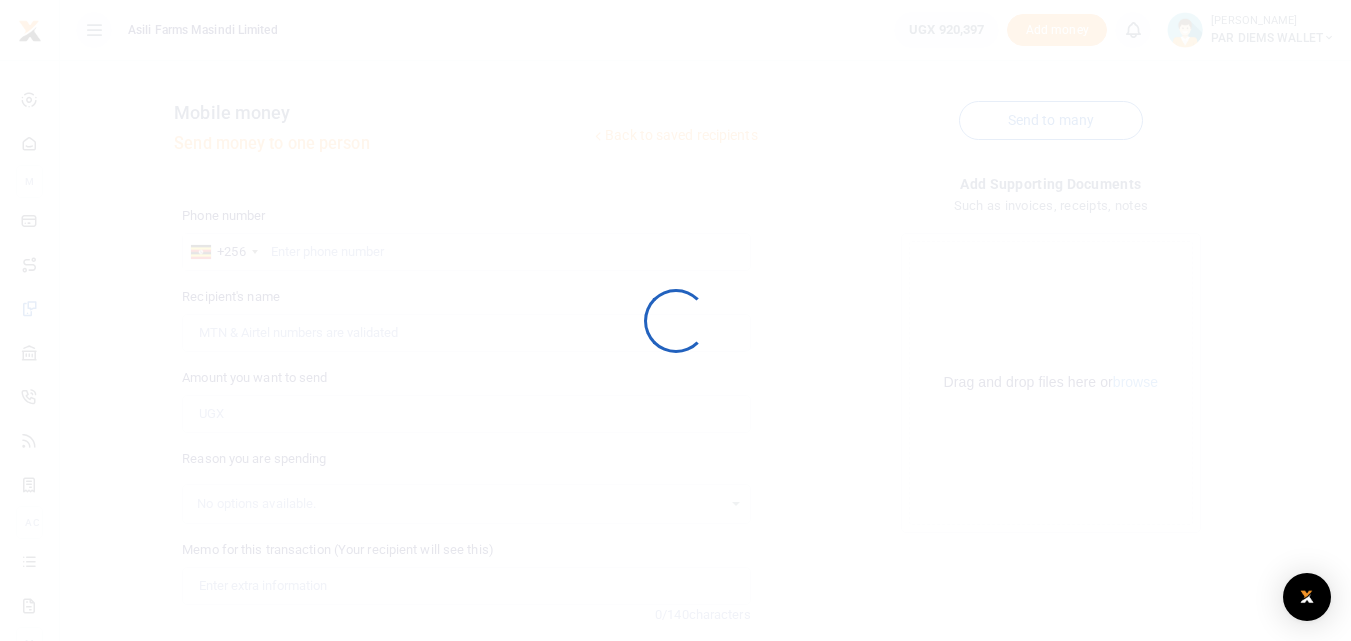 scroll, scrollTop: 0, scrollLeft: 0, axis: both 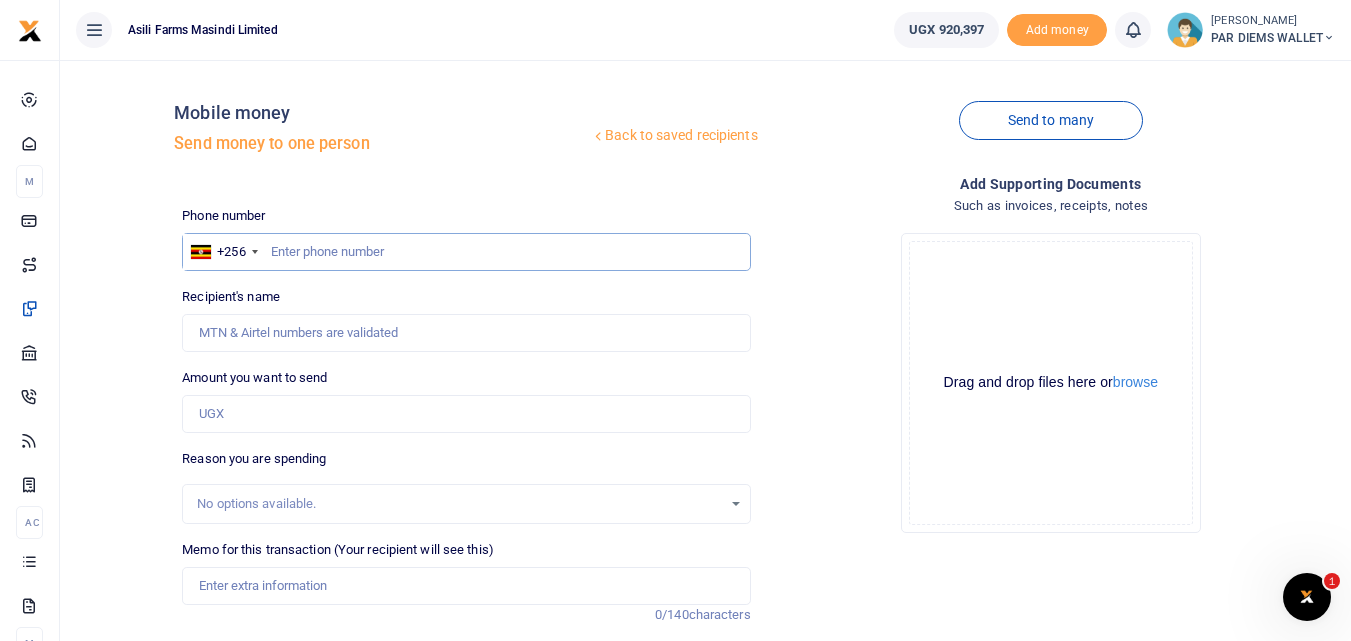 click at bounding box center (466, 252) 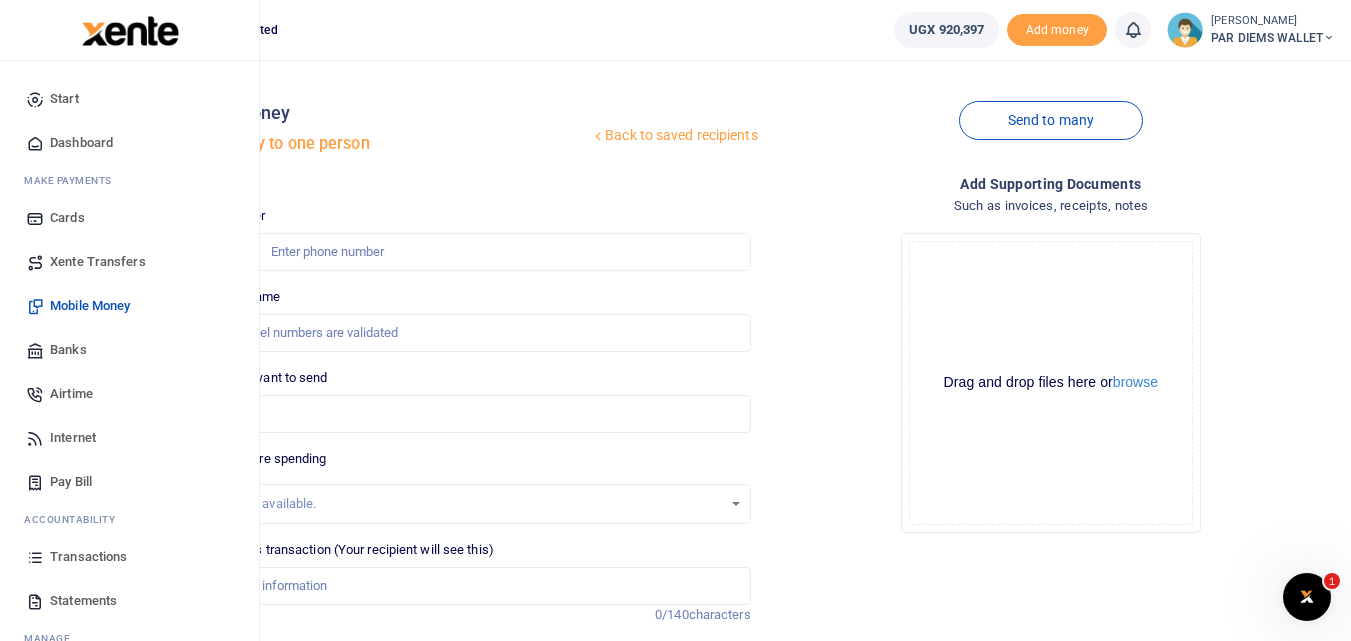 click at bounding box center (35, 557) 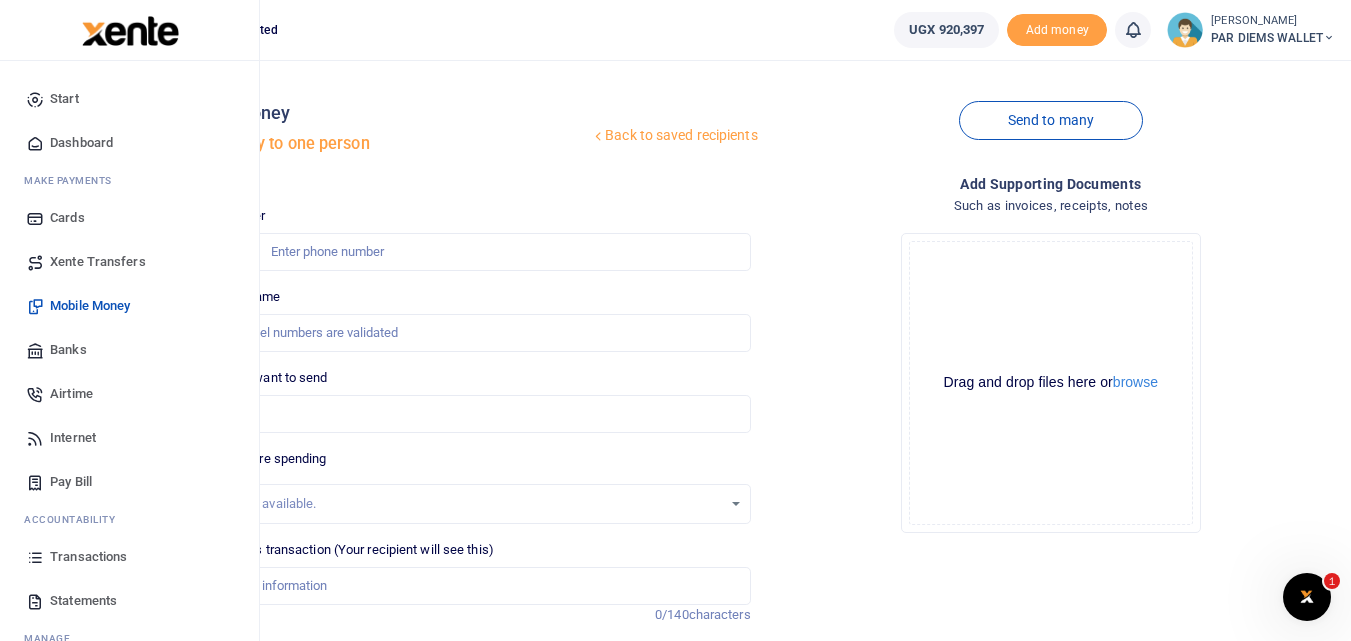 click at bounding box center (35, 557) 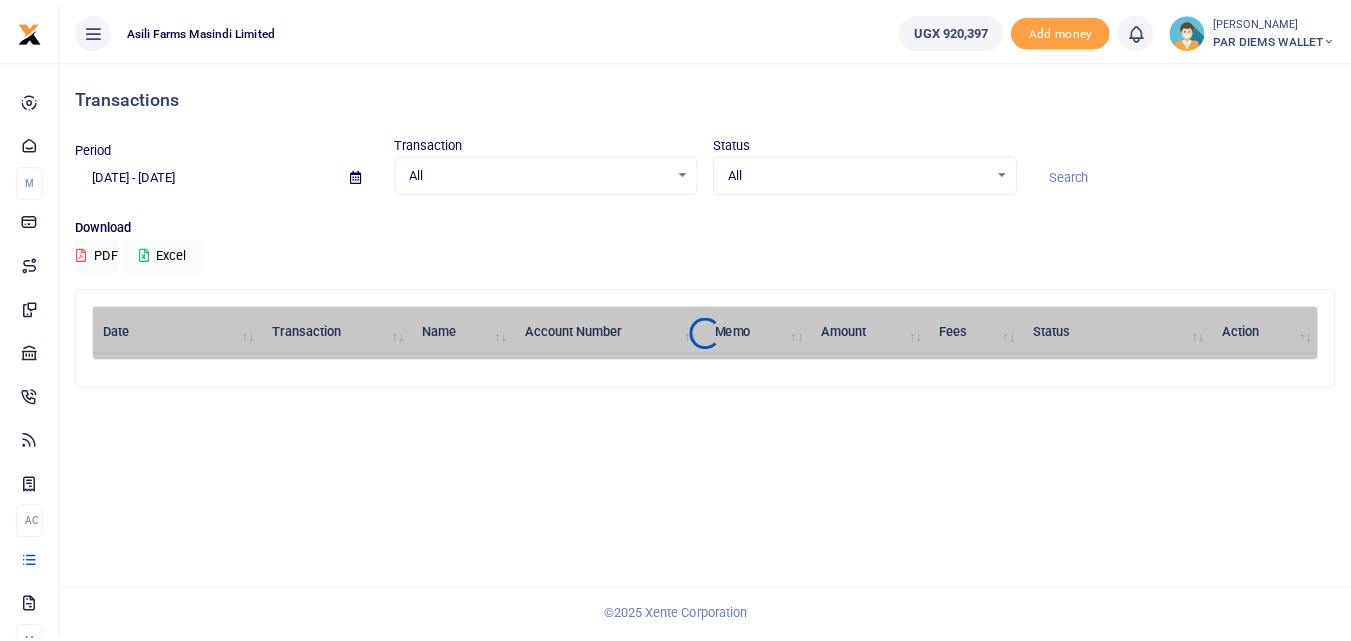 scroll, scrollTop: 0, scrollLeft: 0, axis: both 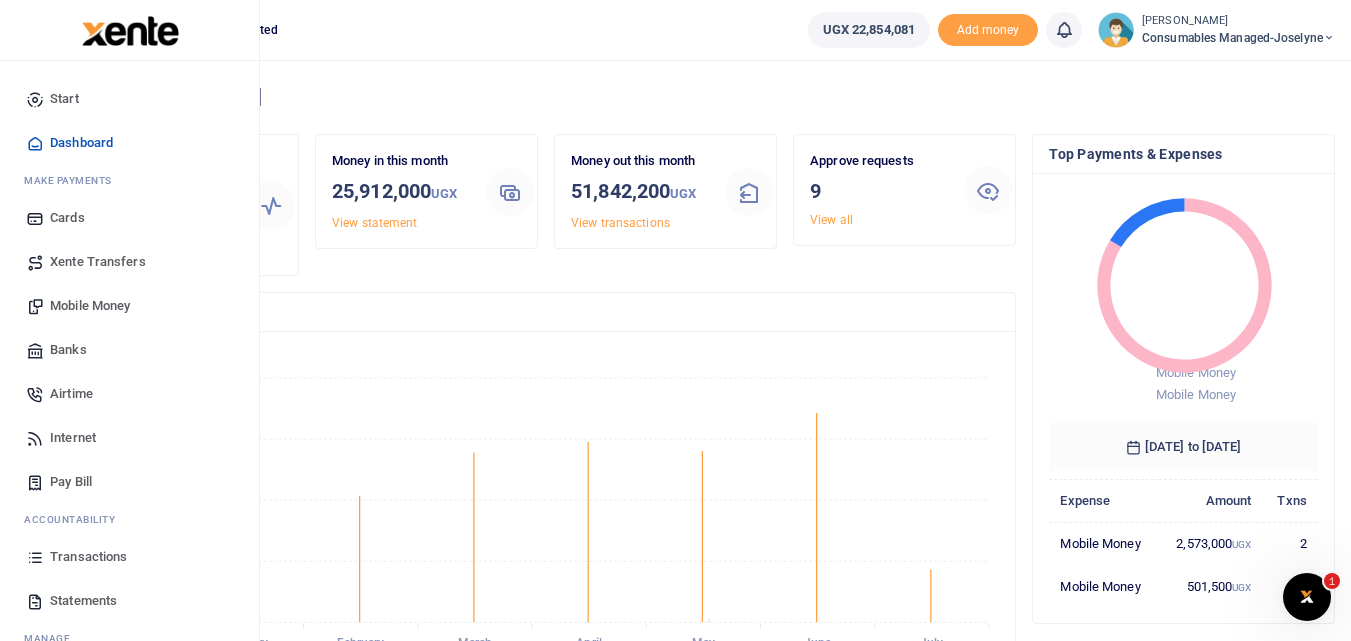 click at bounding box center [35, 557] 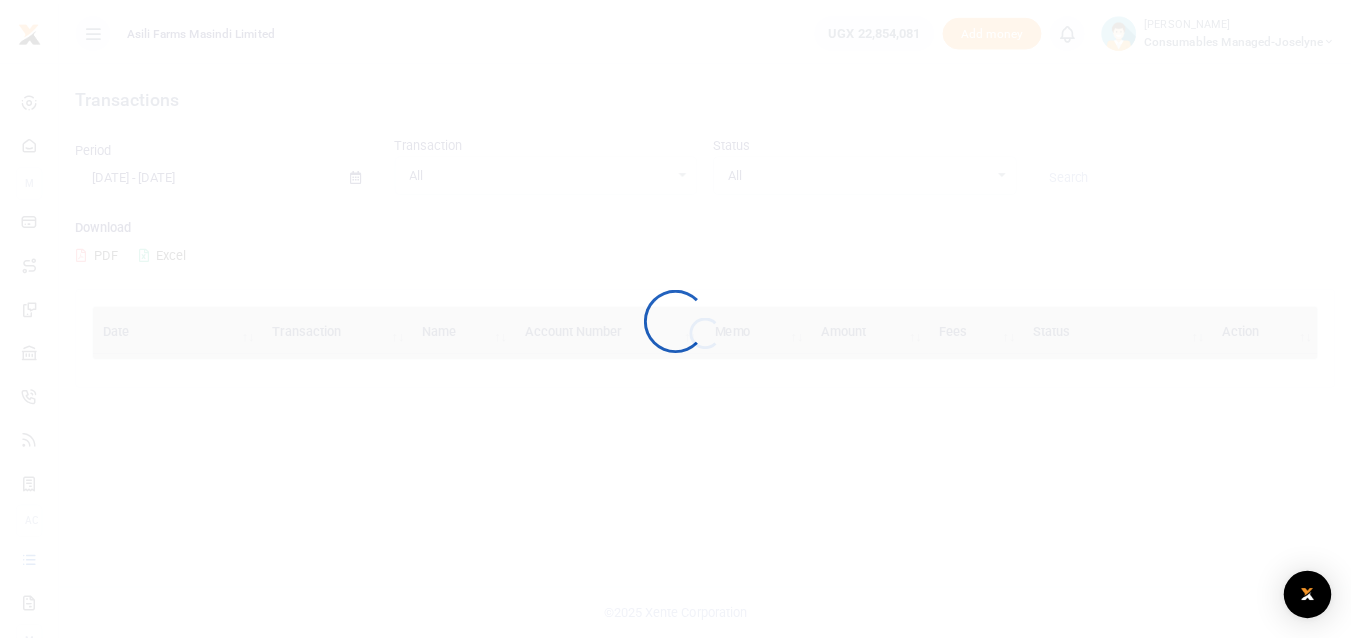 scroll, scrollTop: 0, scrollLeft: 0, axis: both 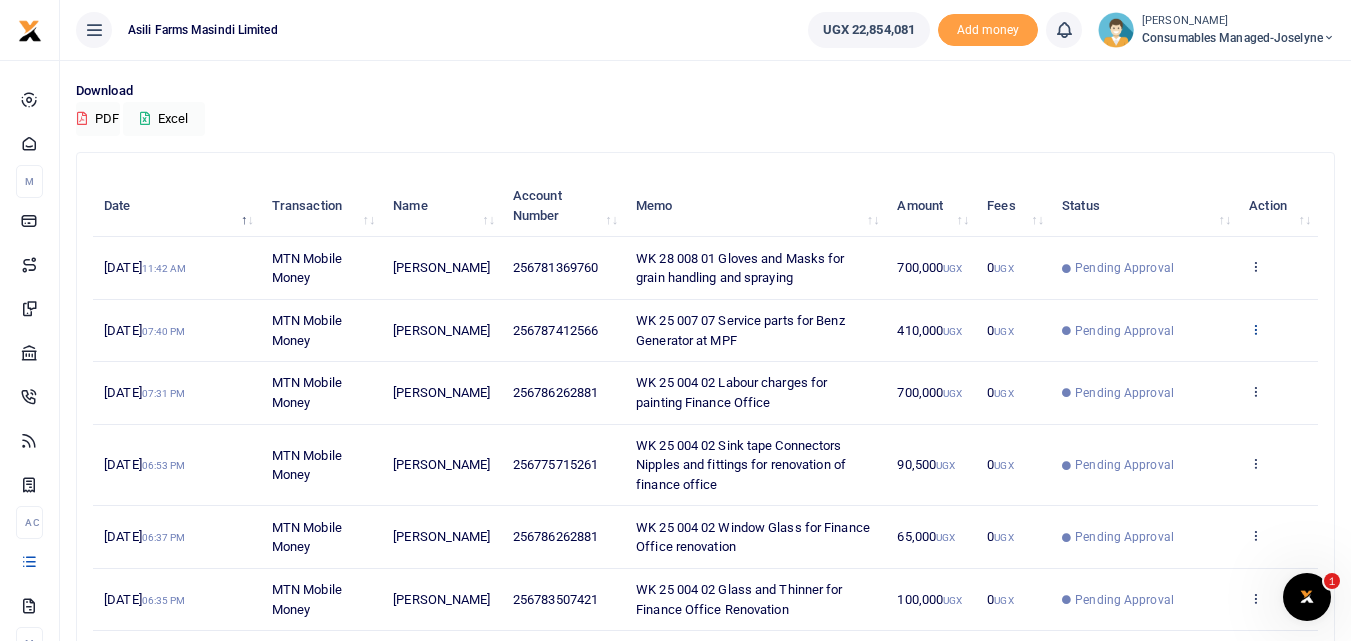 click at bounding box center [1255, 329] 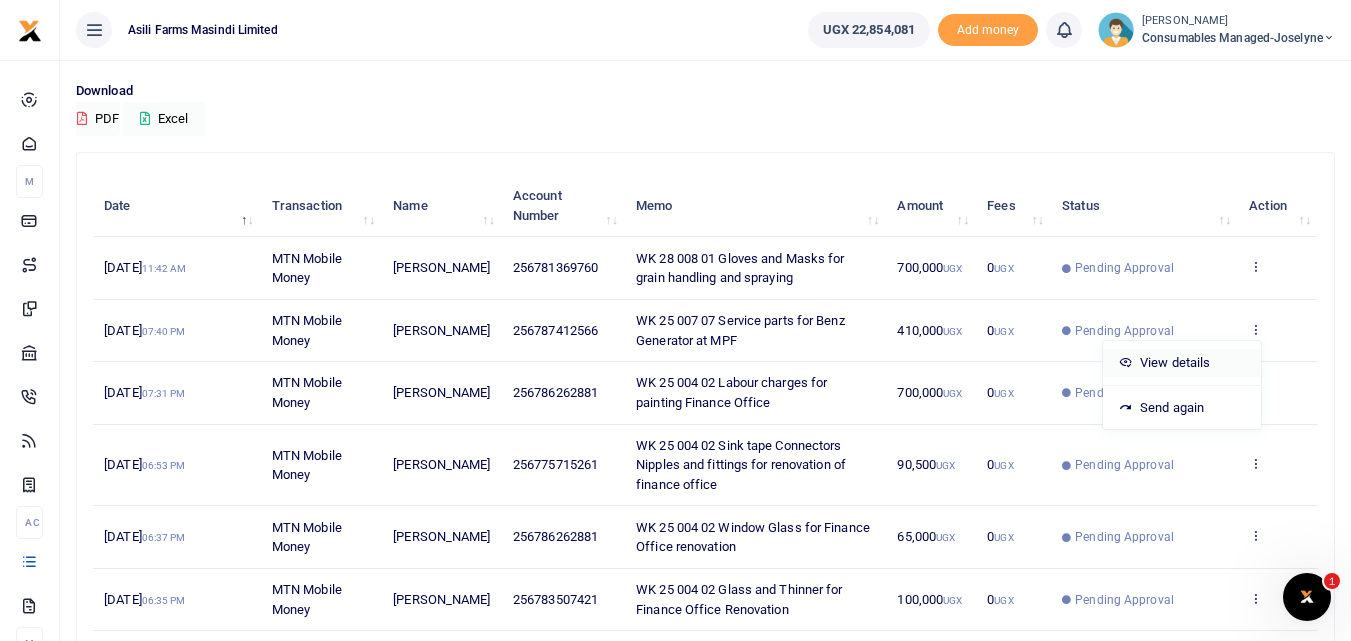 click on "View details" at bounding box center (1182, 363) 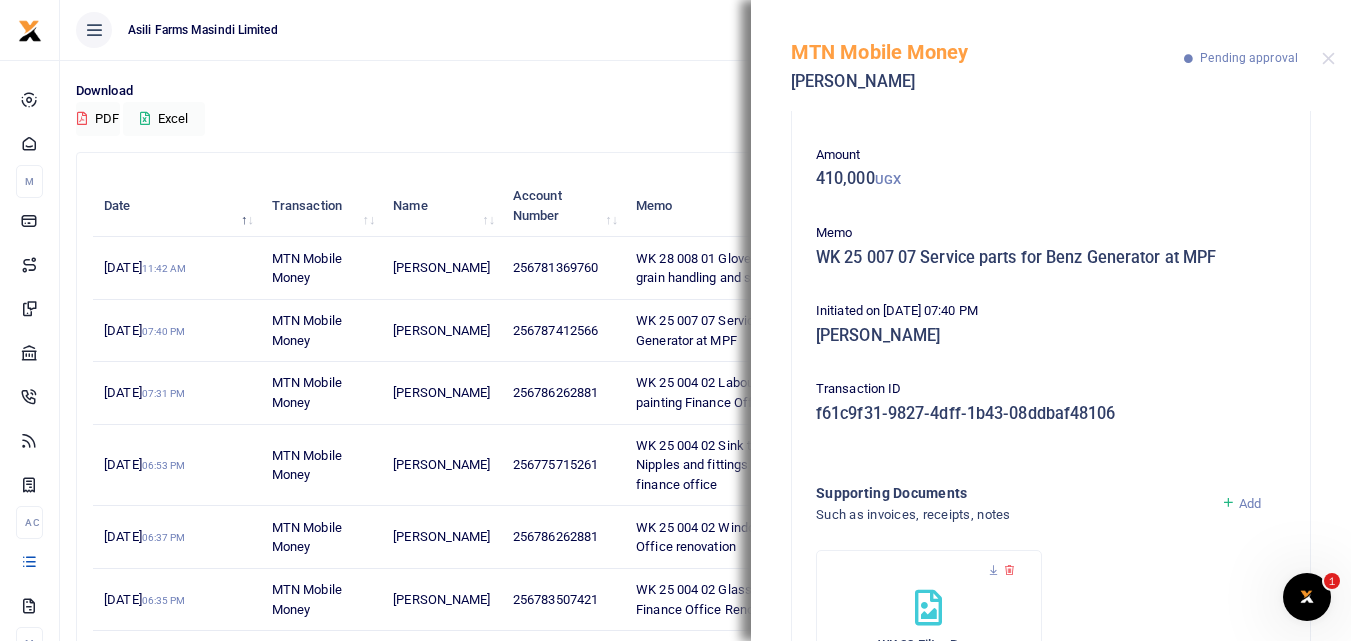 scroll, scrollTop: 25, scrollLeft: 0, axis: vertical 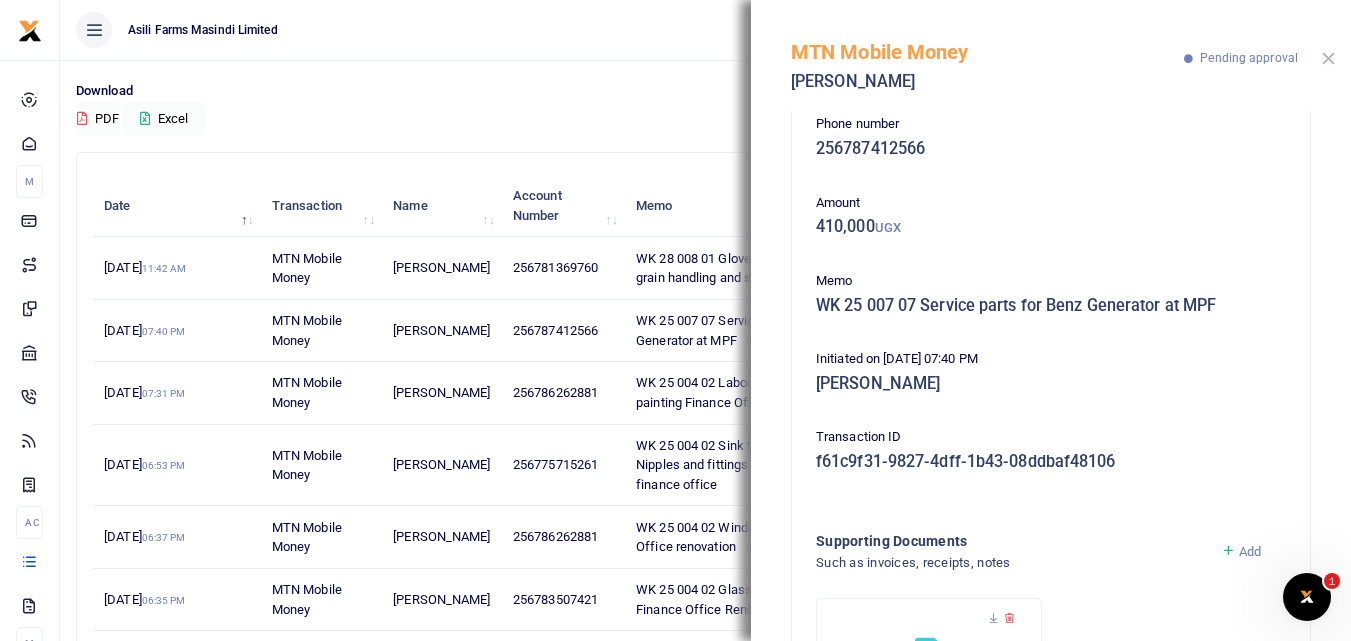 click at bounding box center (1328, 58) 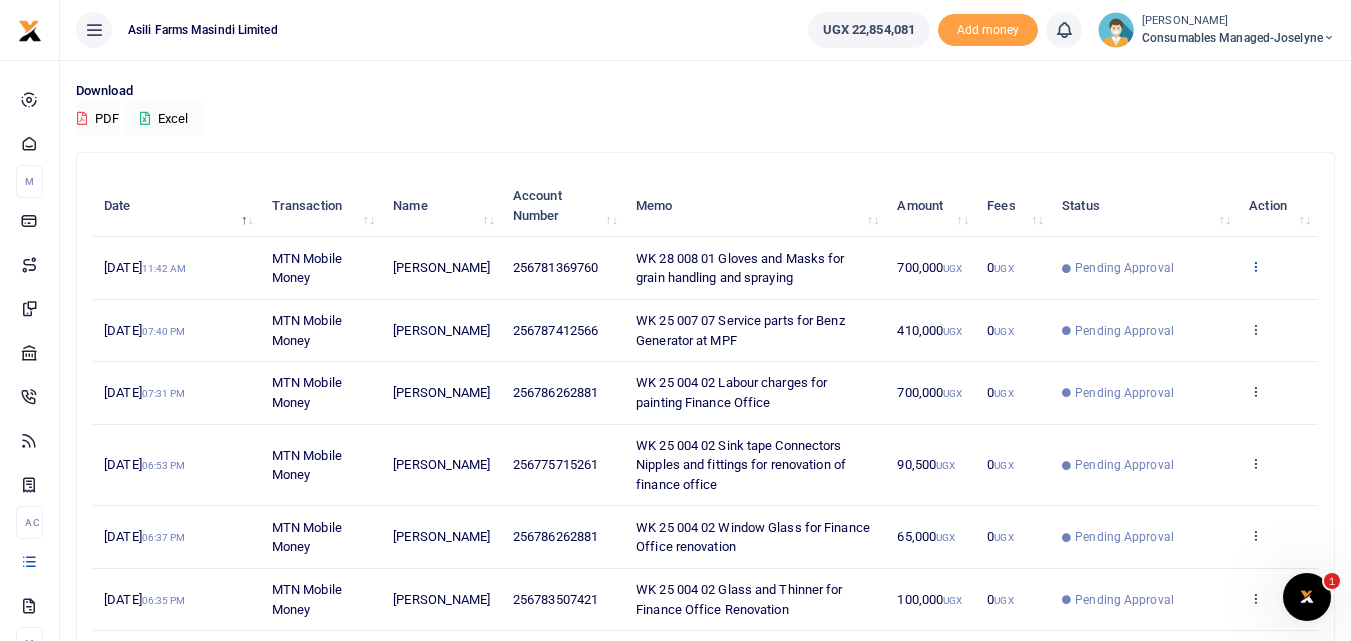 click at bounding box center (1255, 266) 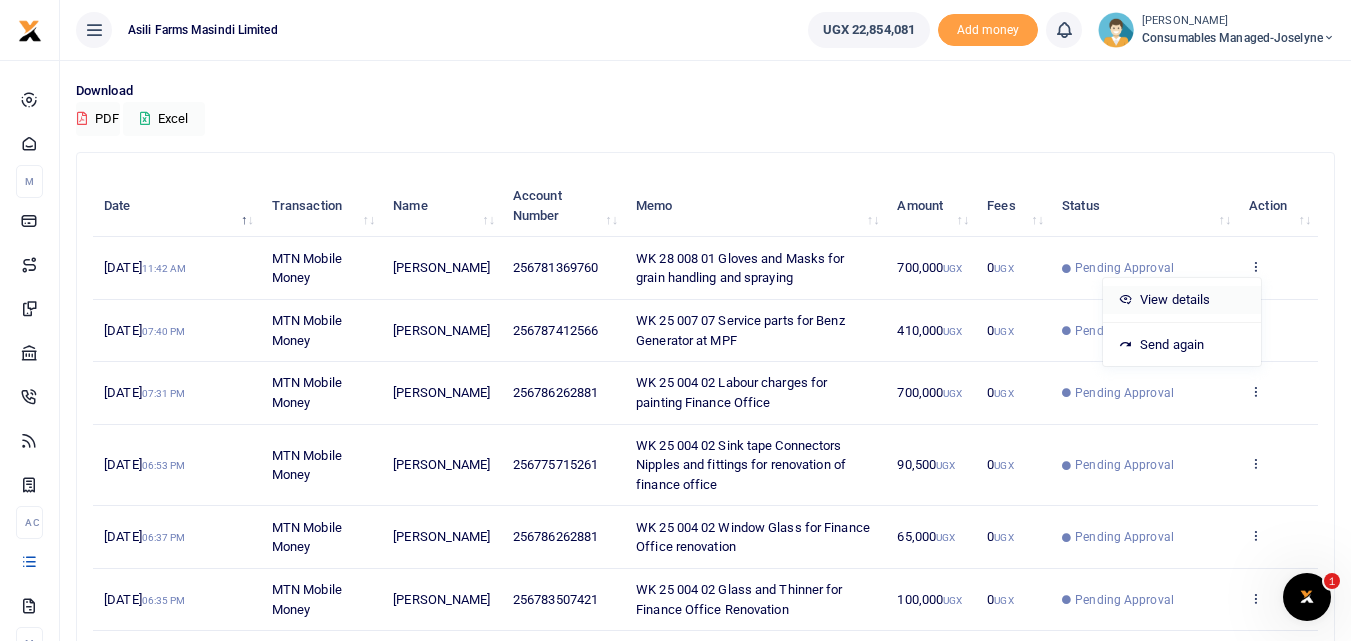 click on "View details" at bounding box center (1182, 300) 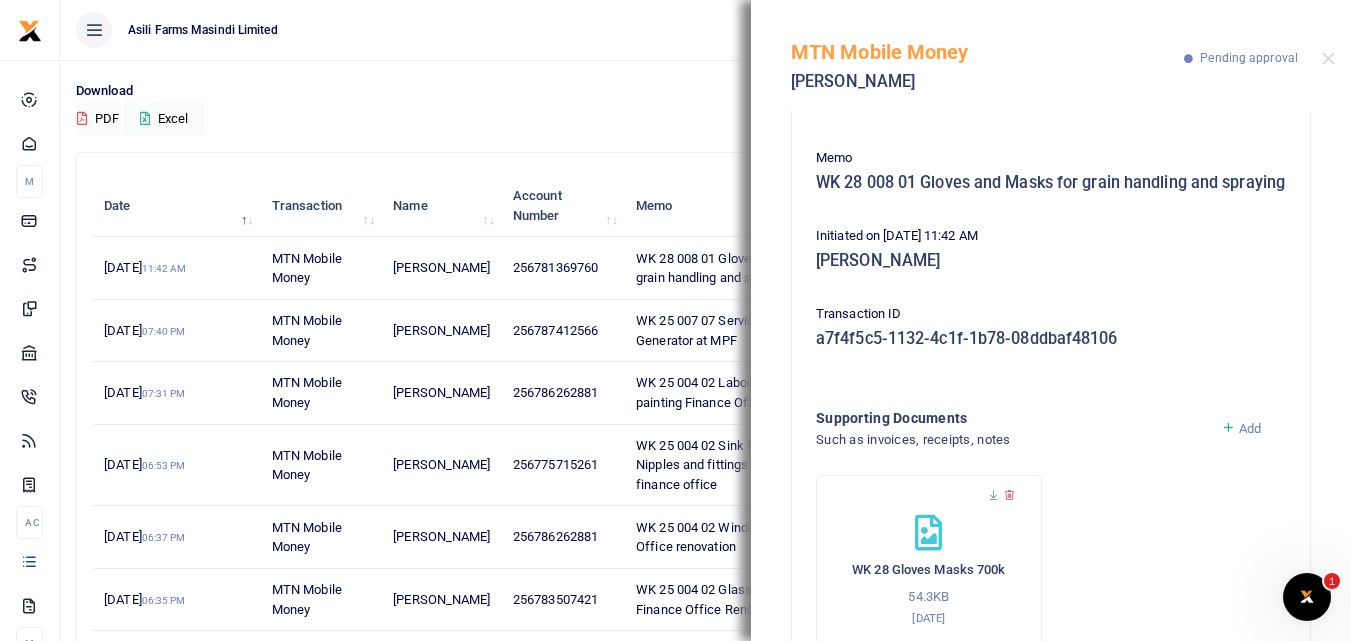 scroll, scrollTop: 140, scrollLeft: 0, axis: vertical 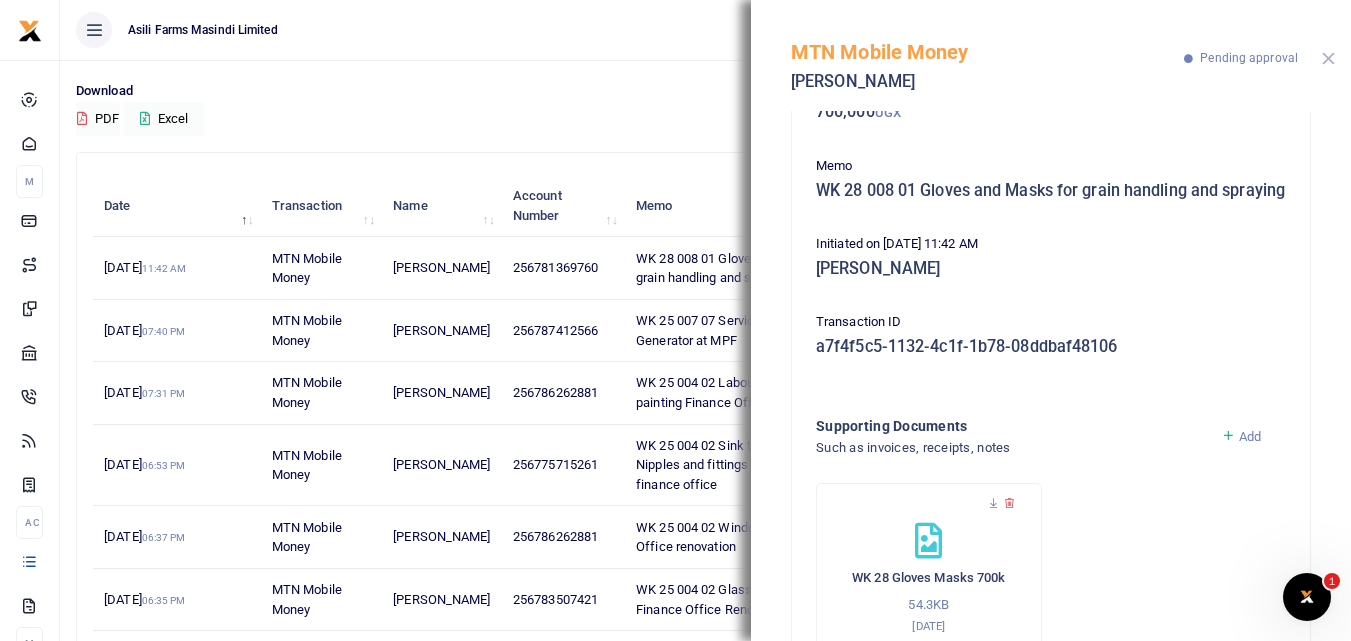 click at bounding box center [1328, 58] 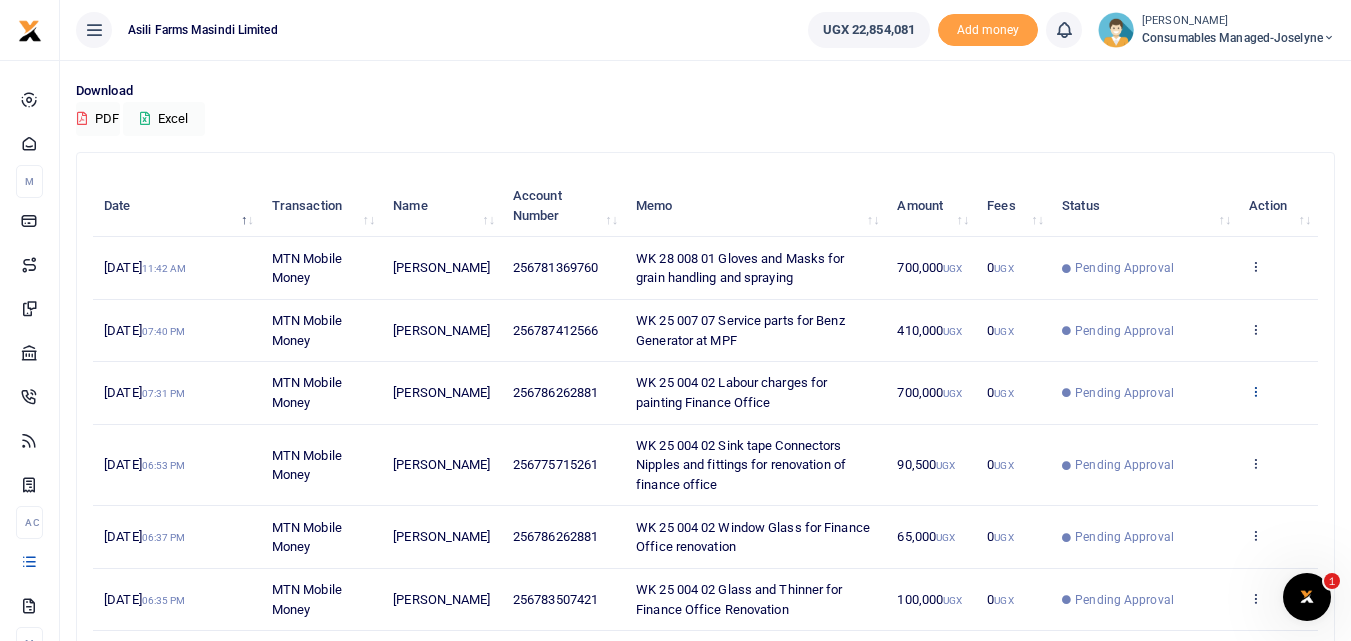 click at bounding box center [1255, 391] 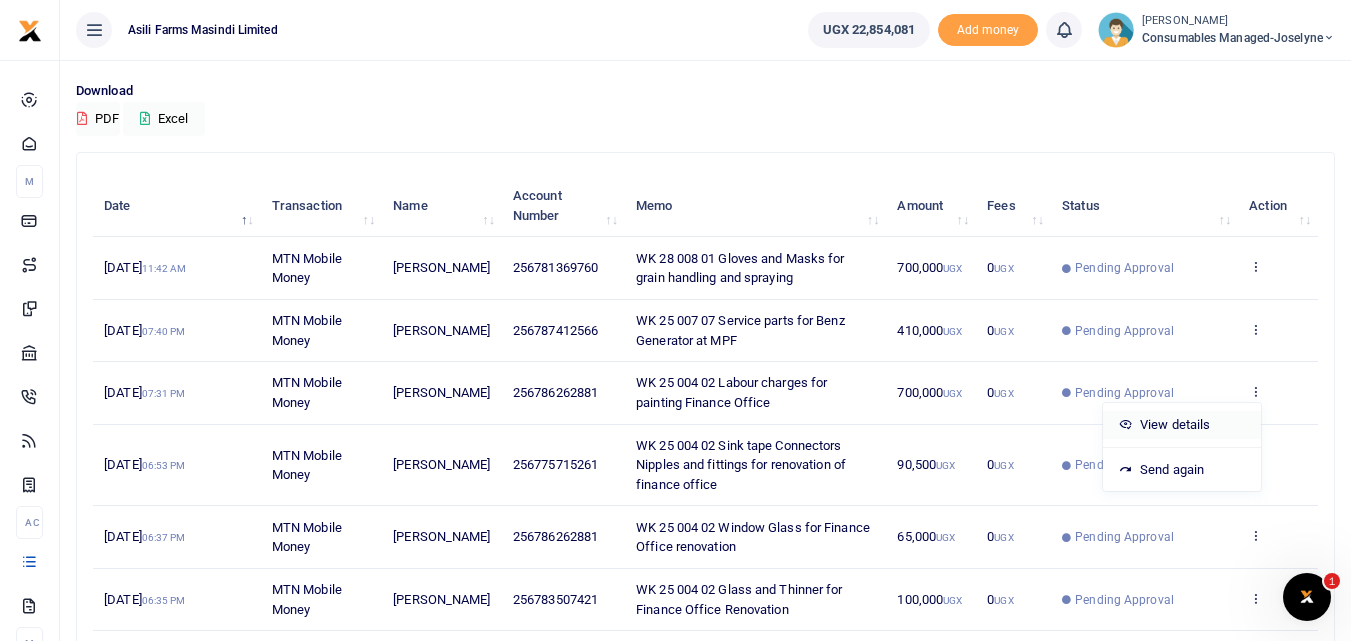click on "View details" at bounding box center [1182, 425] 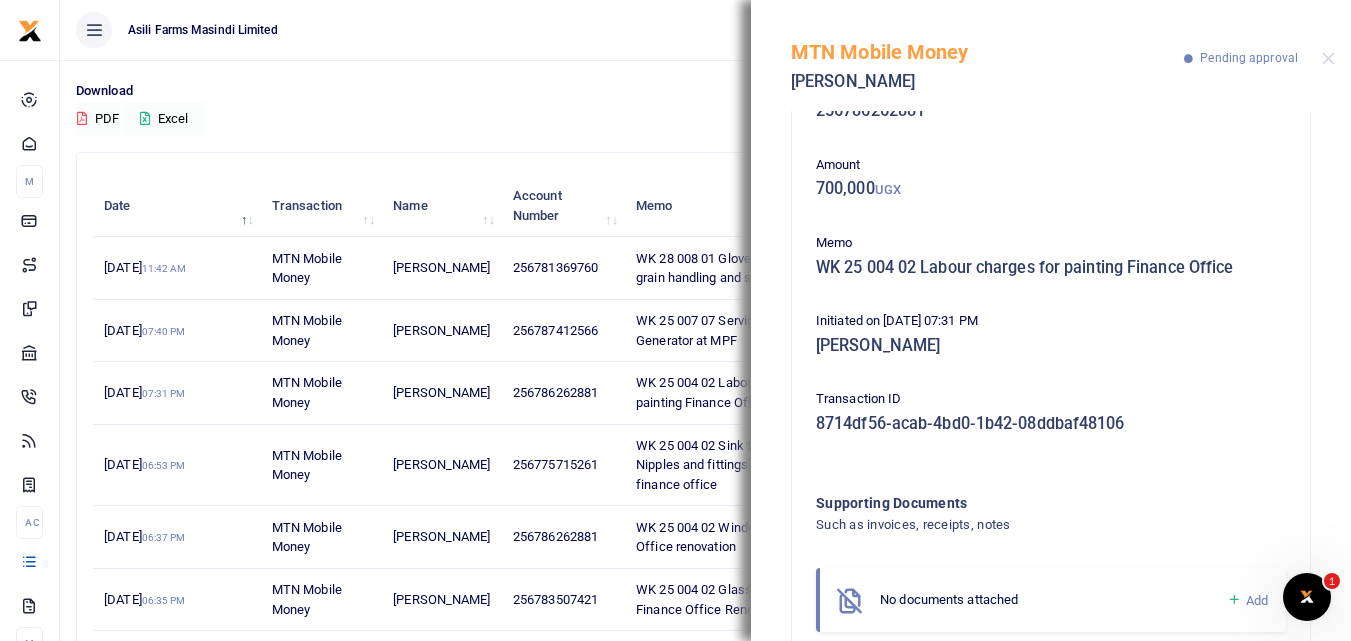 scroll, scrollTop: 69, scrollLeft: 0, axis: vertical 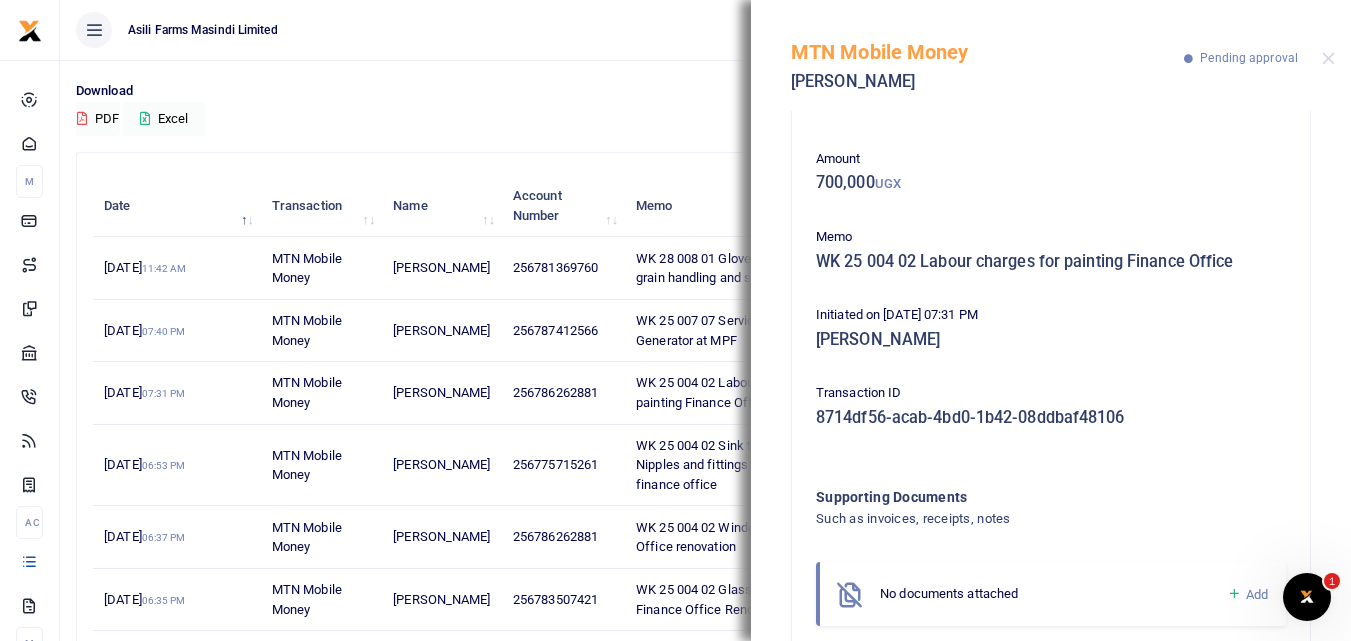 click at bounding box center (1234, 594) 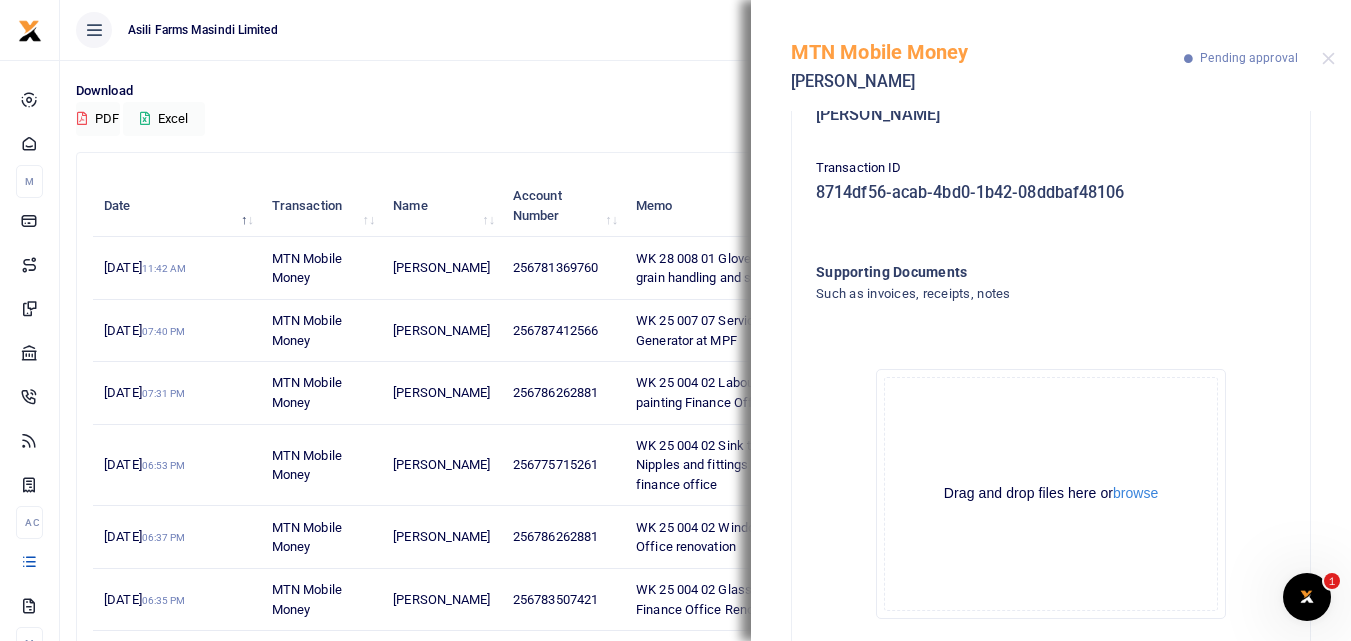 scroll, scrollTop: 315, scrollLeft: 0, axis: vertical 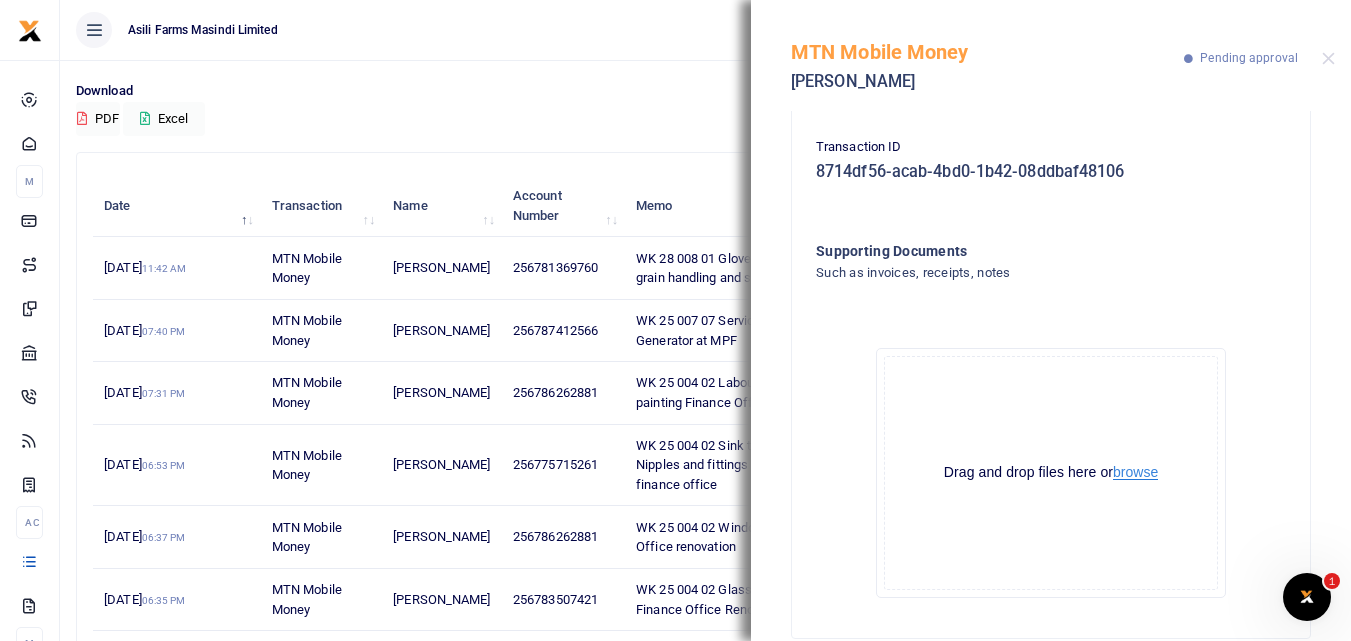 click on "browse" at bounding box center (1135, 472) 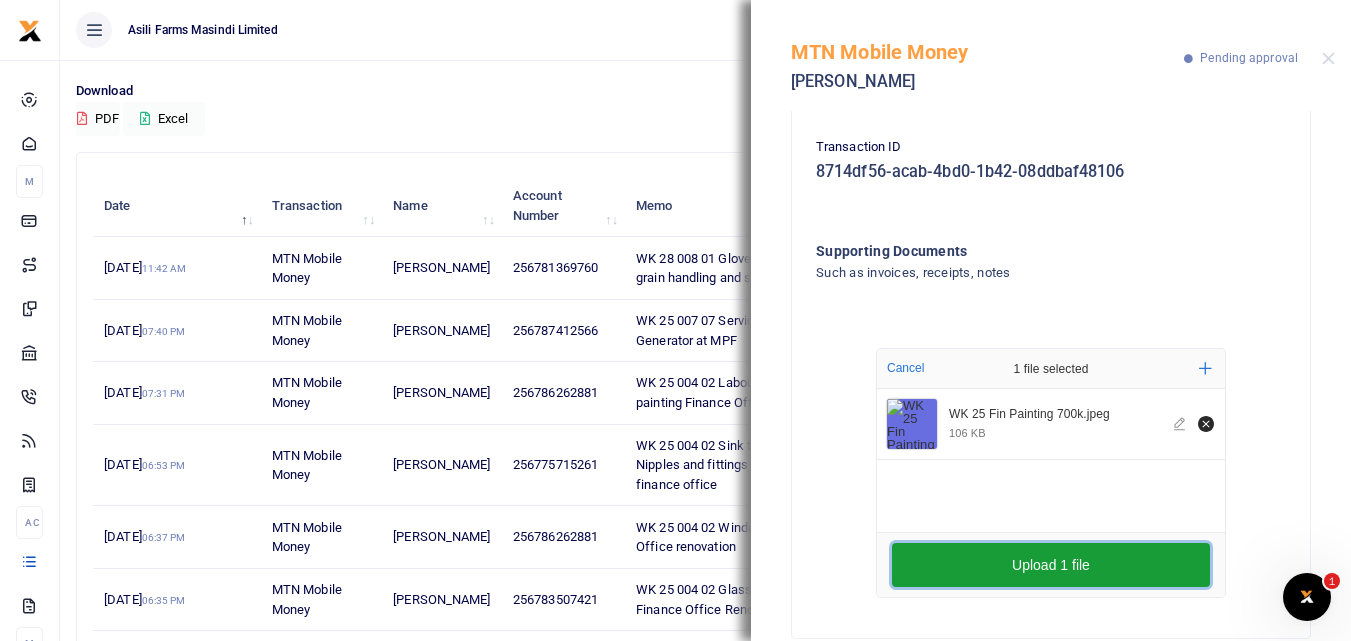 click on "Upload 1 file" at bounding box center [1051, 565] 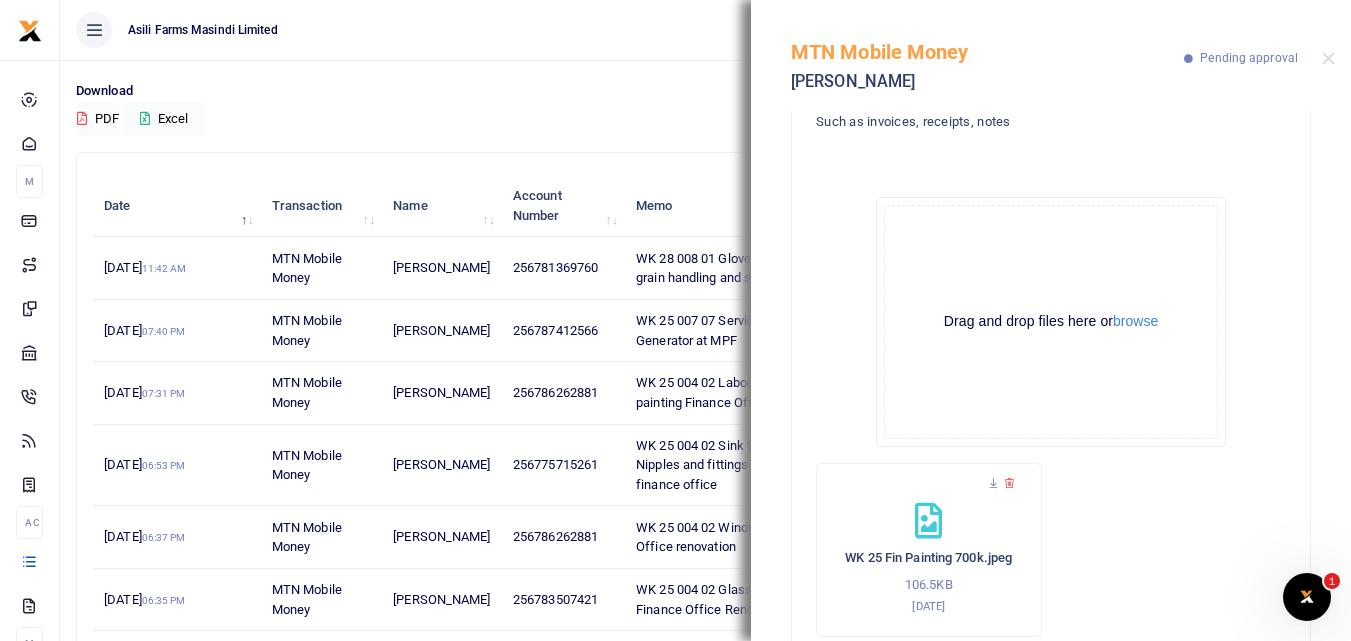 scroll, scrollTop: 462, scrollLeft: 0, axis: vertical 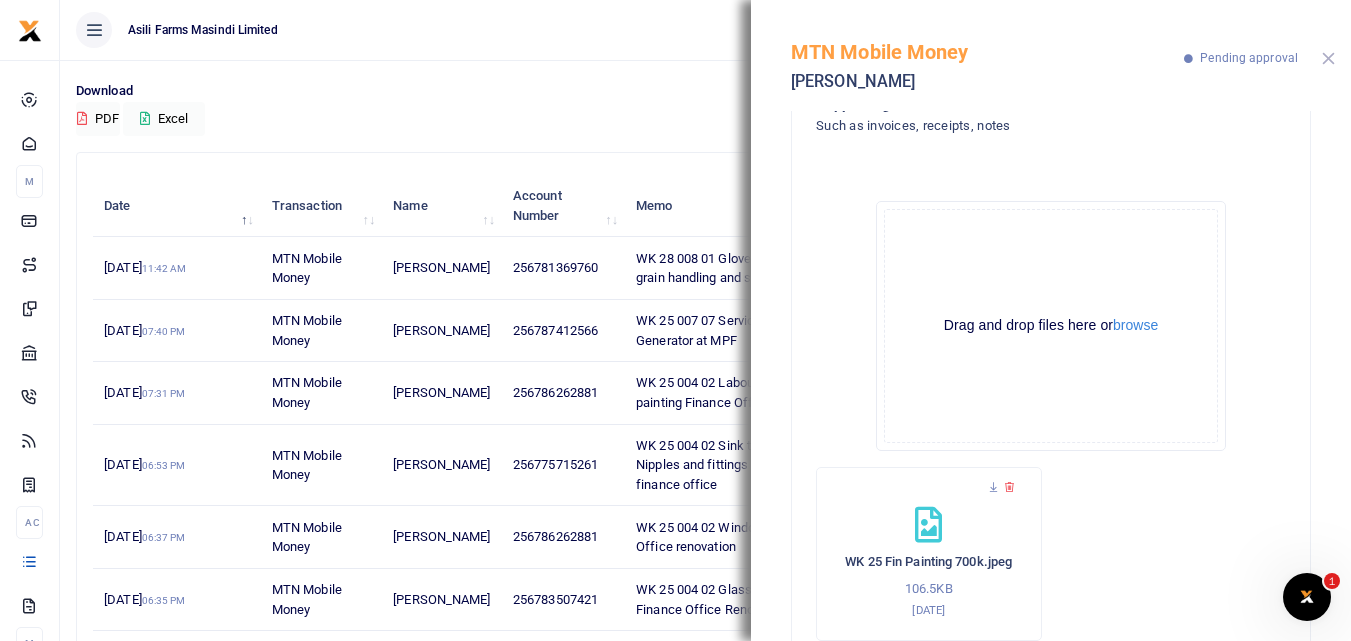 click at bounding box center (1328, 58) 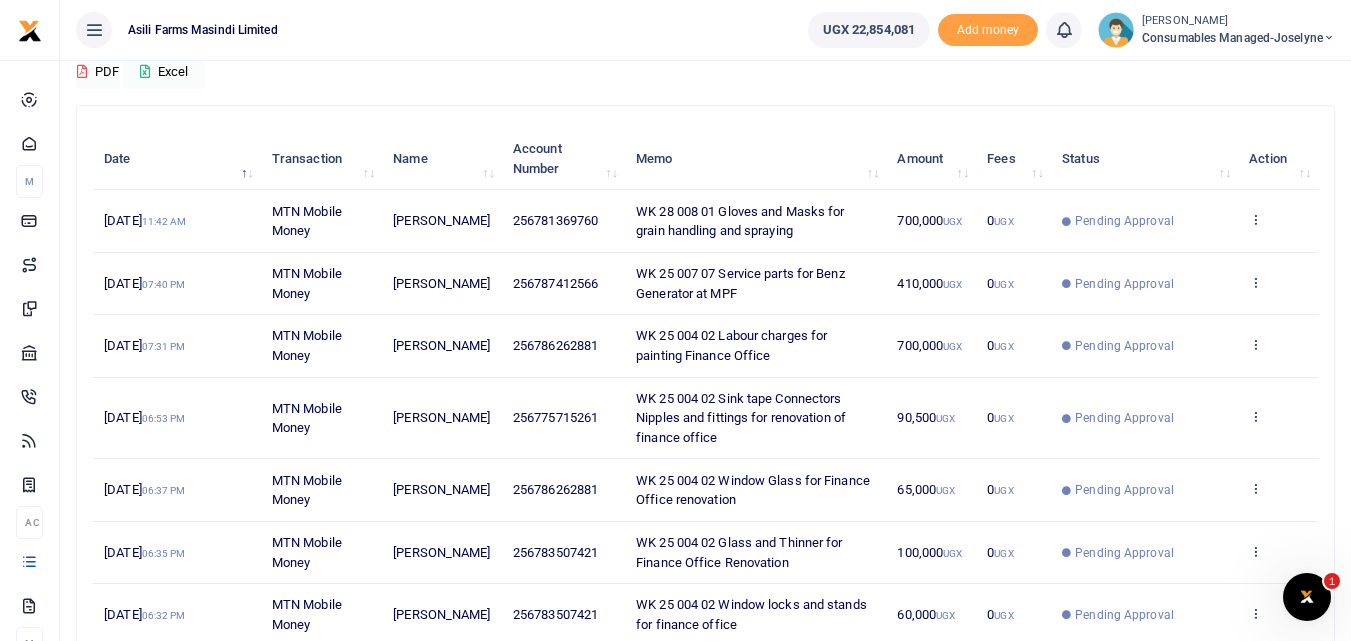 scroll, scrollTop: 198, scrollLeft: 0, axis: vertical 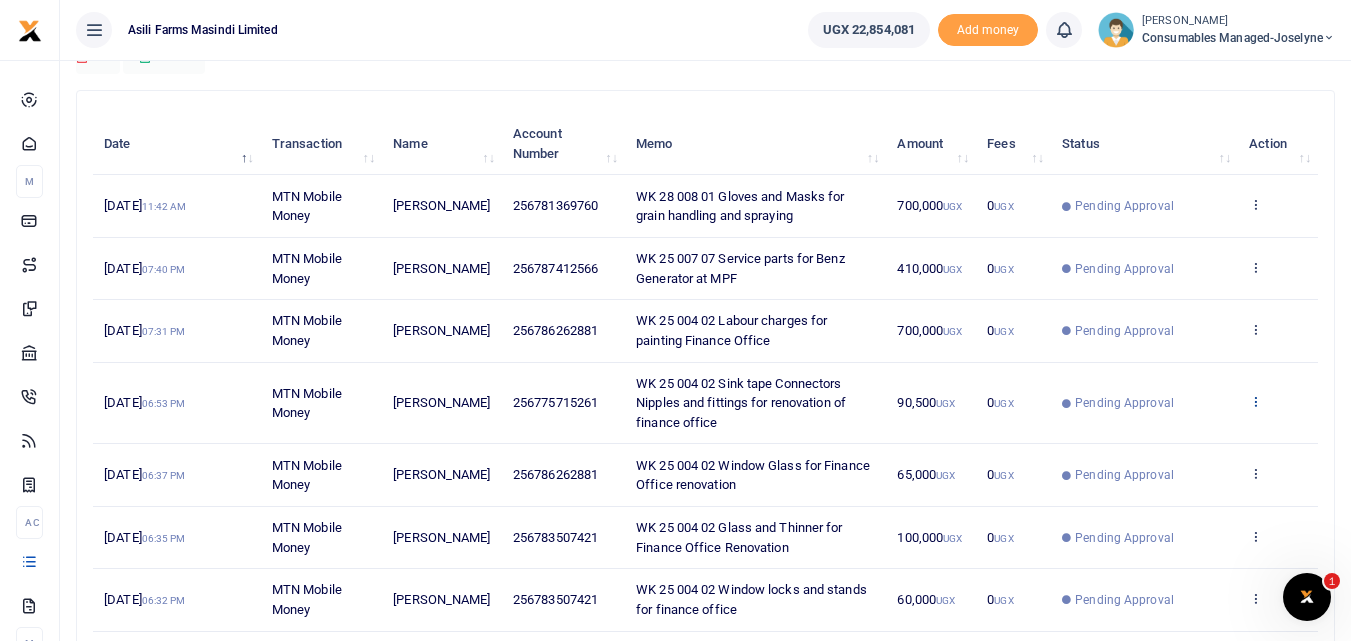 click at bounding box center [1255, 401] 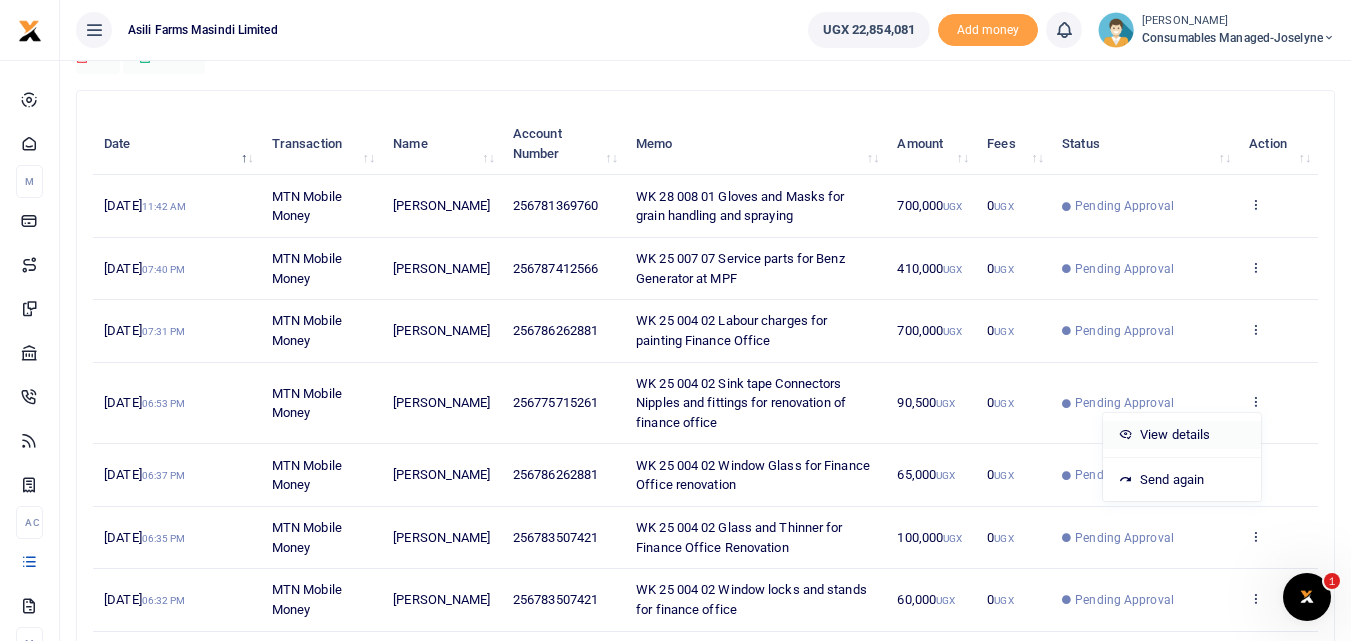 click on "View details" at bounding box center [1182, 435] 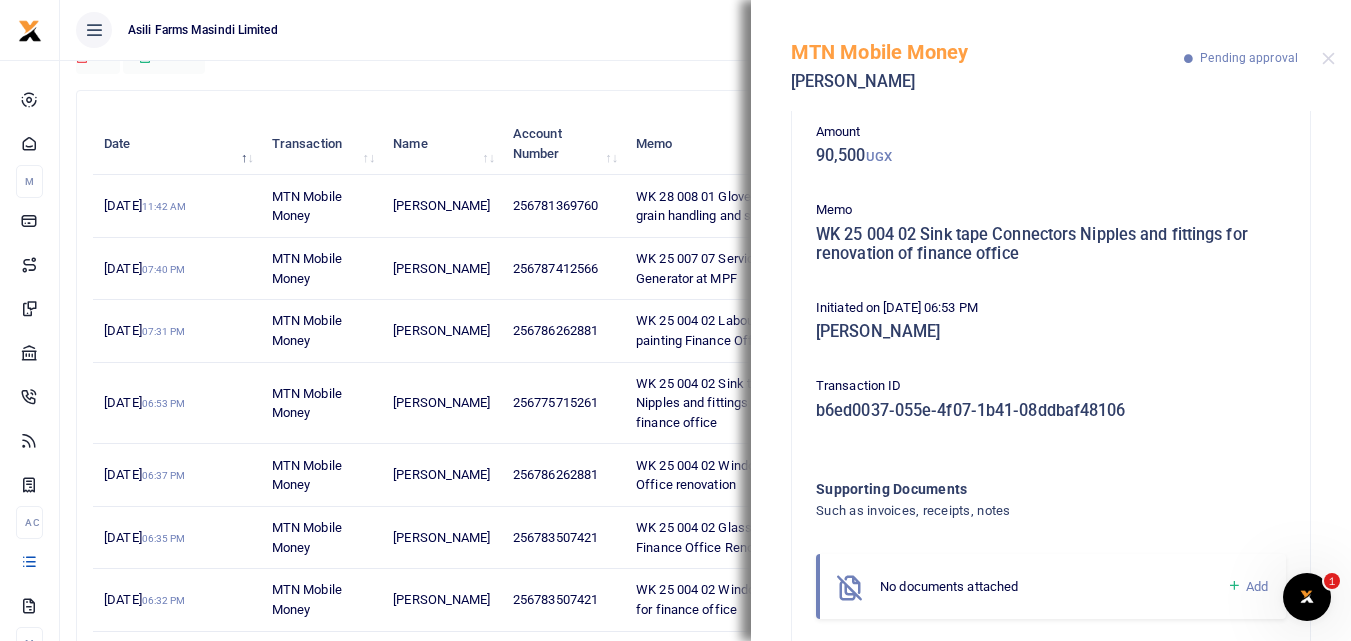 scroll, scrollTop: 139, scrollLeft: 0, axis: vertical 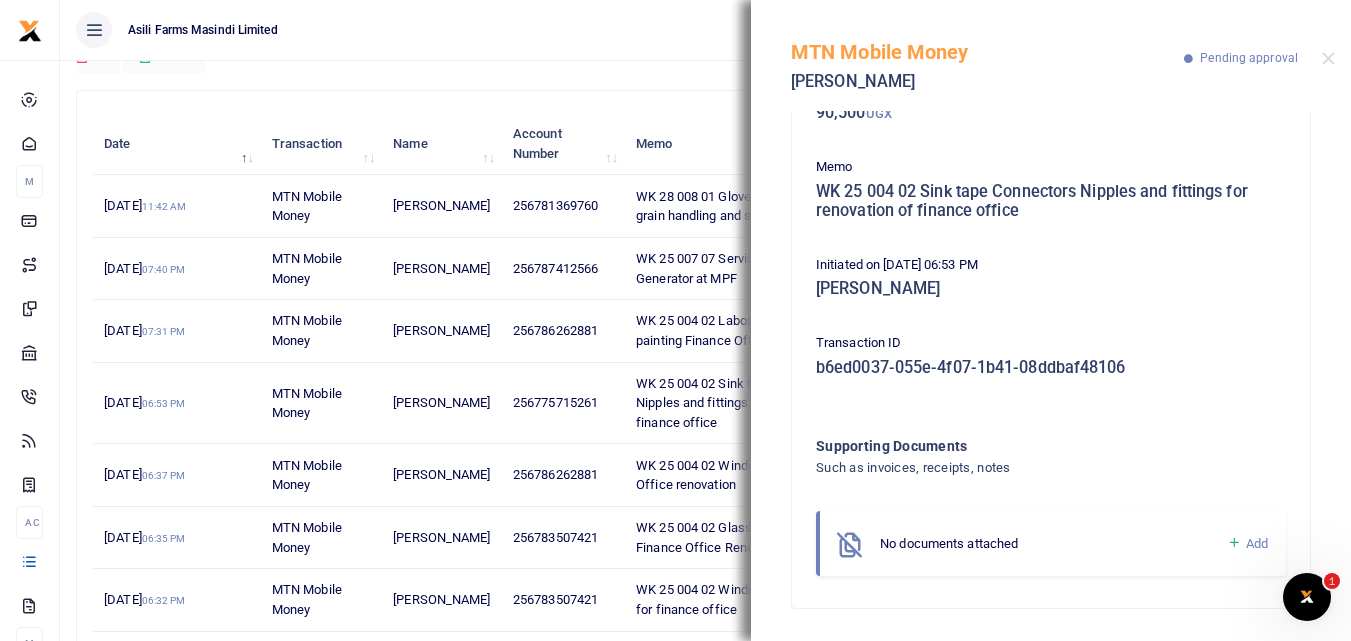 click at bounding box center [1234, 543] 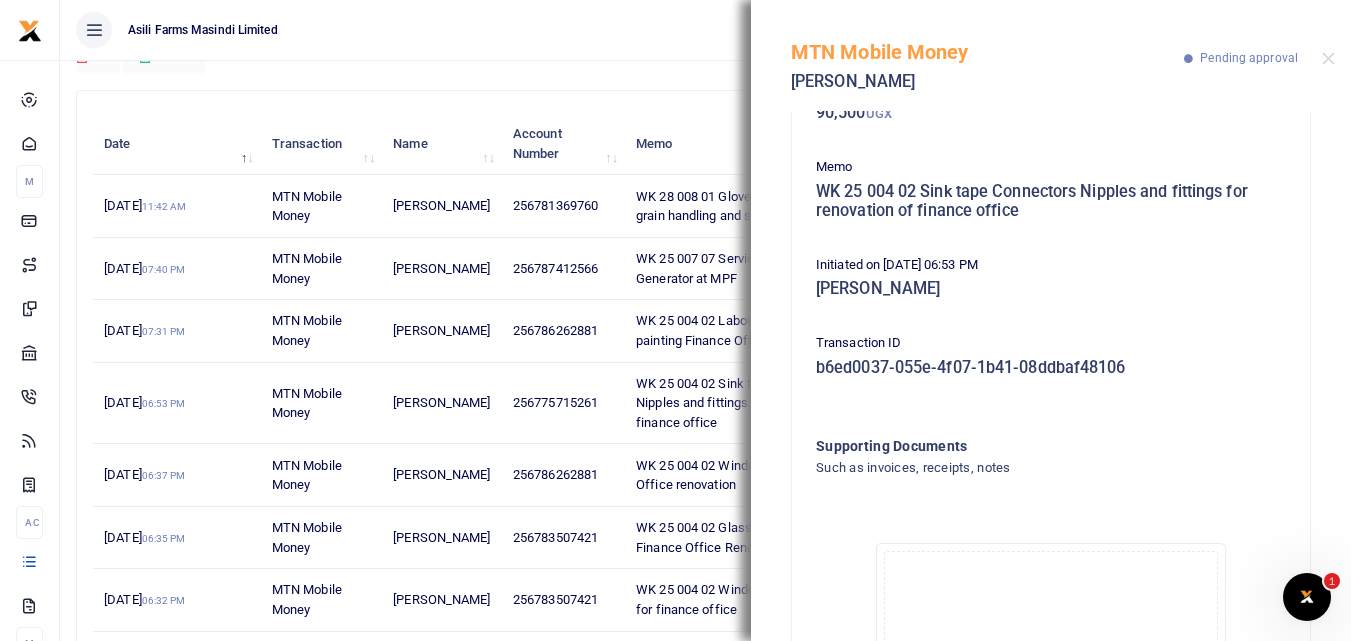 scroll, scrollTop: 364, scrollLeft: 0, axis: vertical 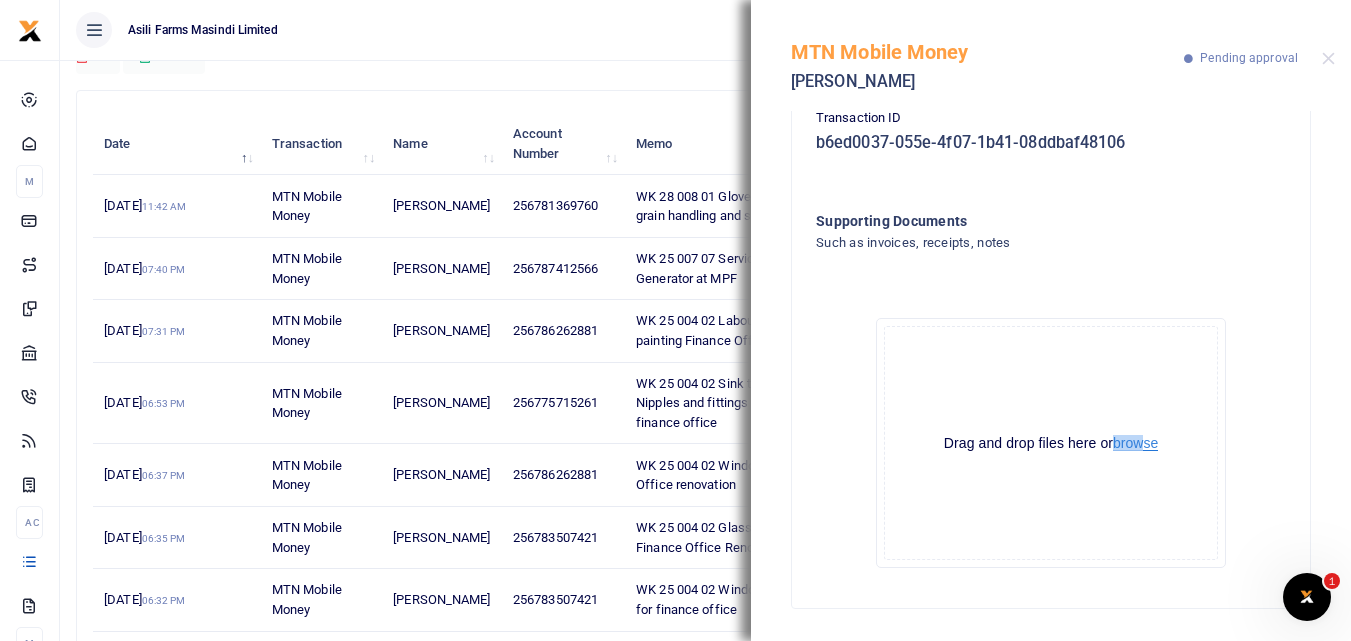 click on "Drag and drop files here or  browse Powered by  Uppy" 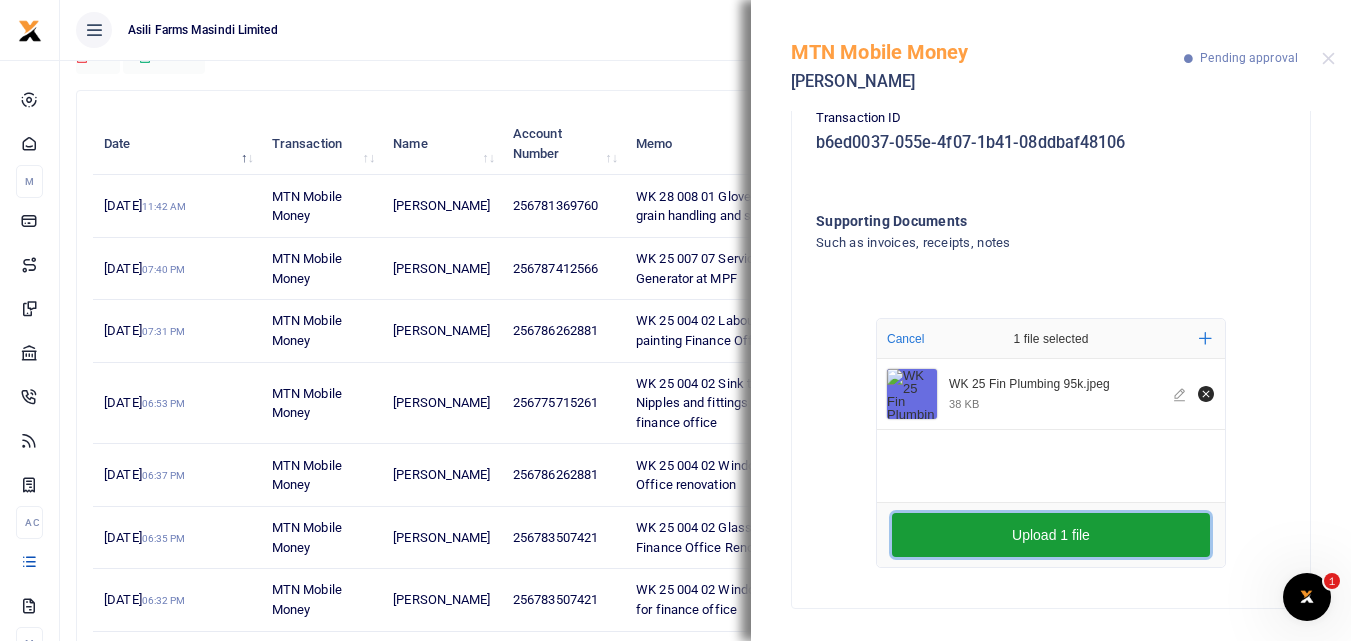 click on "Upload 1 file" at bounding box center (1051, 535) 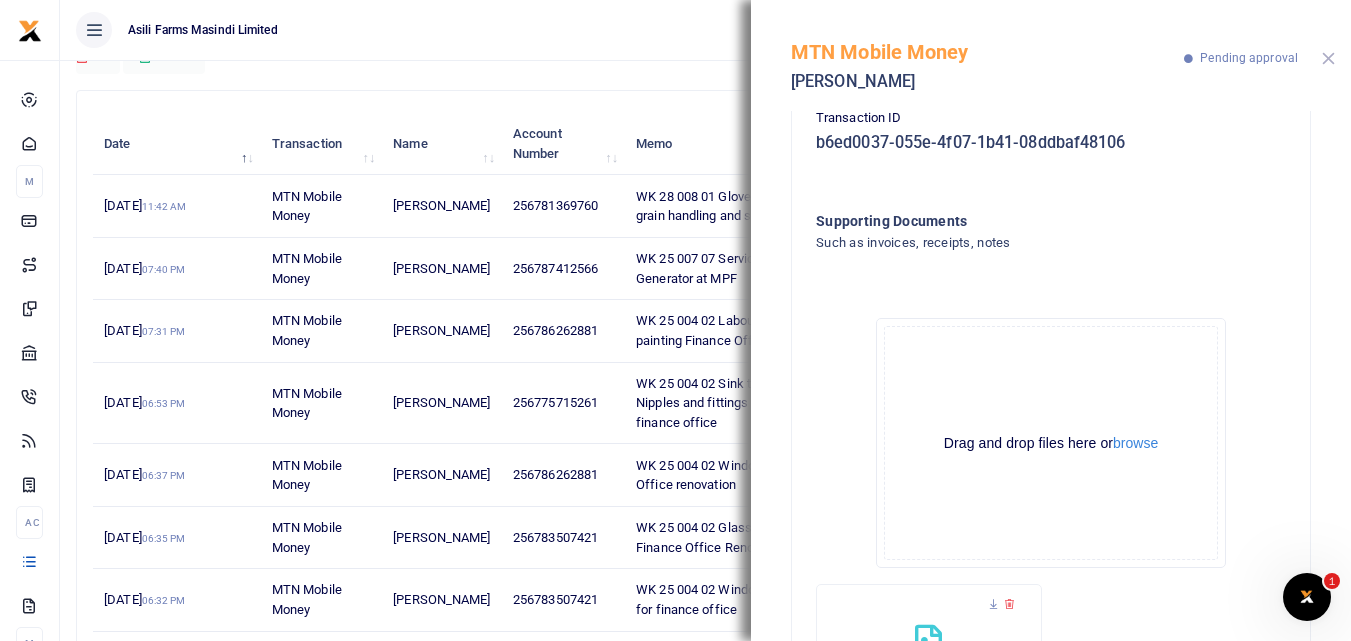 click at bounding box center [1328, 58] 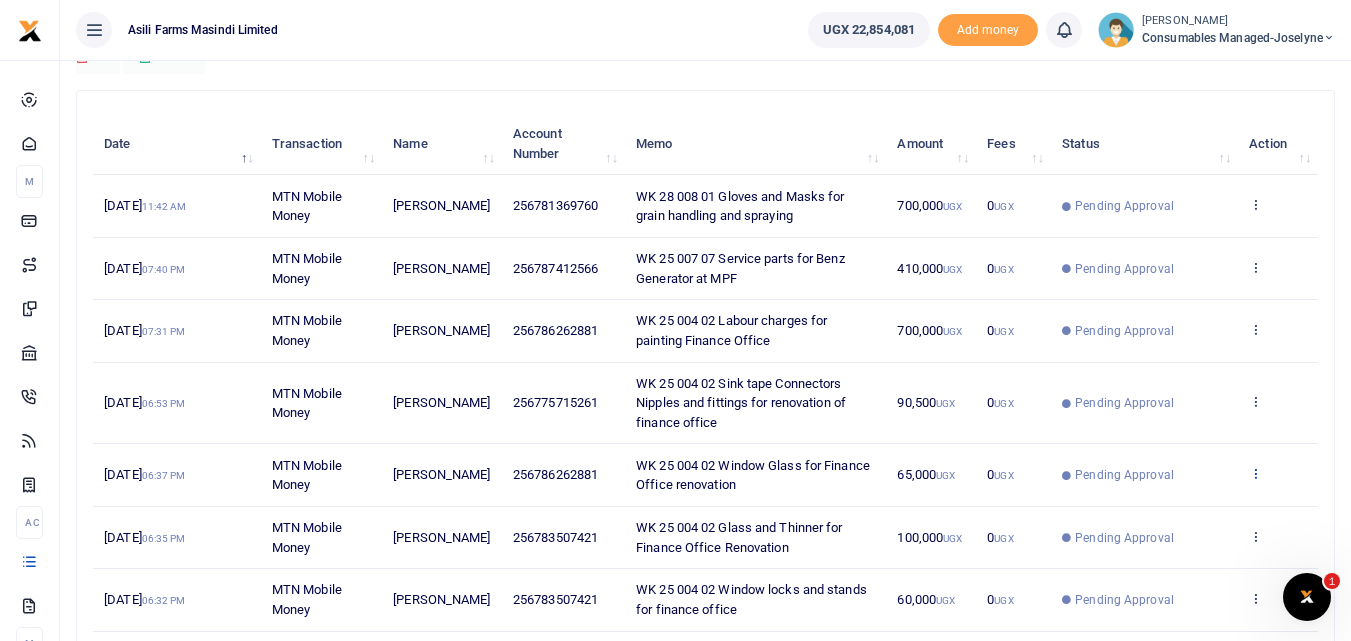 click at bounding box center [1255, 473] 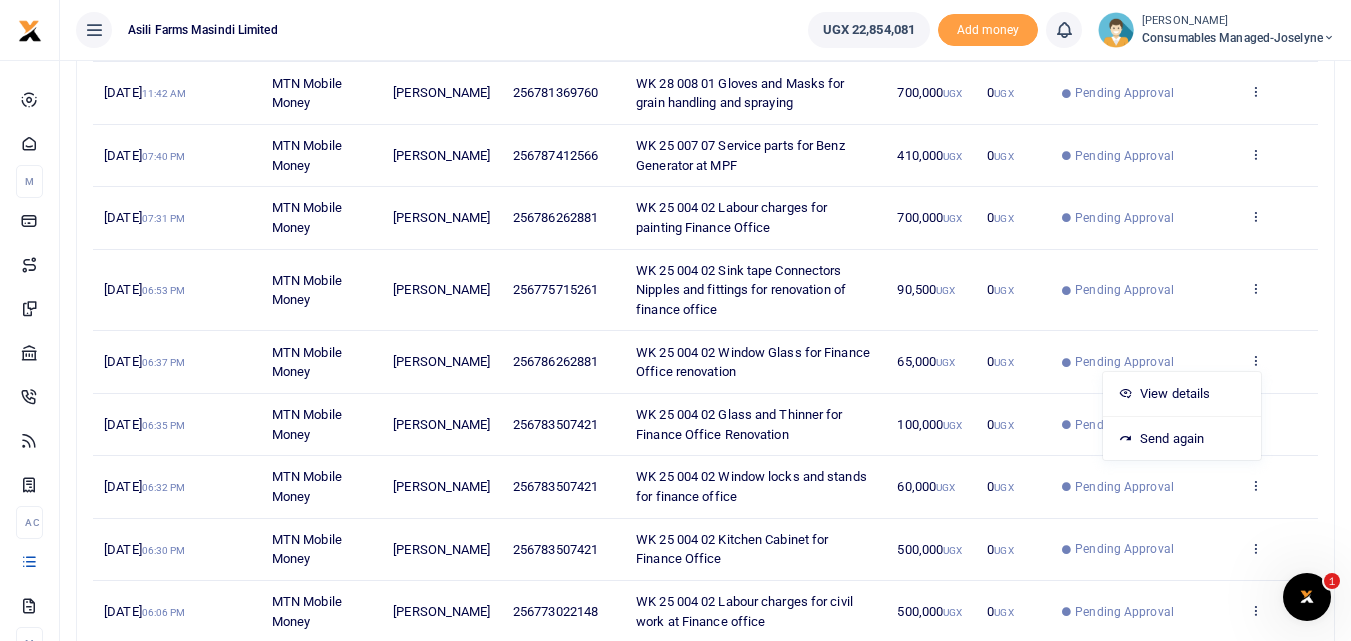 scroll, scrollTop: 332, scrollLeft: 0, axis: vertical 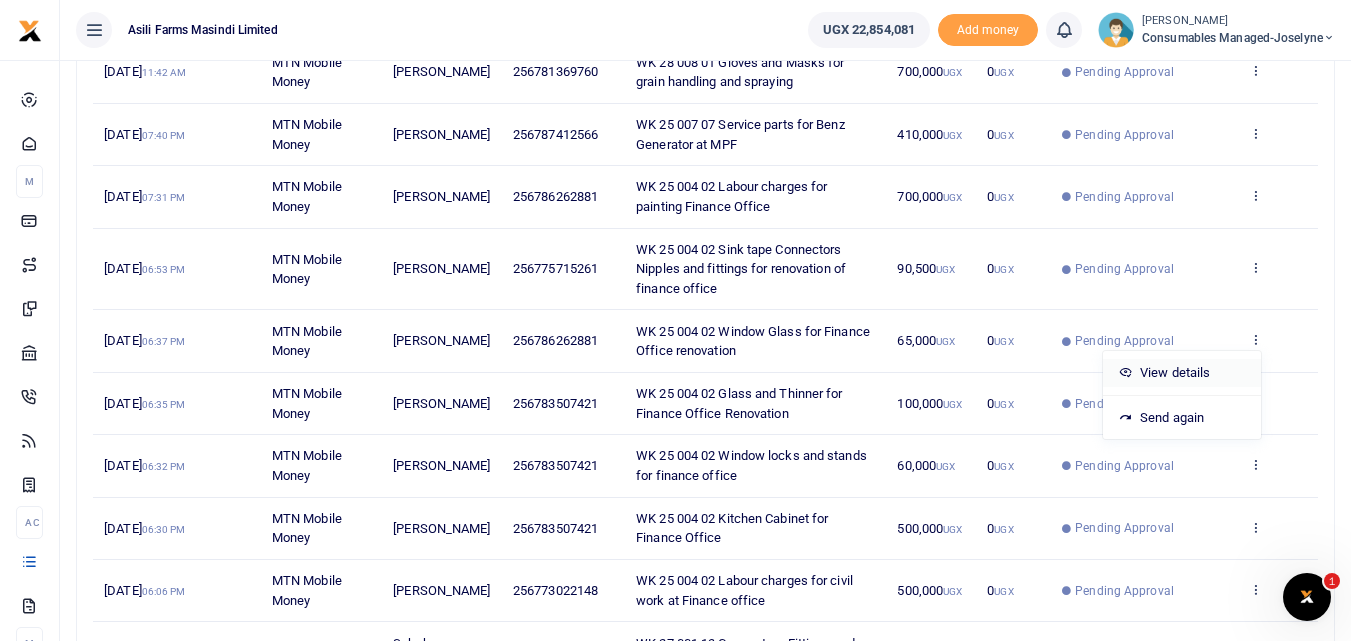click on "View details" at bounding box center [1182, 373] 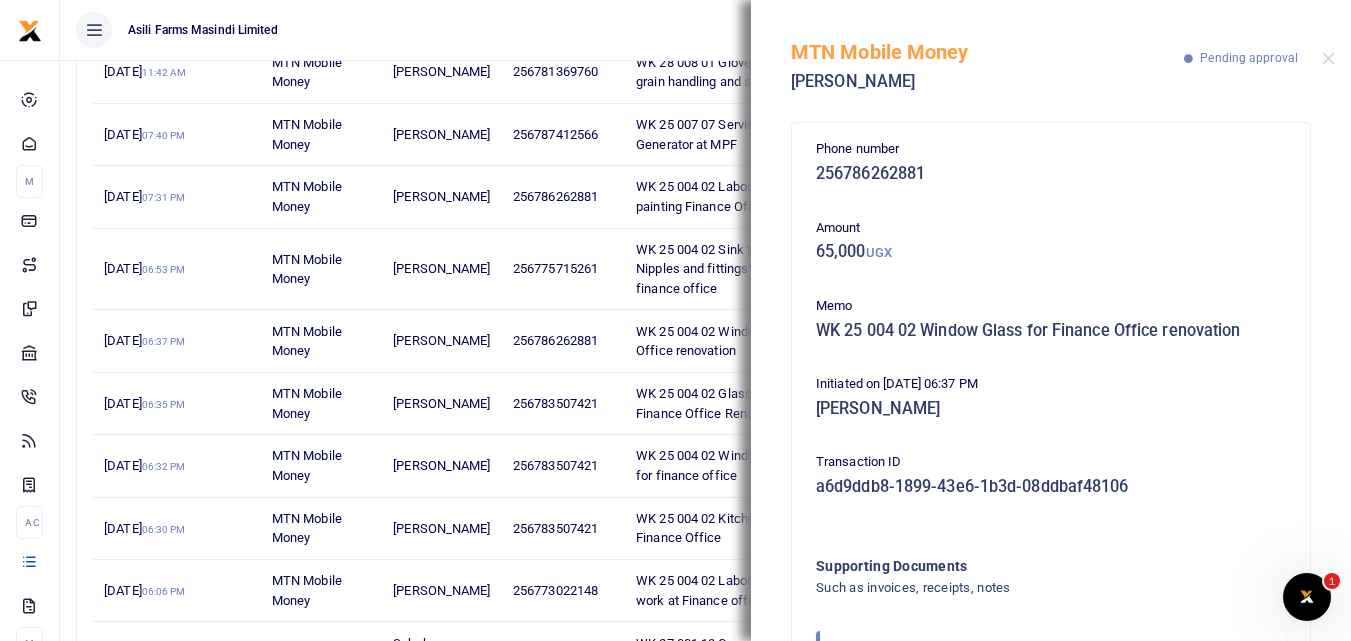 scroll, scrollTop: 119, scrollLeft: 0, axis: vertical 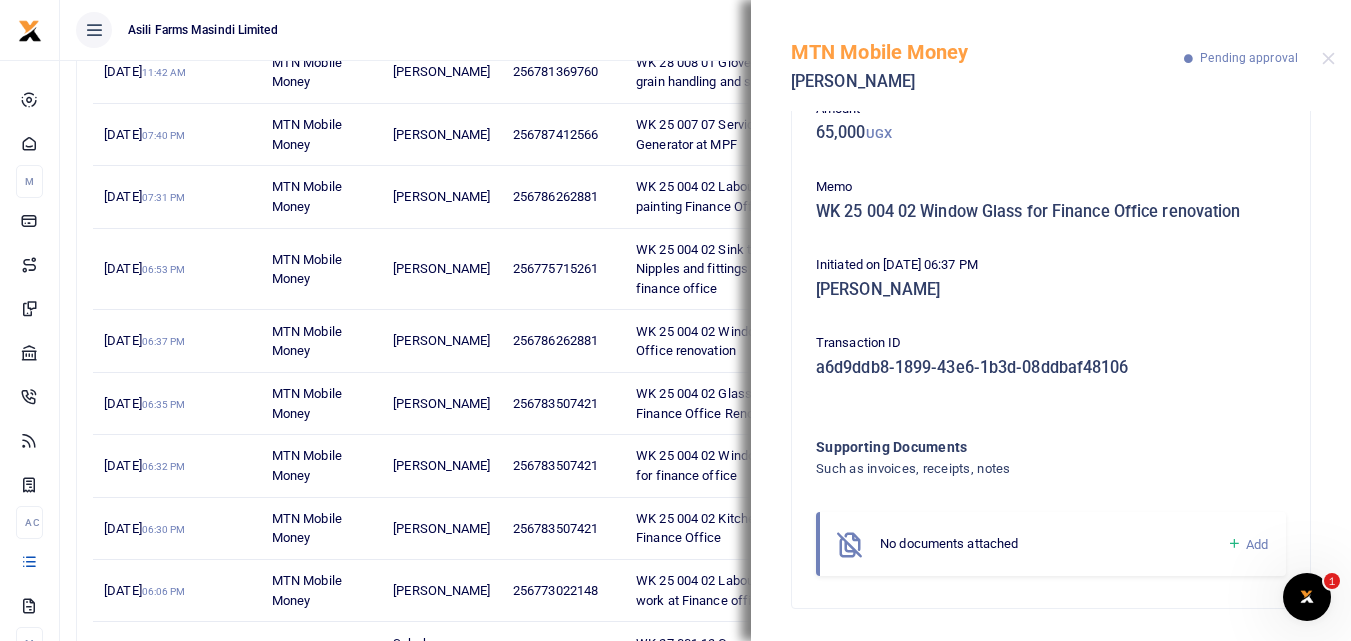 click at bounding box center [1234, 544] 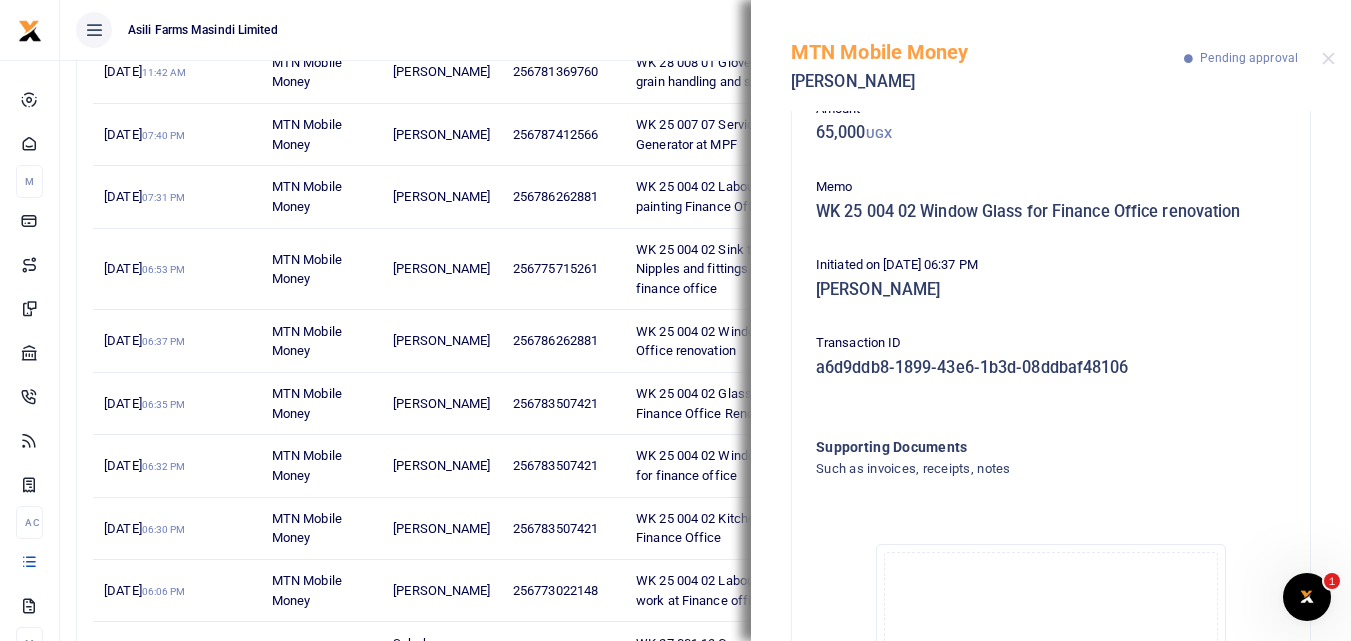 scroll, scrollTop: 345, scrollLeft: 0, axis: vertical 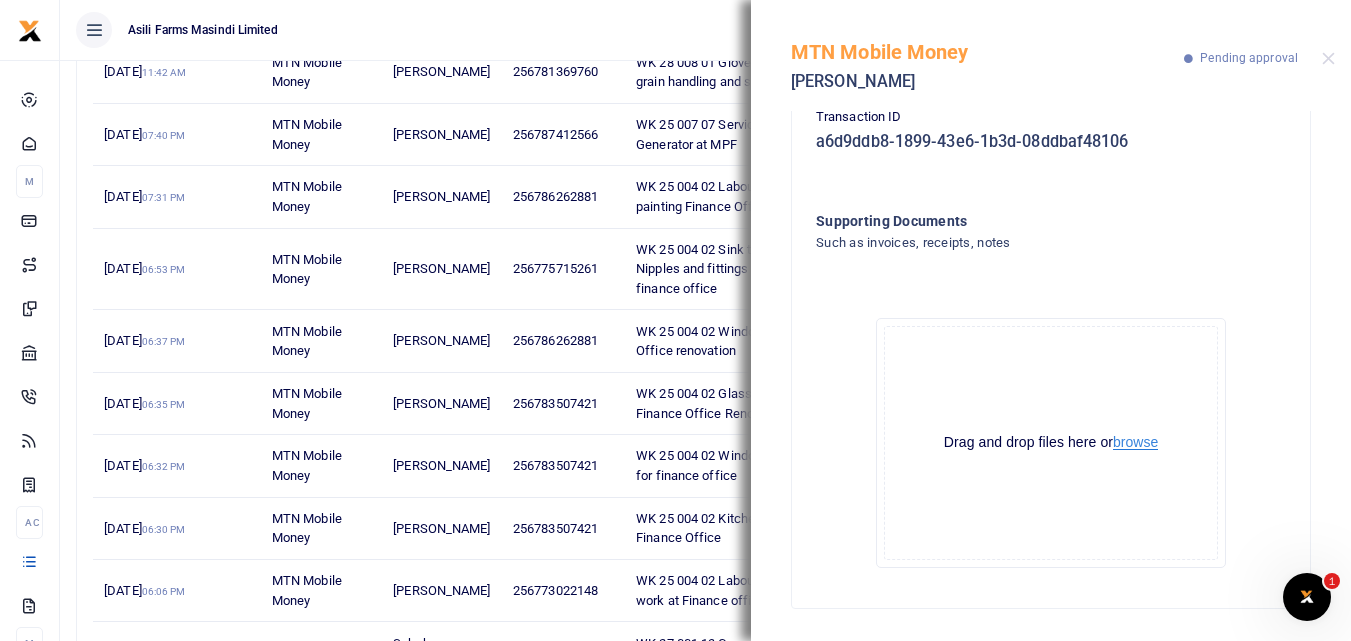 click on "browse" at bounding box center [1135, 442] 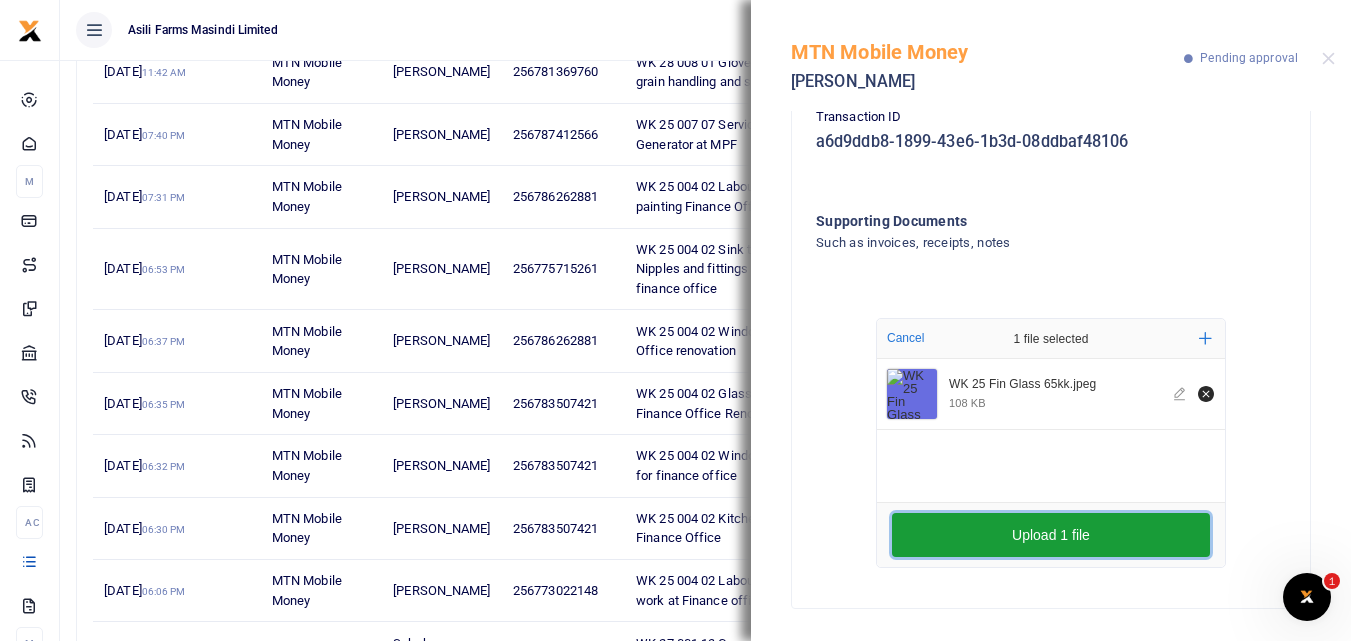 click on "Upload 1 file" at bounding box center (1051, 535) 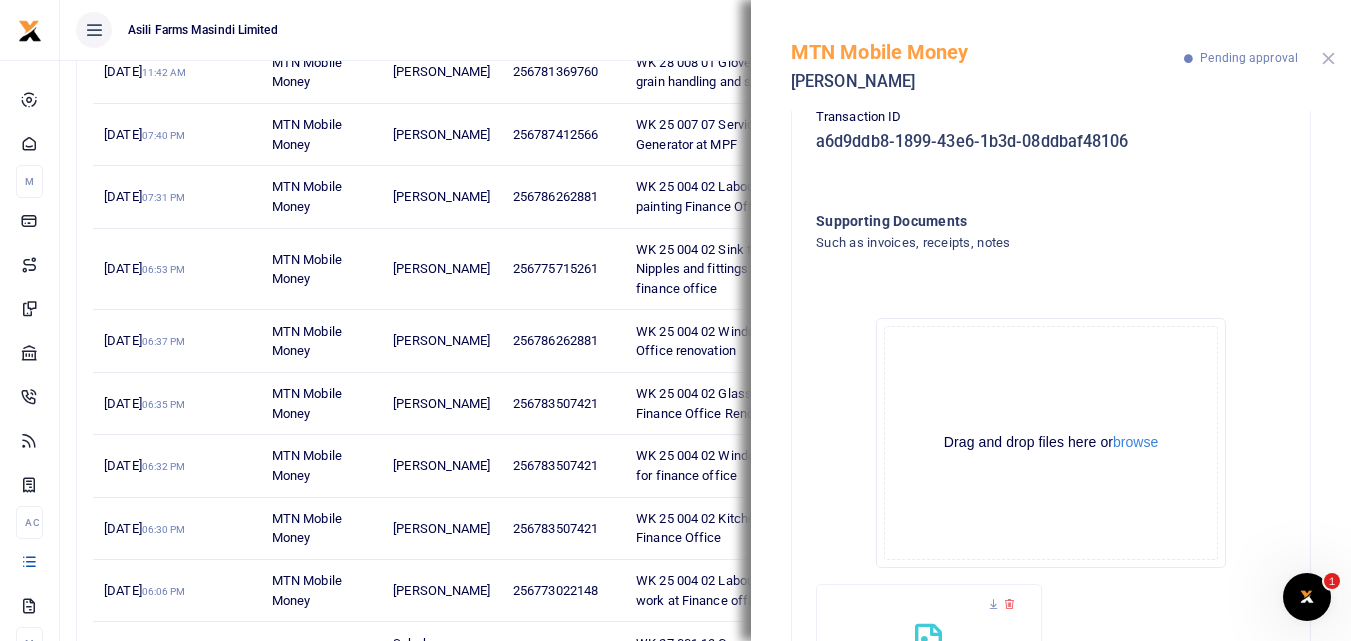 click at bounding box center (1328, 58) 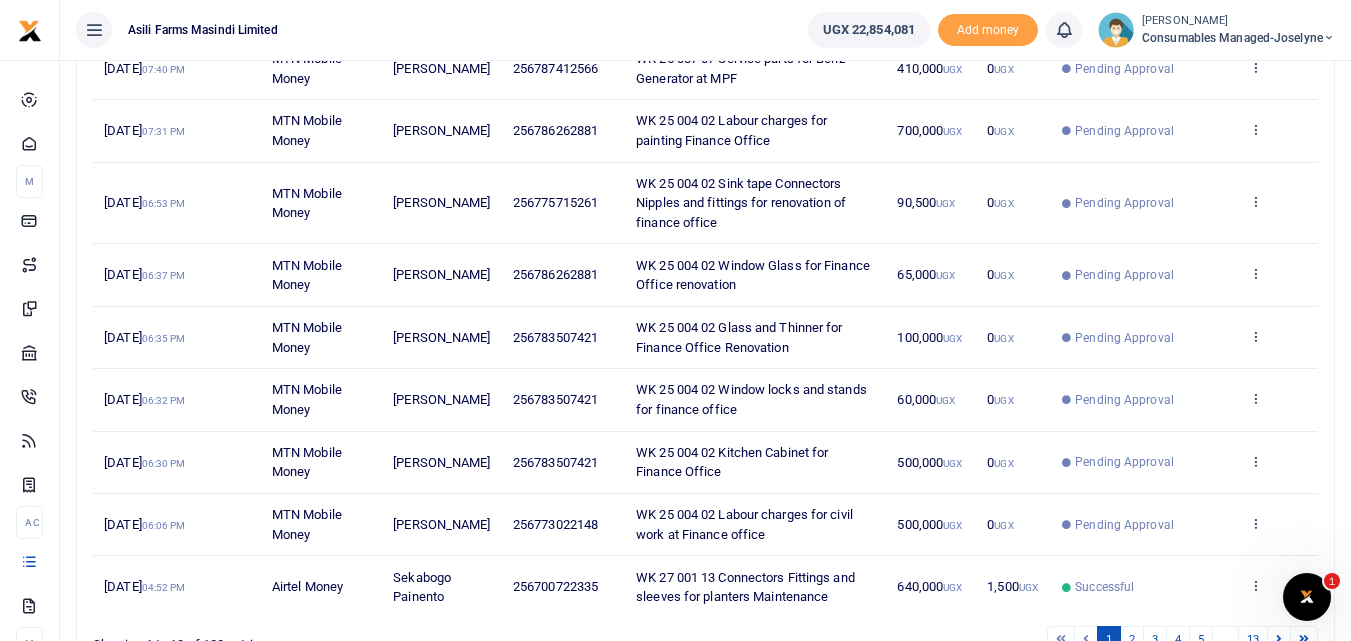 scroll, scrollTop: 402, scrollLeft: 0, axis: vertical 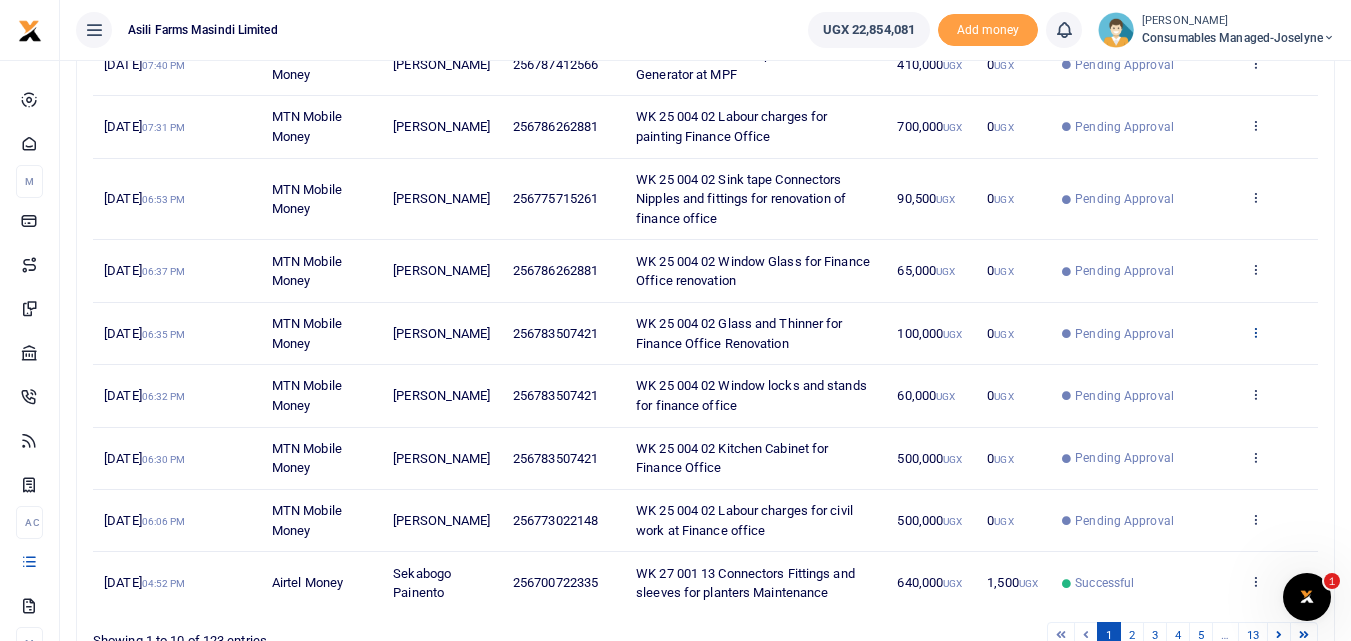 click at bounding box center (1255, 332) 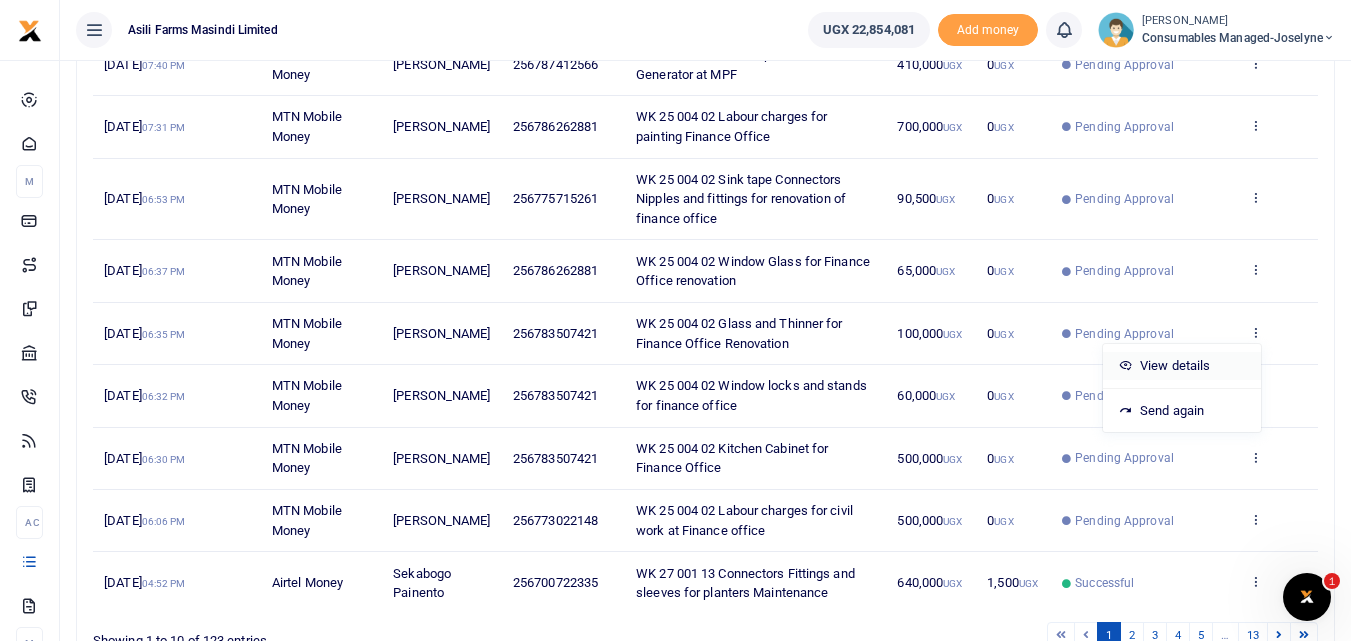click on "View details" at bounding box center (1182, 366) 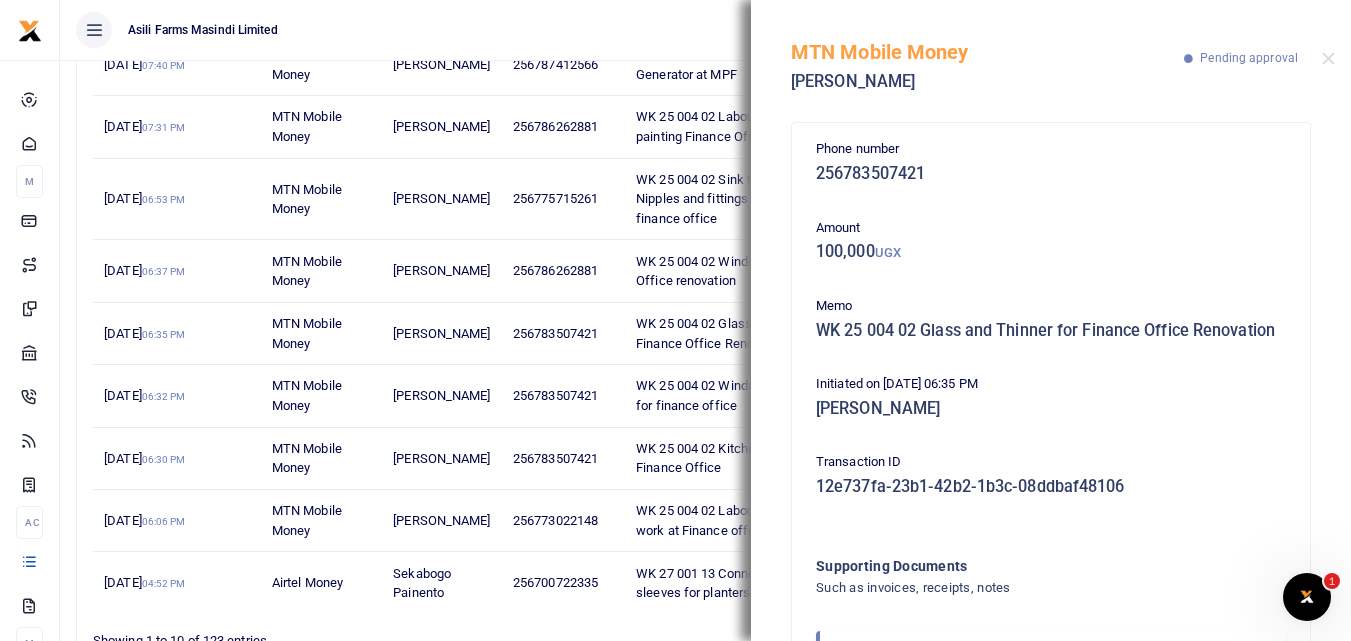 scroll, scrollTop: 139, scrollLeft: 0, axis: vertical 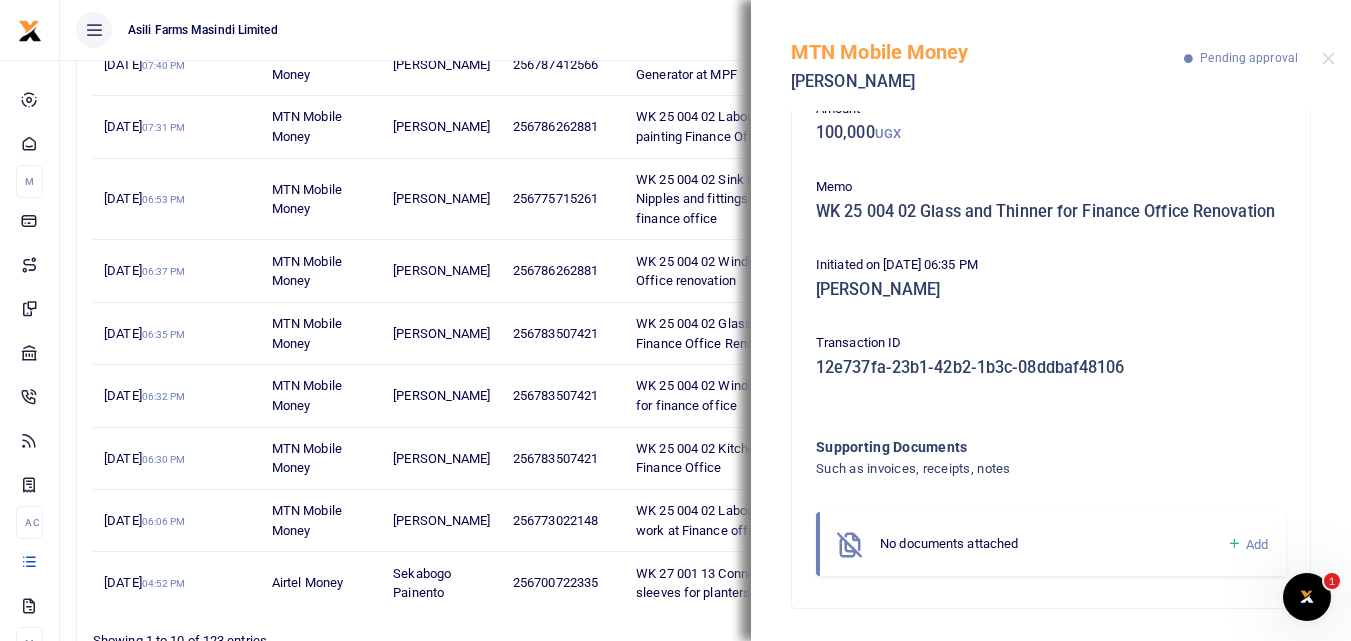 click at bounding box center (1234, 544) 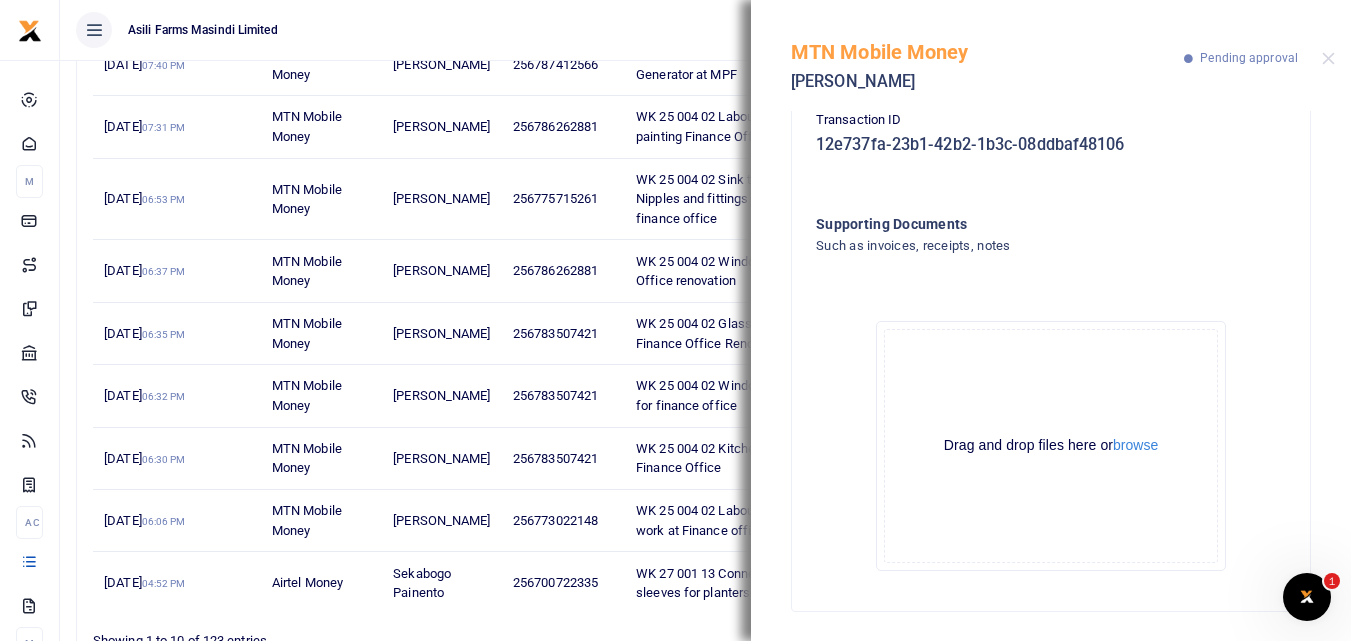 scroll, scrollTop: 344, scrollLeft: 0, axis: vertical 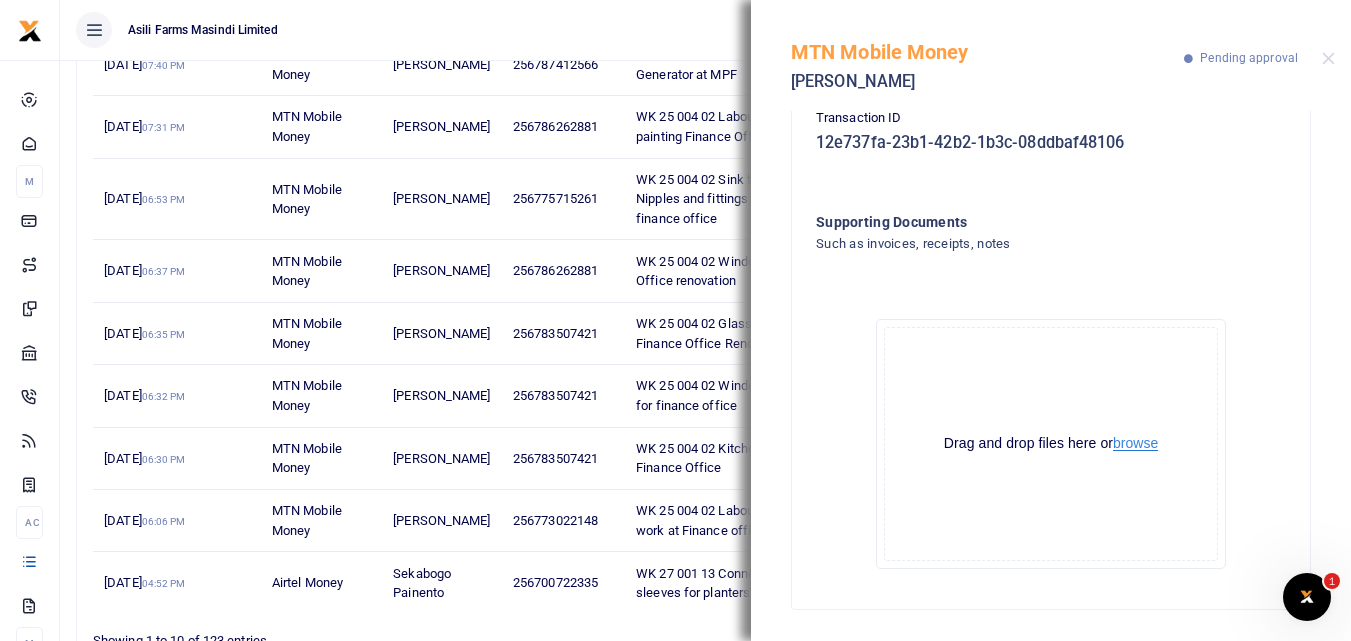 click on "browse" at bounding box center (1135, 443) 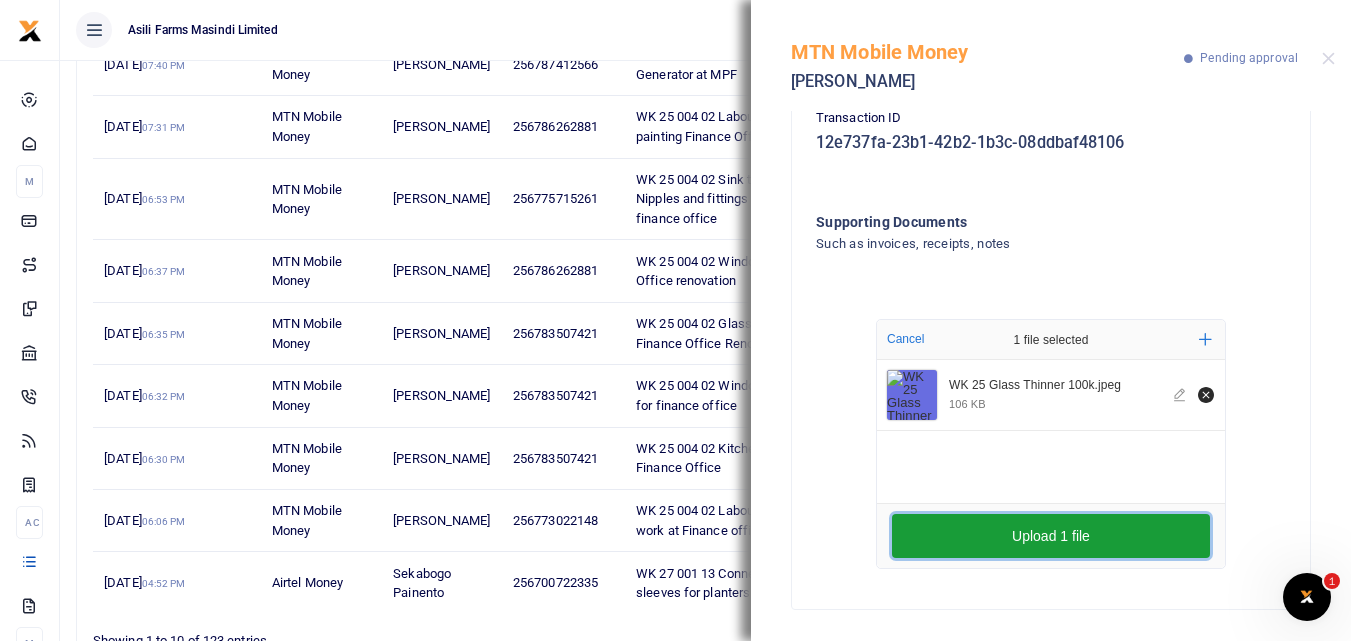 click on "Upload 1 file" at bounding box center (1051, 536) 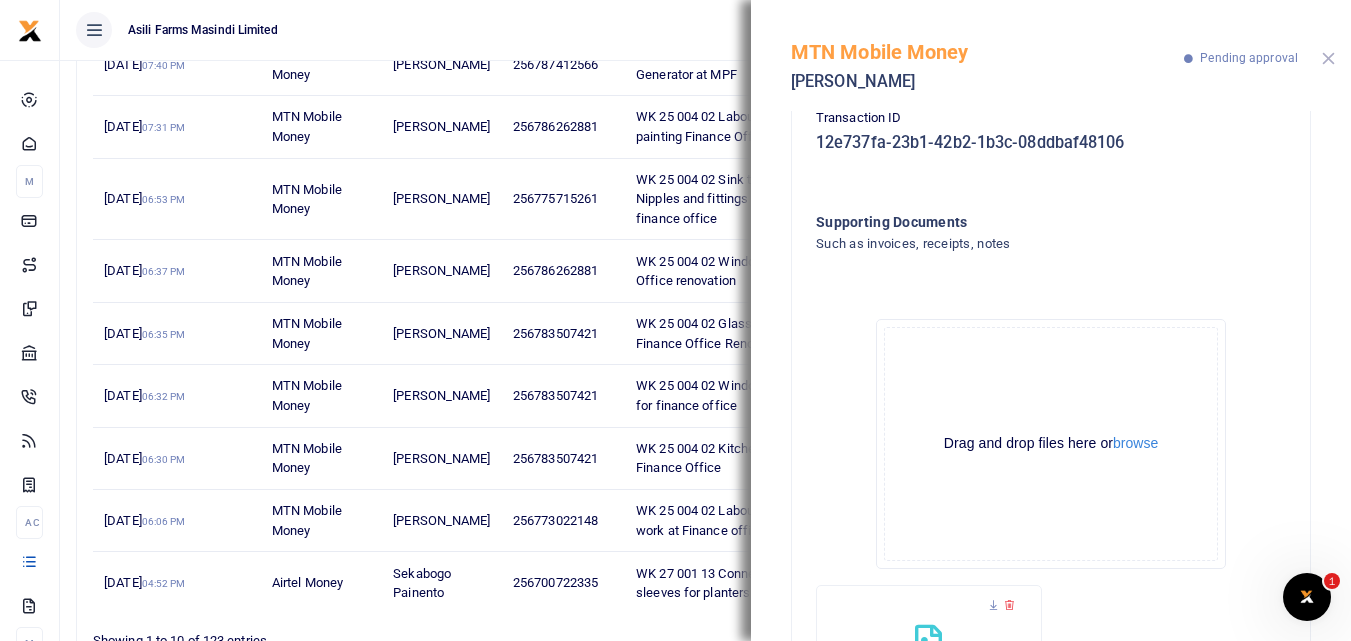 click at bounding box center [1328, 58] 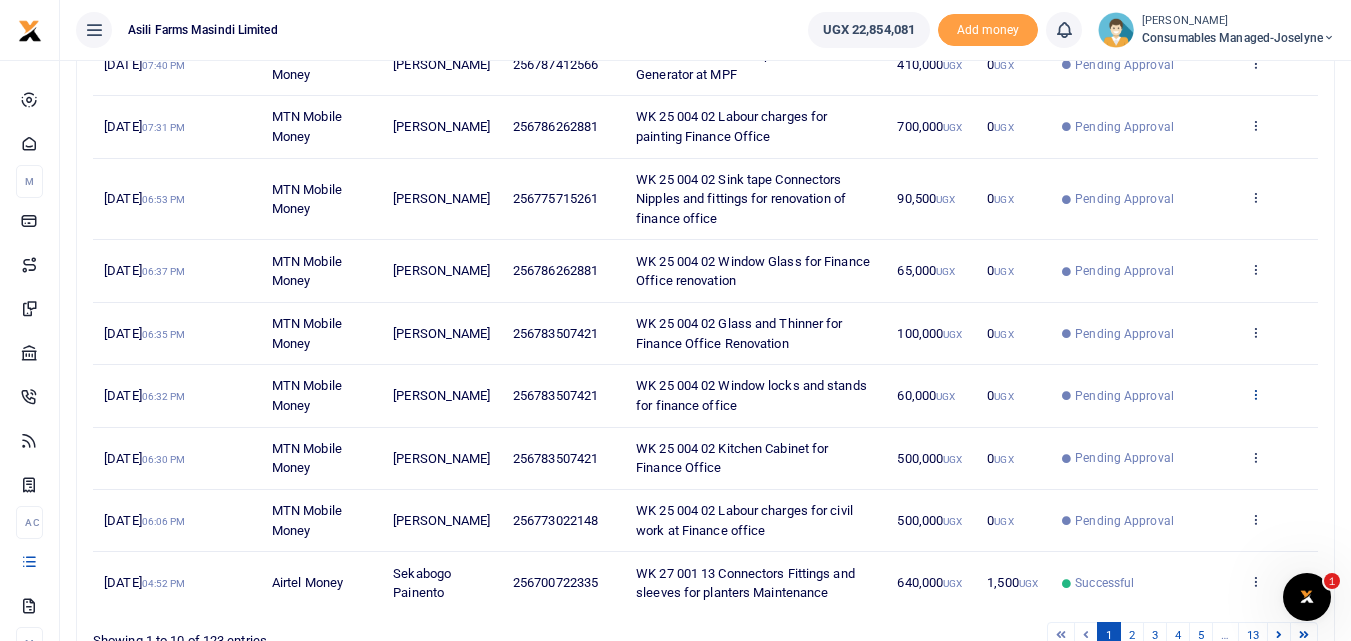 click at bounding box center [1255, 394] 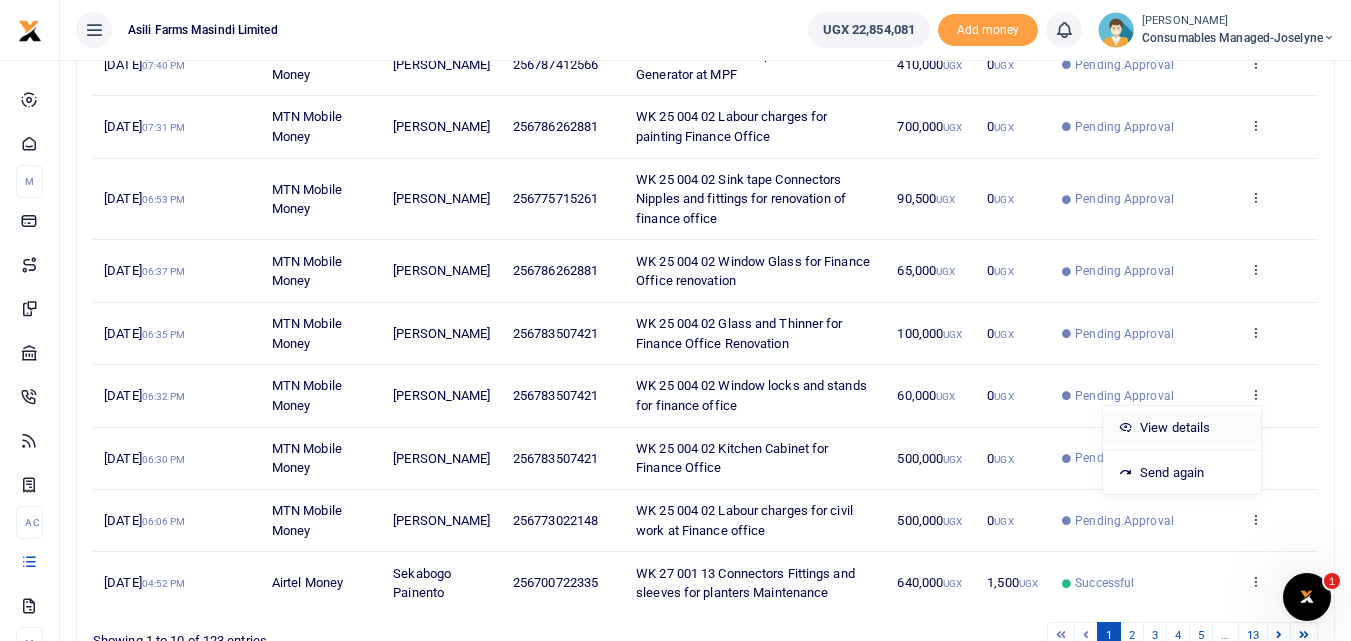click on "View details" at bounding box center [1182, 428] 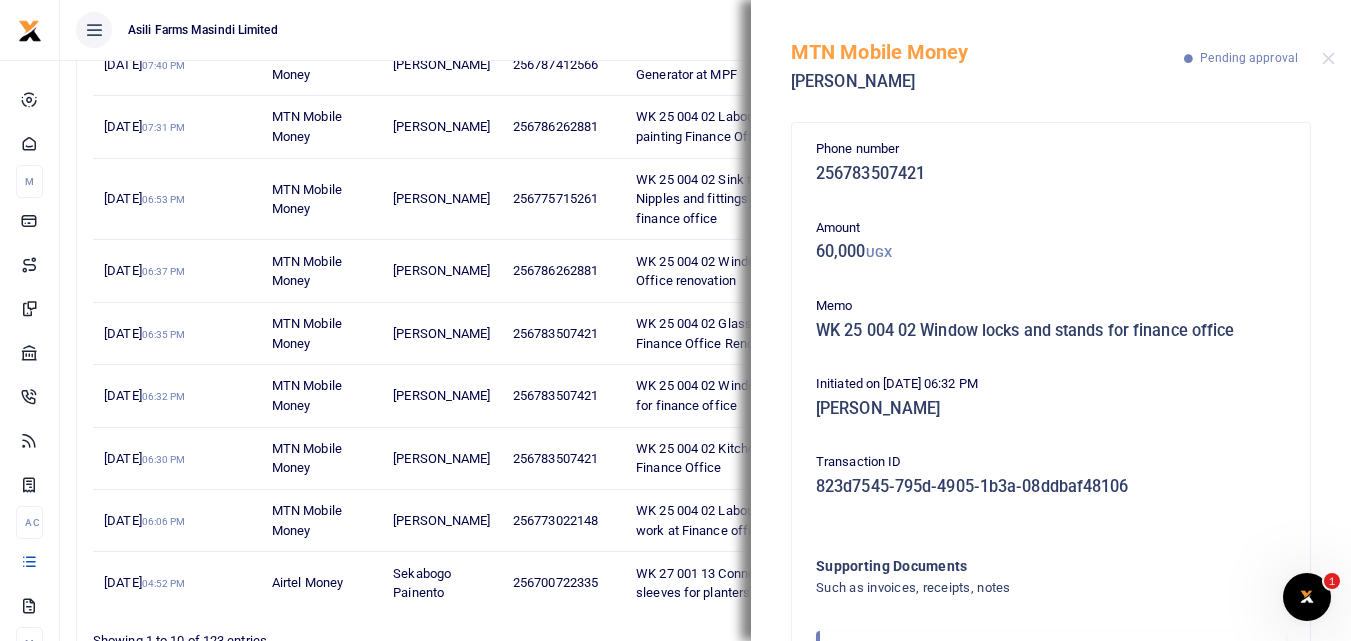 scroll, scrollTop: 119, scrollLeft: 0, axis: vertical 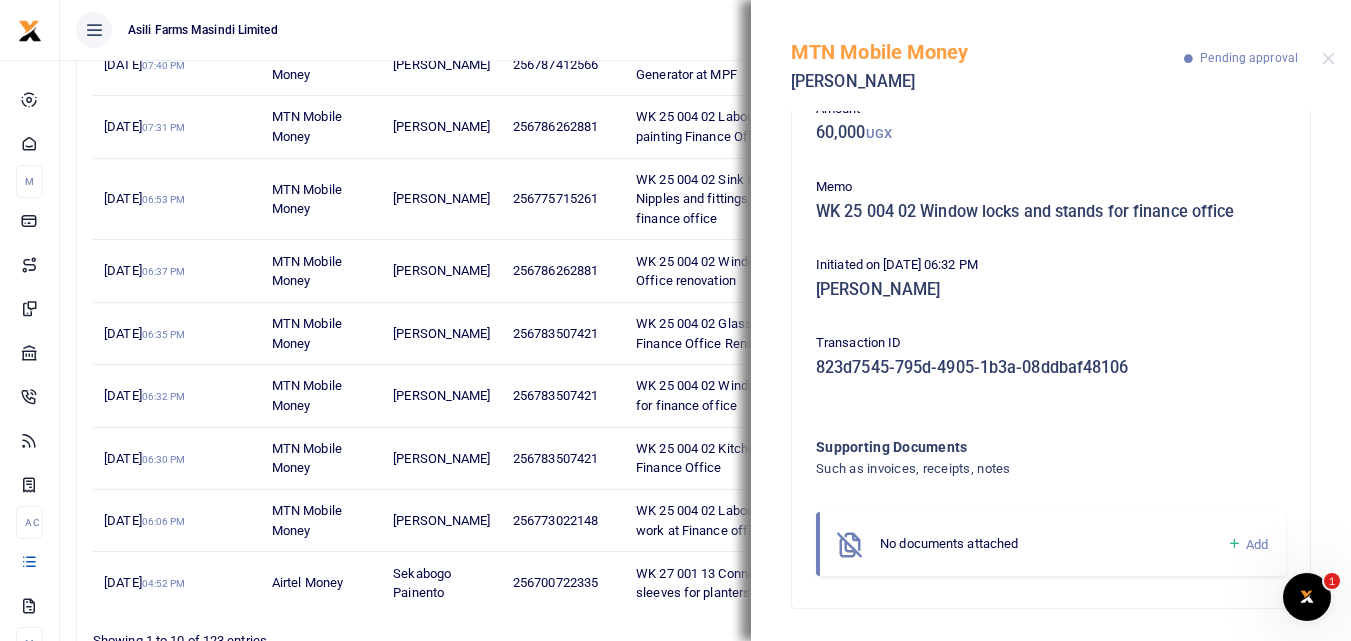 click at bounding box center [1234, 544] 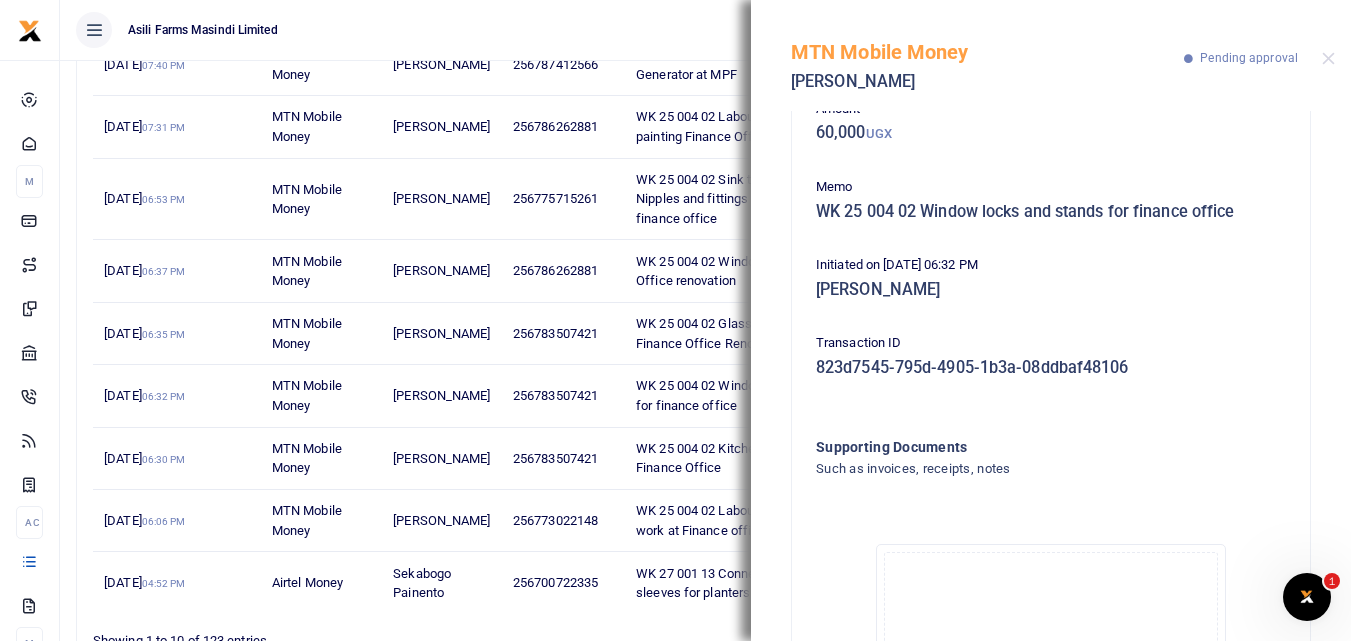 scroll, scrollTop: 345, scrollLeft: 0, axis: vertical 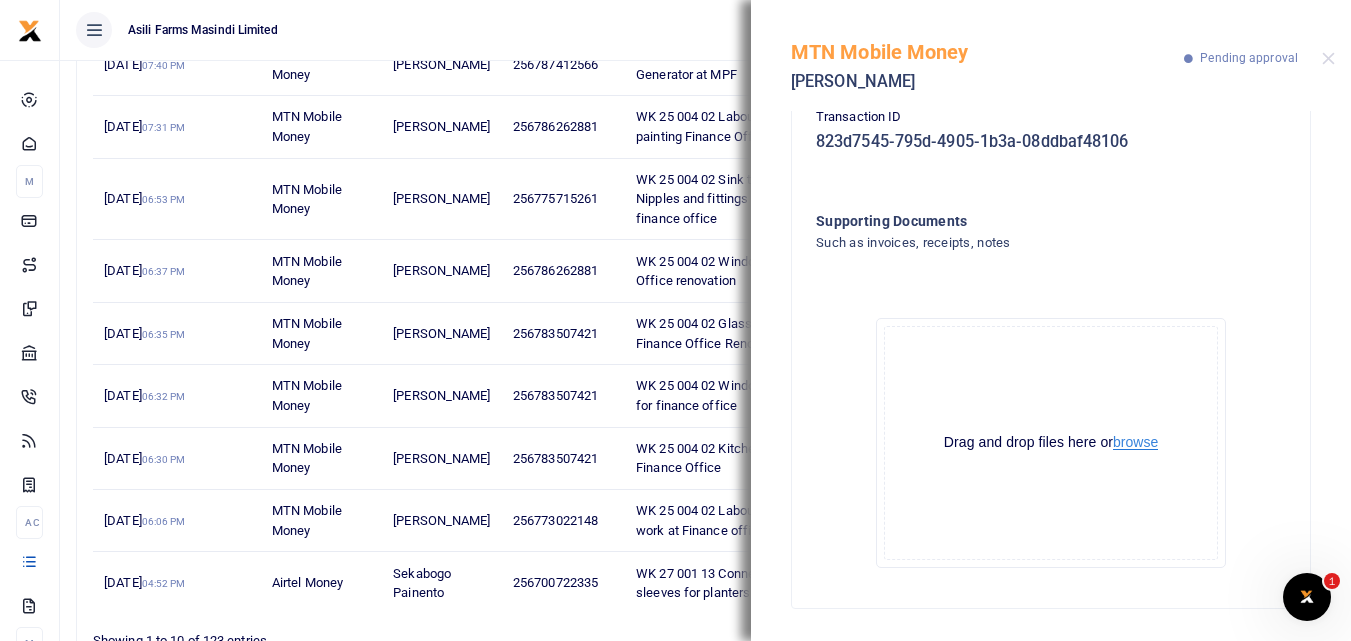 click on "browse" at bounding box center [1135, 442] 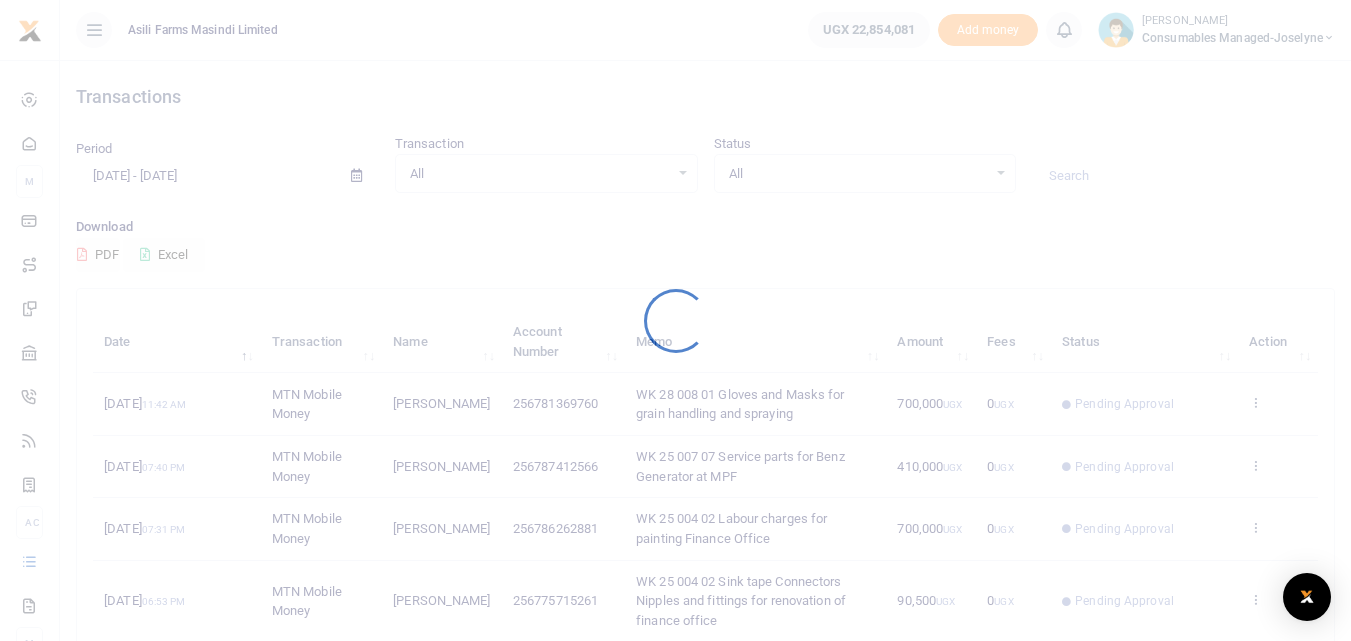 scroll, scrollTop: 0, scrollLeft: 0, axis: both 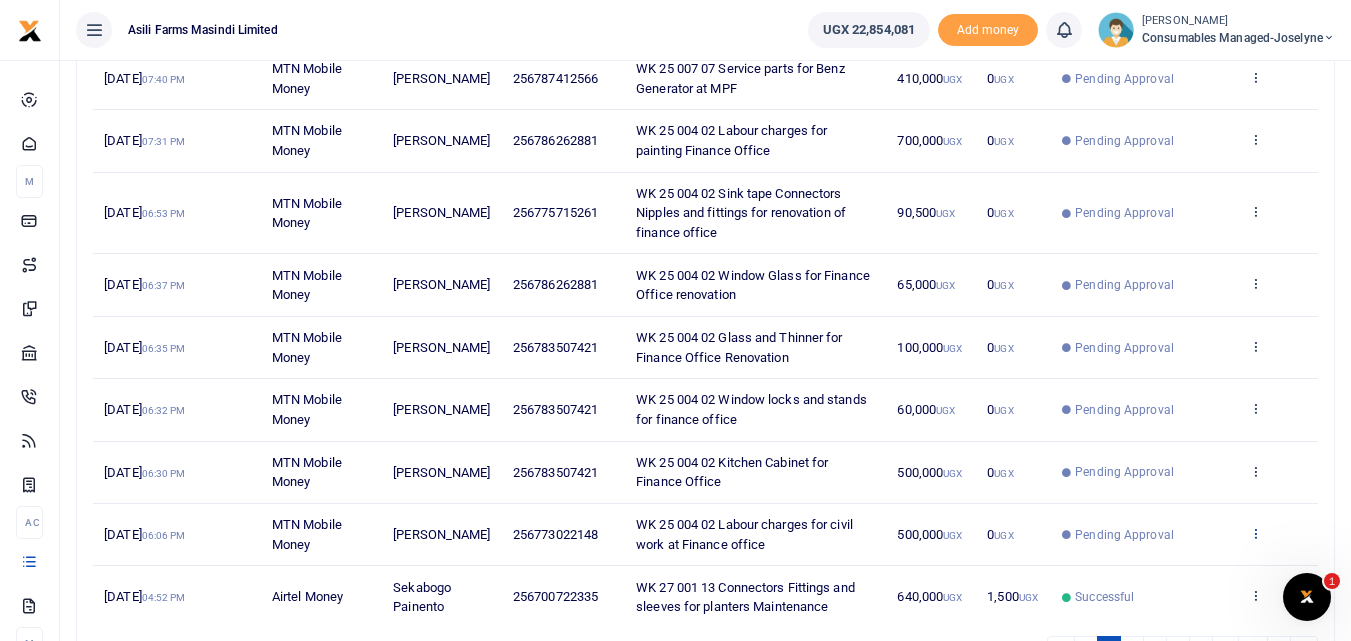 click at bounding box center [1255, 533] 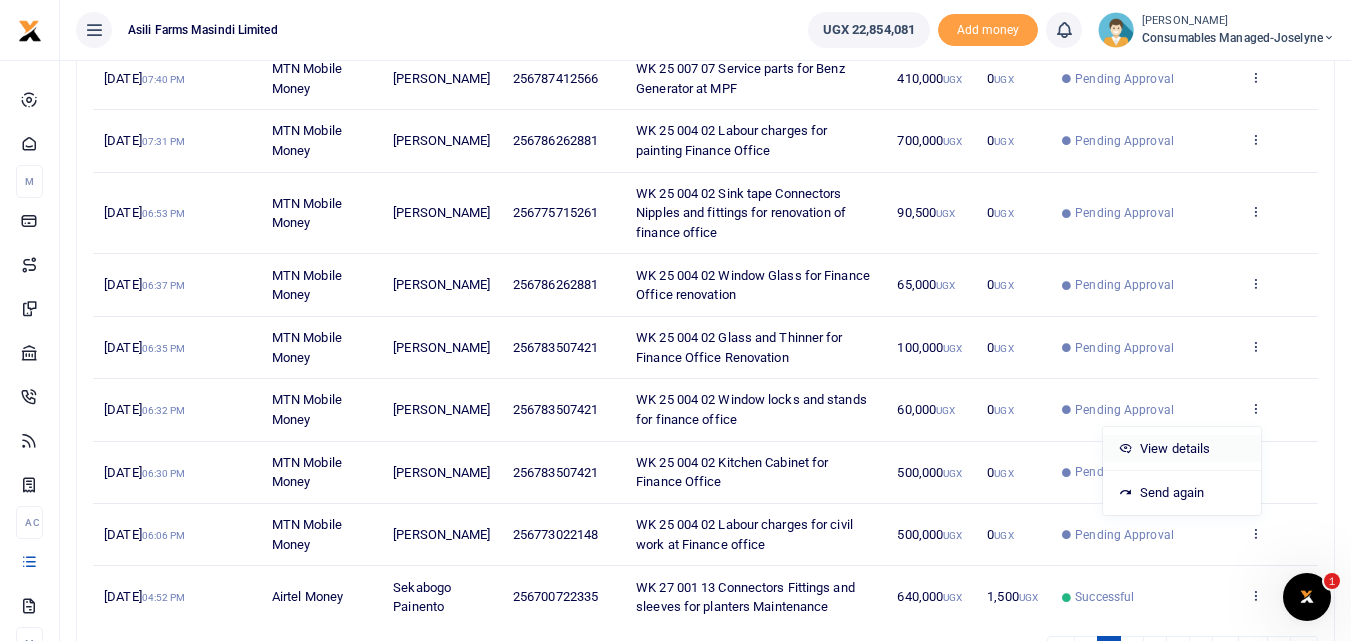 click on "View details" at bounding box center [1182, 449] 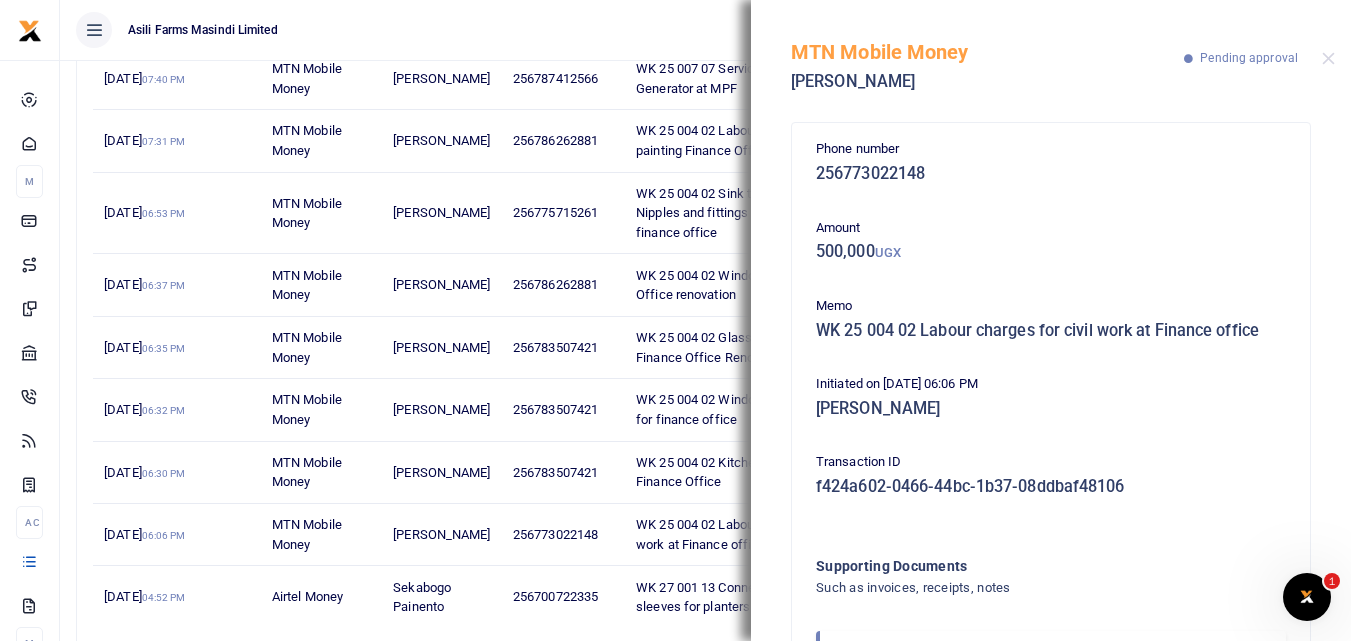scroll, scrollTop: 119, scrollLeft: 0, axis: vertical 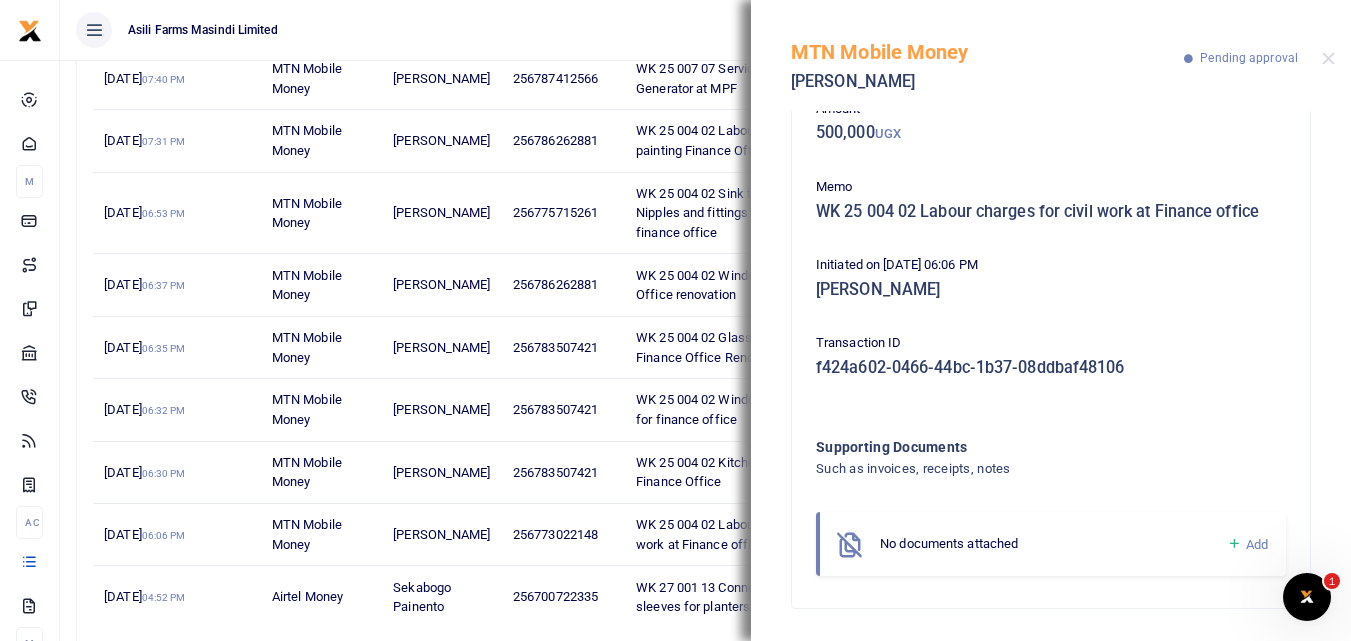 click at bounding box center (1234, 544) 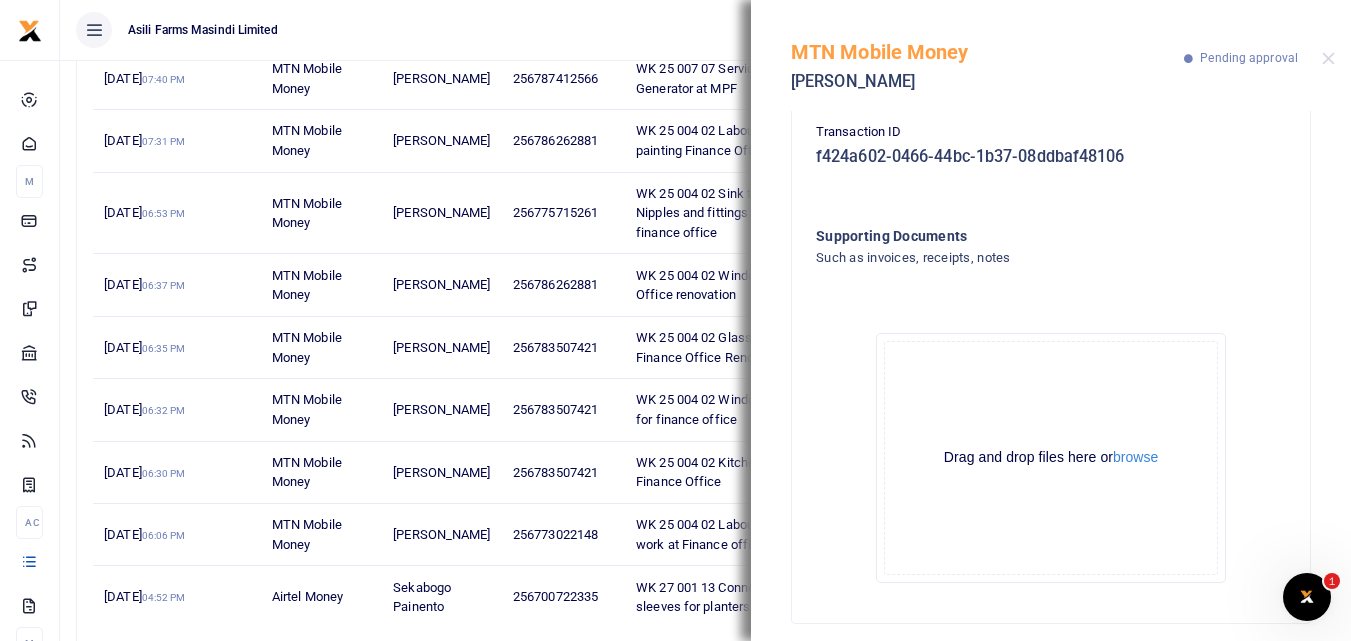 scroll, scrollTop: 345, scrollLeft: 0, axis: vertical 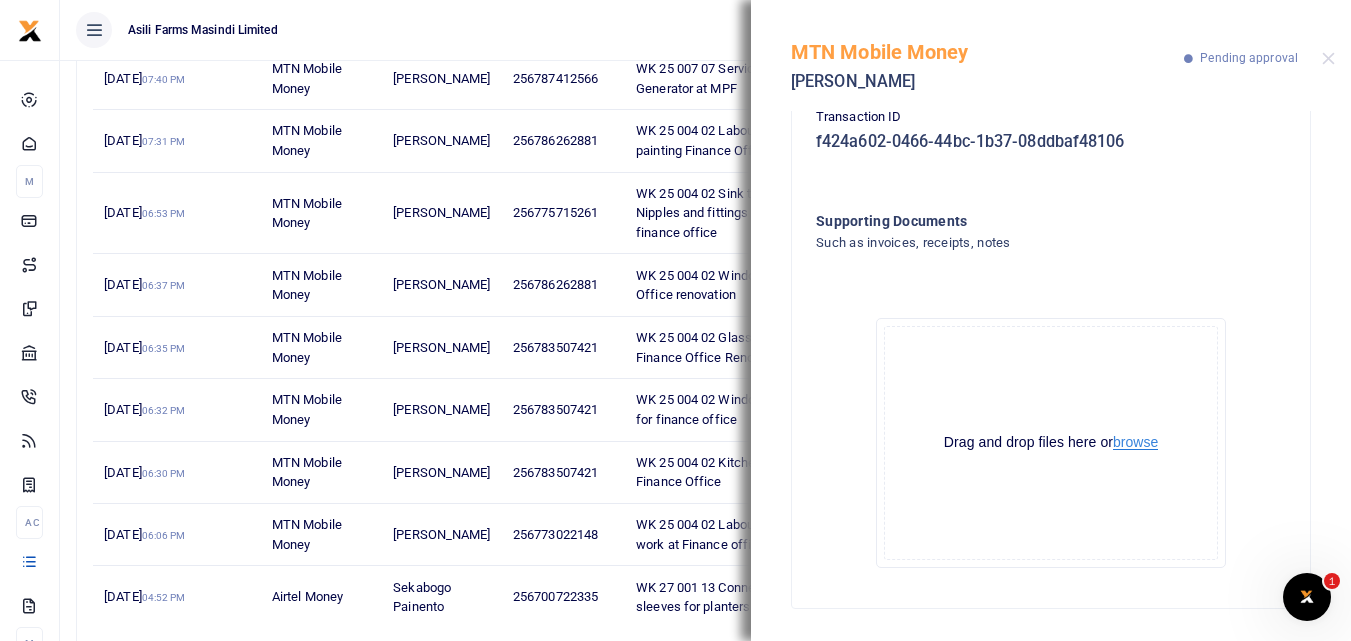 click on "browse" at bounding box center (1135, 442) 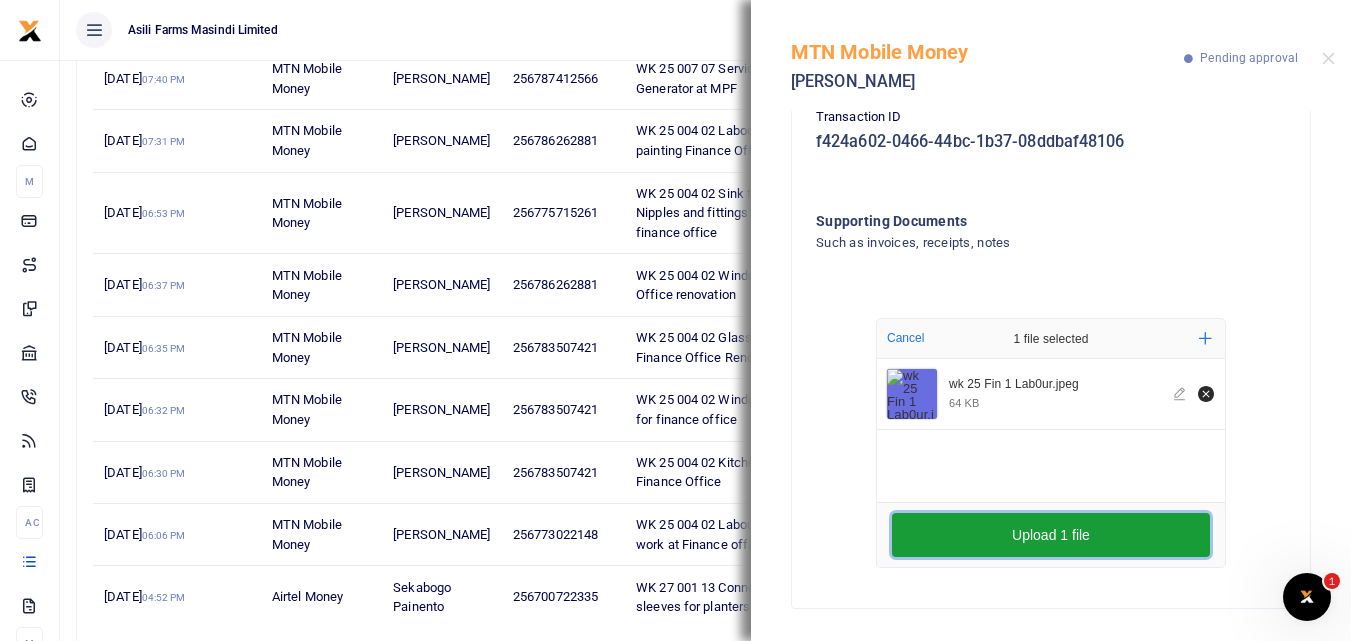 click on "Upload 1 file" at bounding box center [1051, 535] 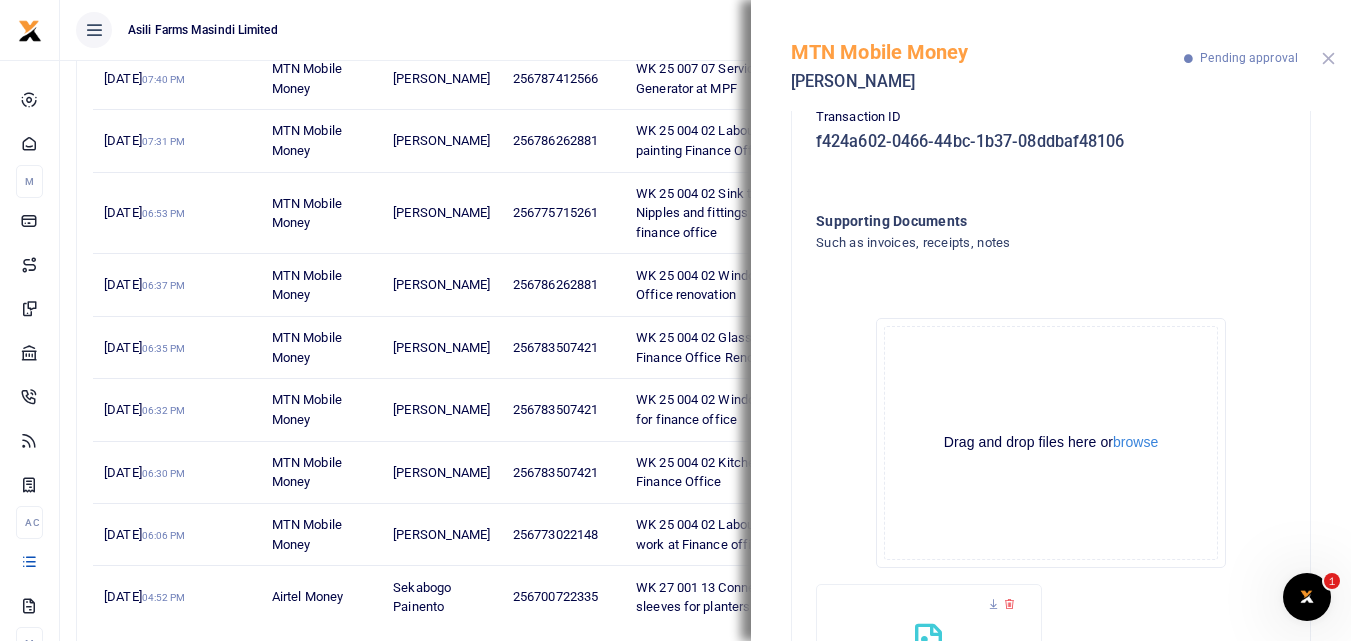 click at bounding box center (1328, 58) 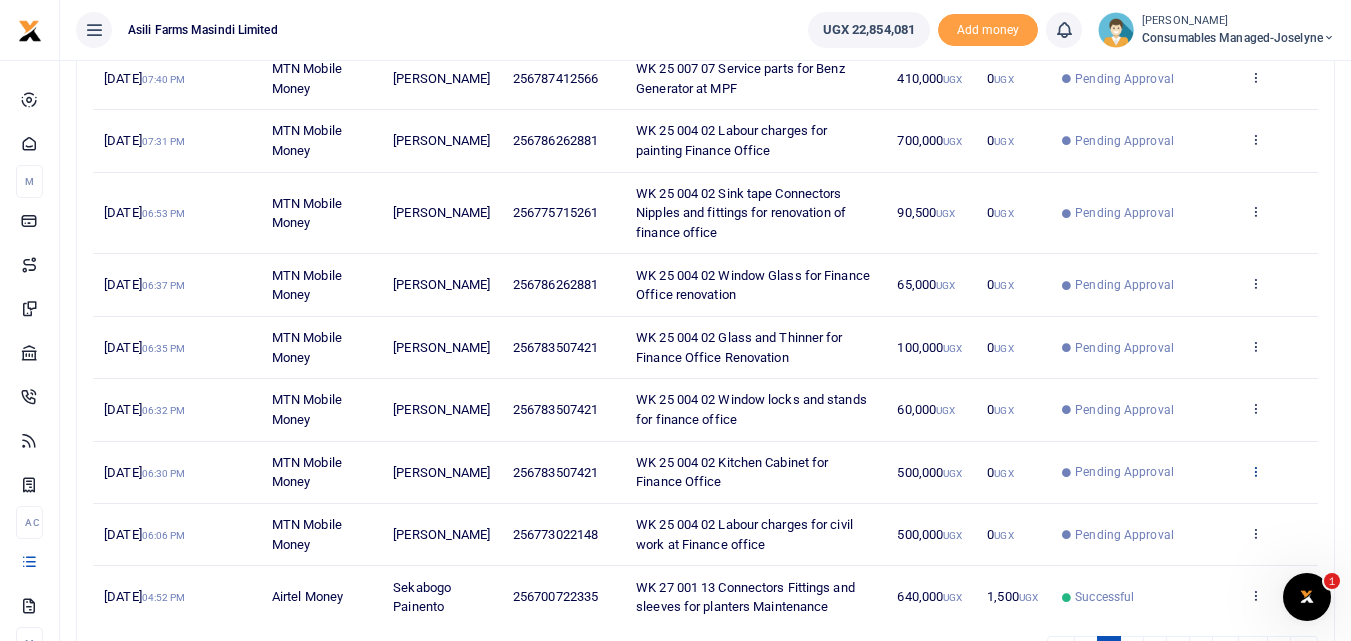 click at bounding box center [1255, 471] 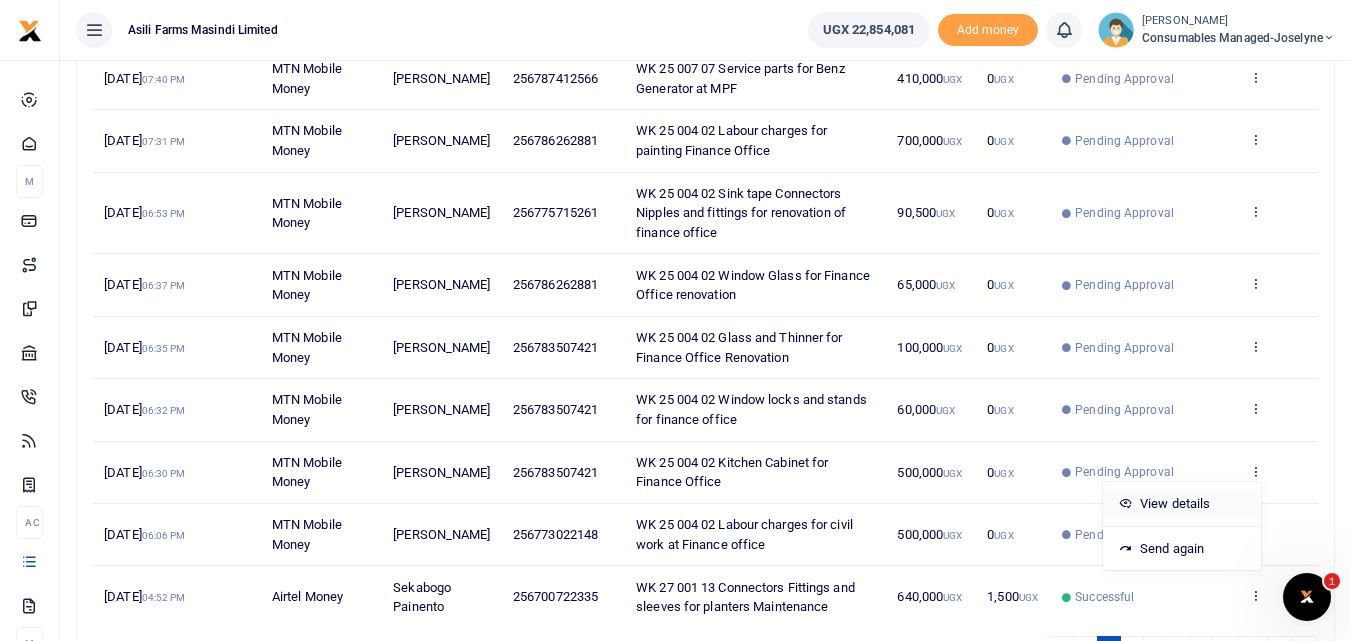 click on "View details" at bounding box center (1182, 504) 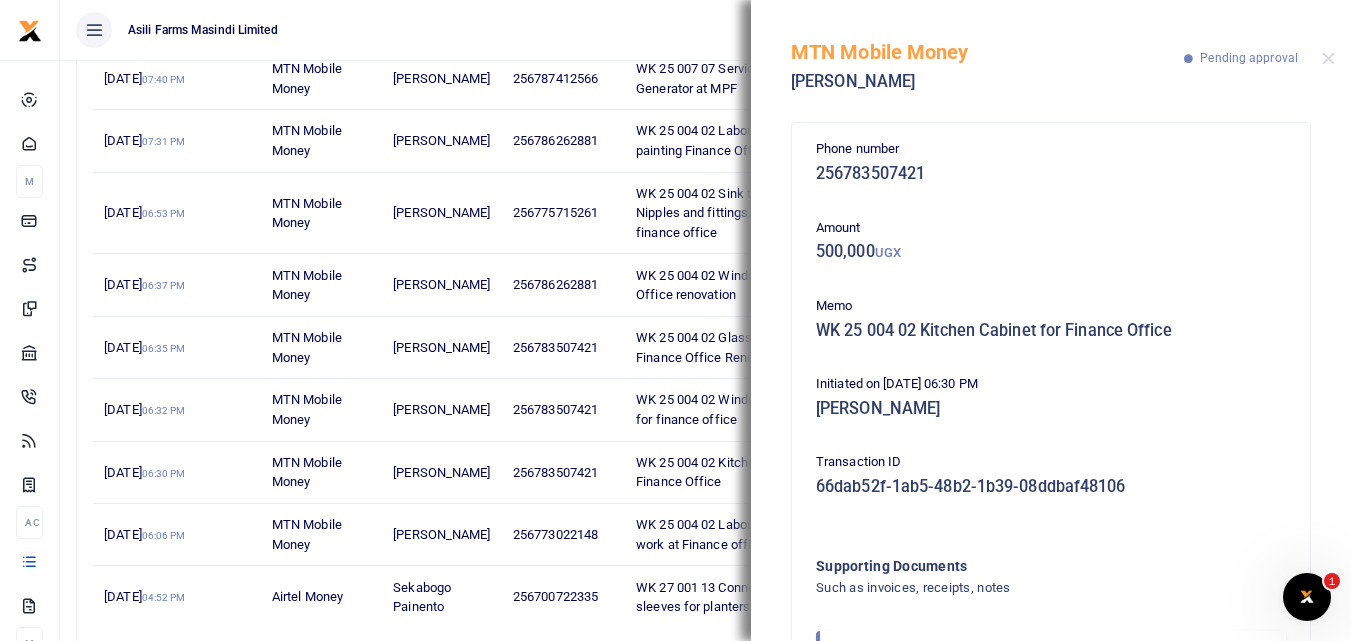 scroll, scrollTop: 119, scrollLeft: 0, axis: vertical 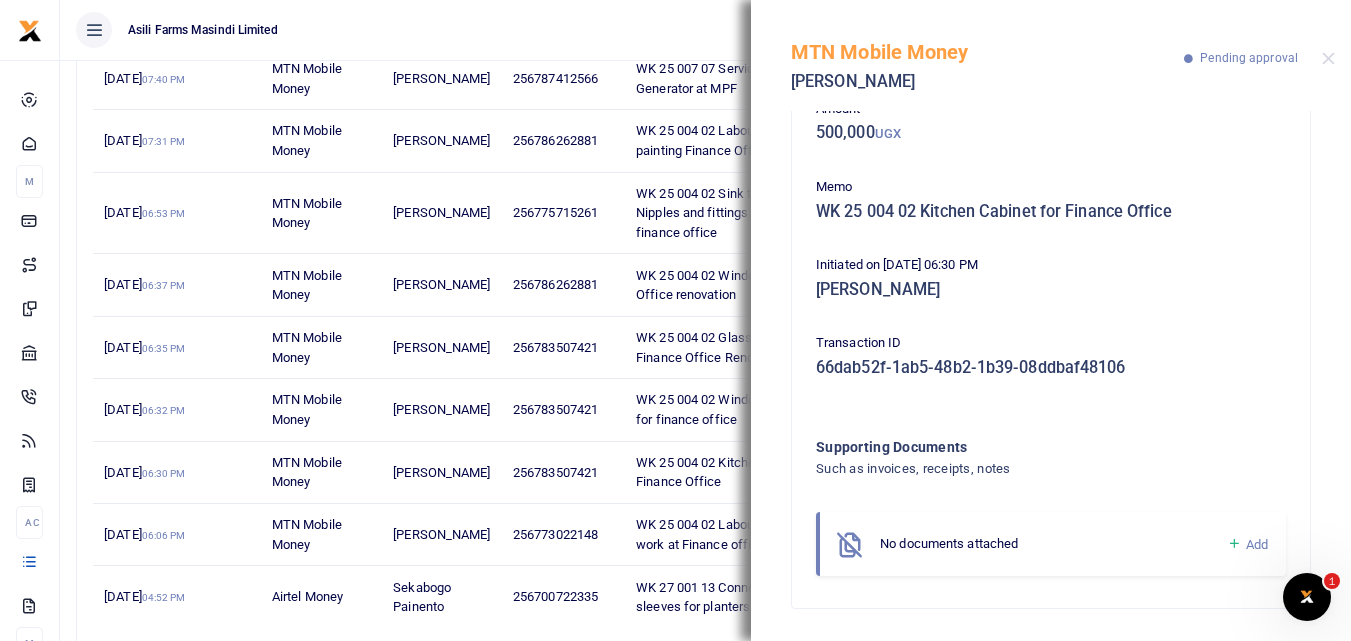 click at bounding box center (1234, 544) 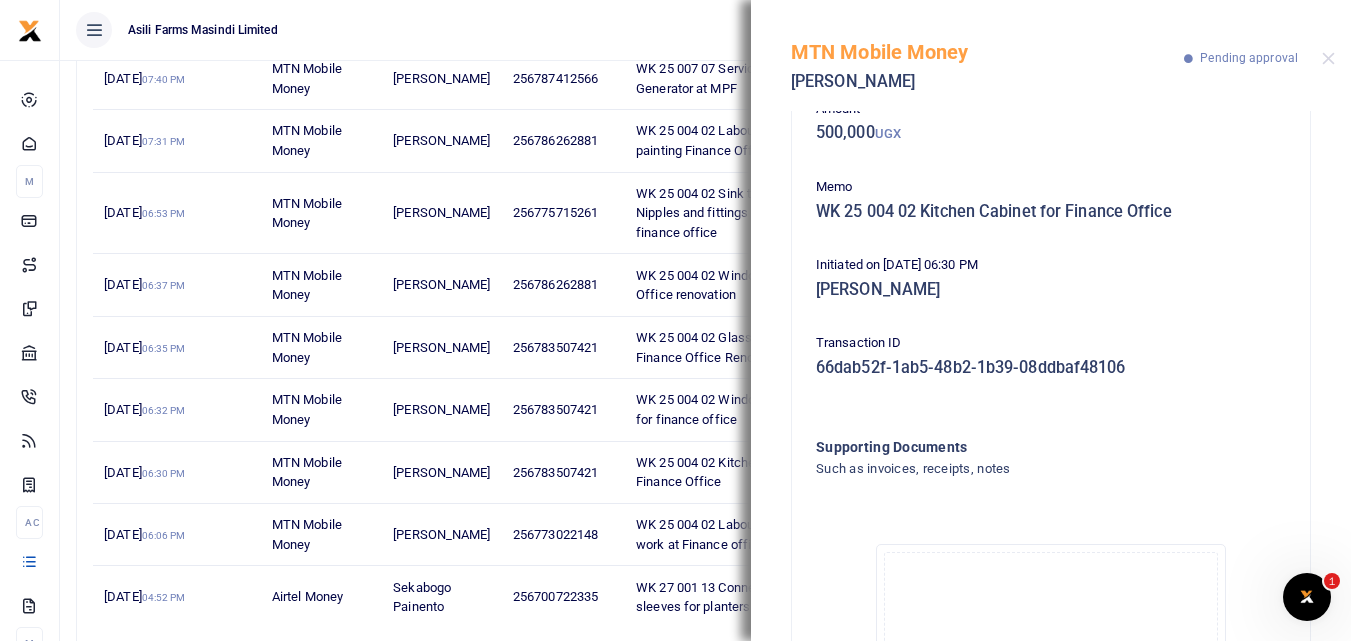 scroll, scrollTop: 345, scrollLeft: 0, axis: vertical 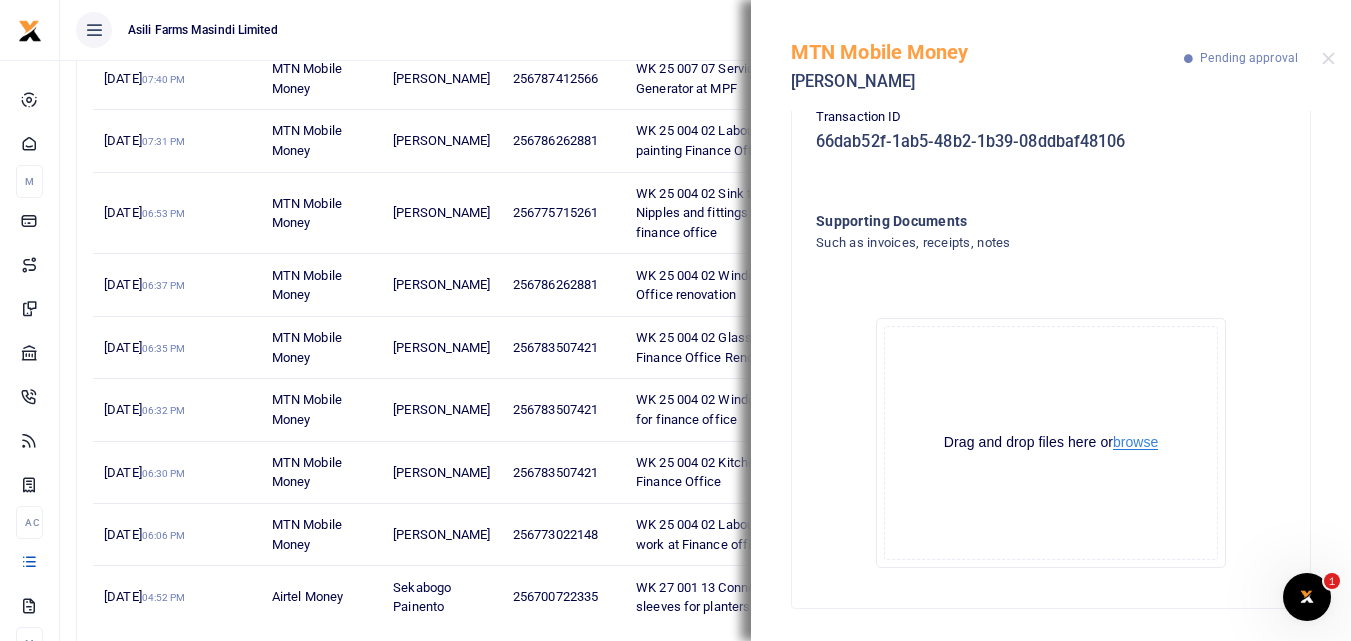 click on "browse" at bounding box center [1135, 442] 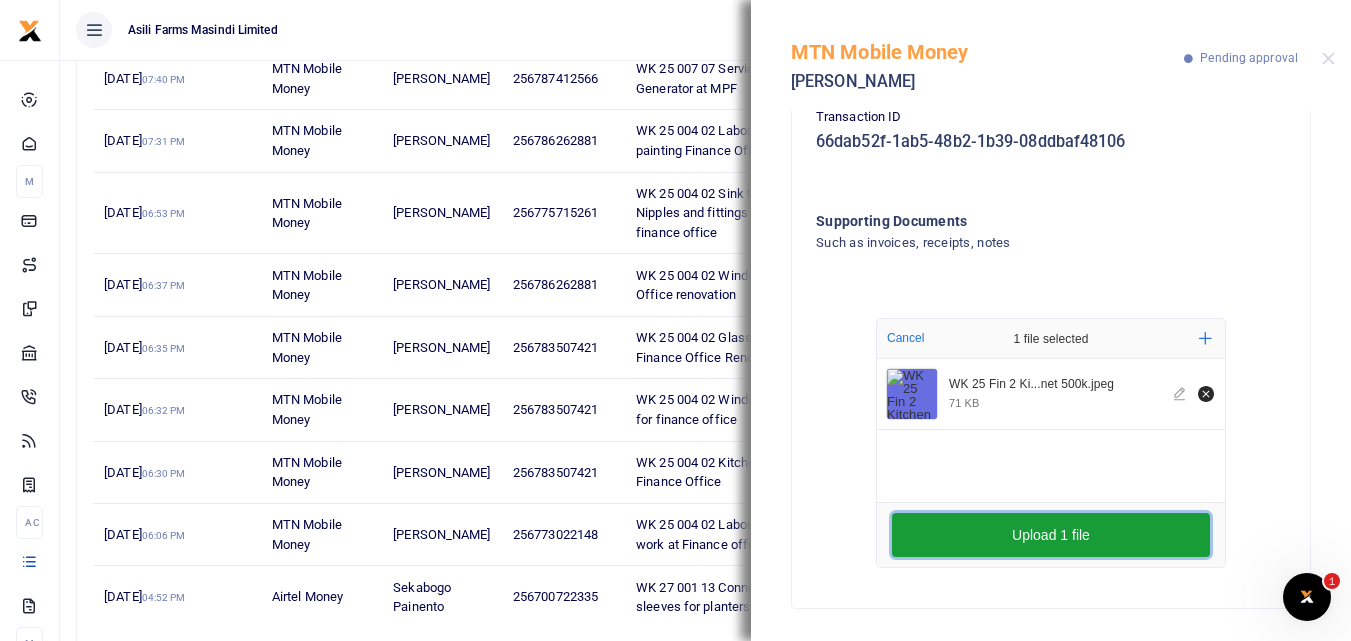 click on "Upload 1 file" at bounding box center (1051, 535) 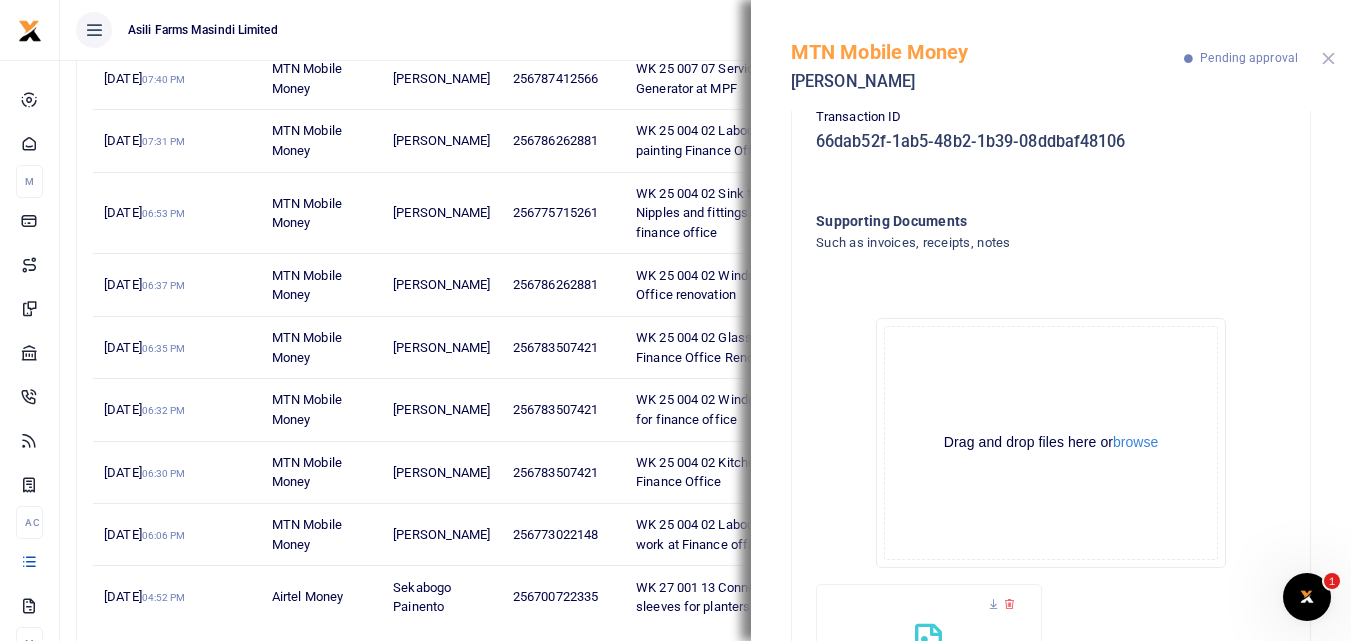 click at bounding box center (1328, 58) 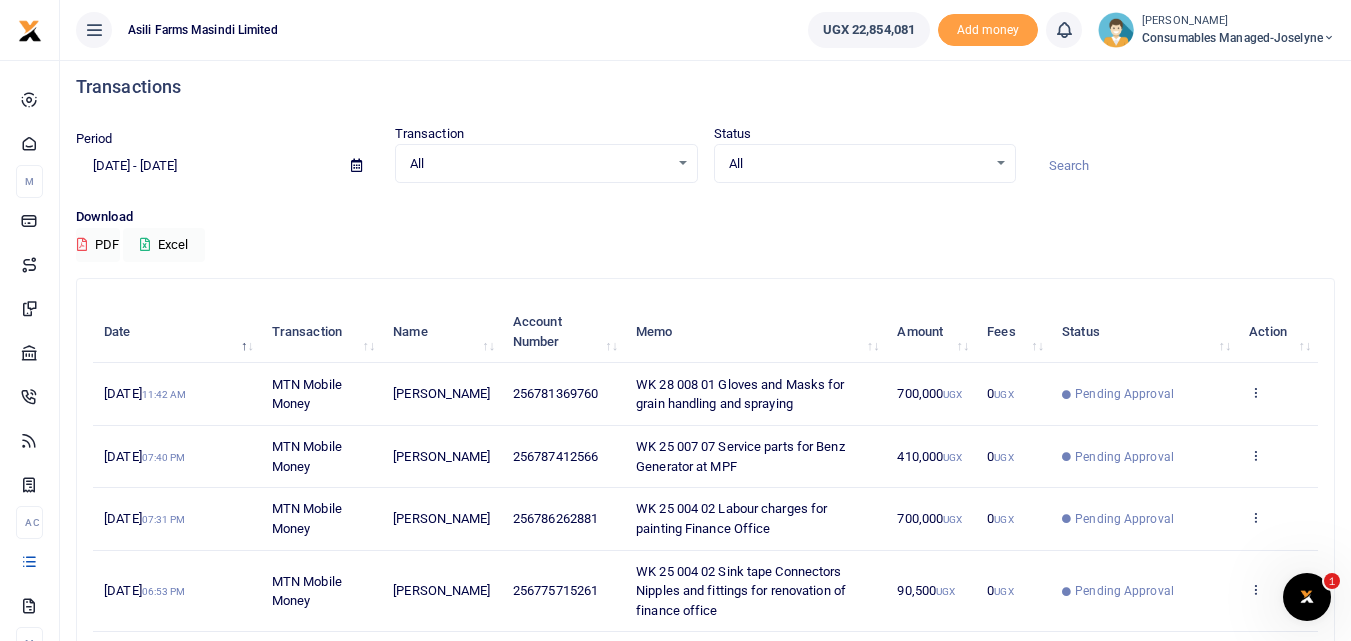 scroll, scrollTop: 19, scrollLeft: 0, axis: vertical 